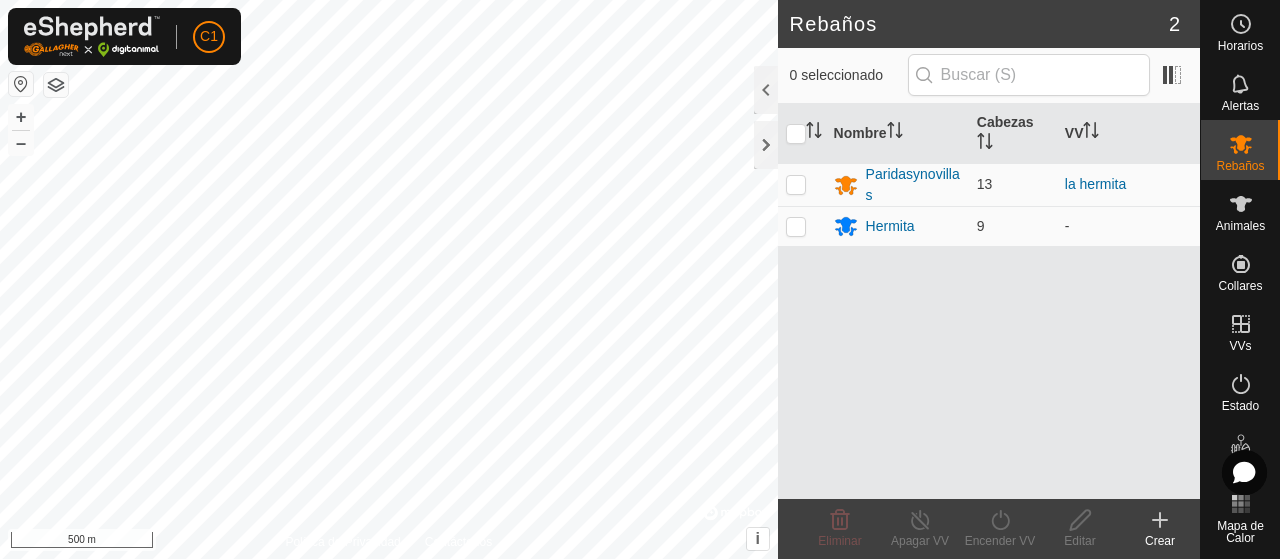 scroll, scrollTop: 0, scrollLeft: 0, axis: both 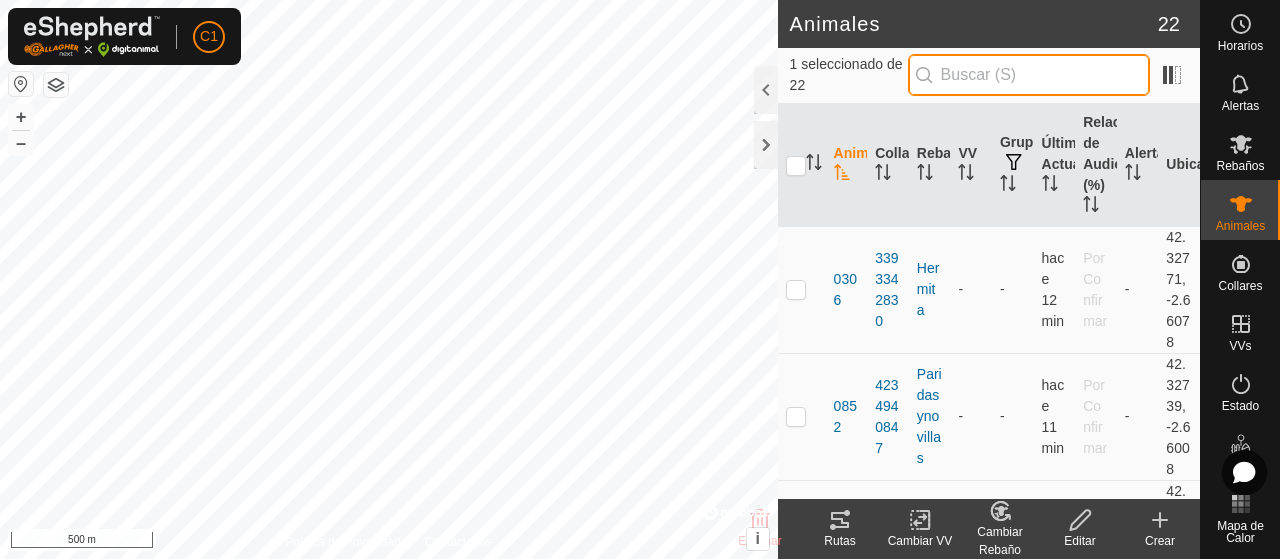 click at bounding box center (1029, 75) 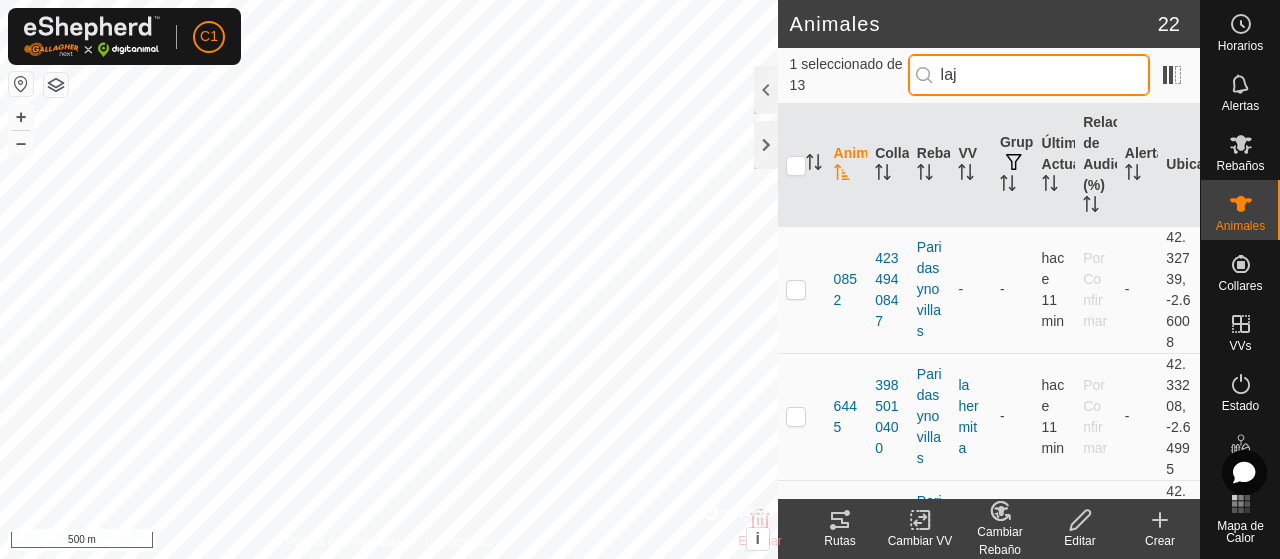 type on "laji" 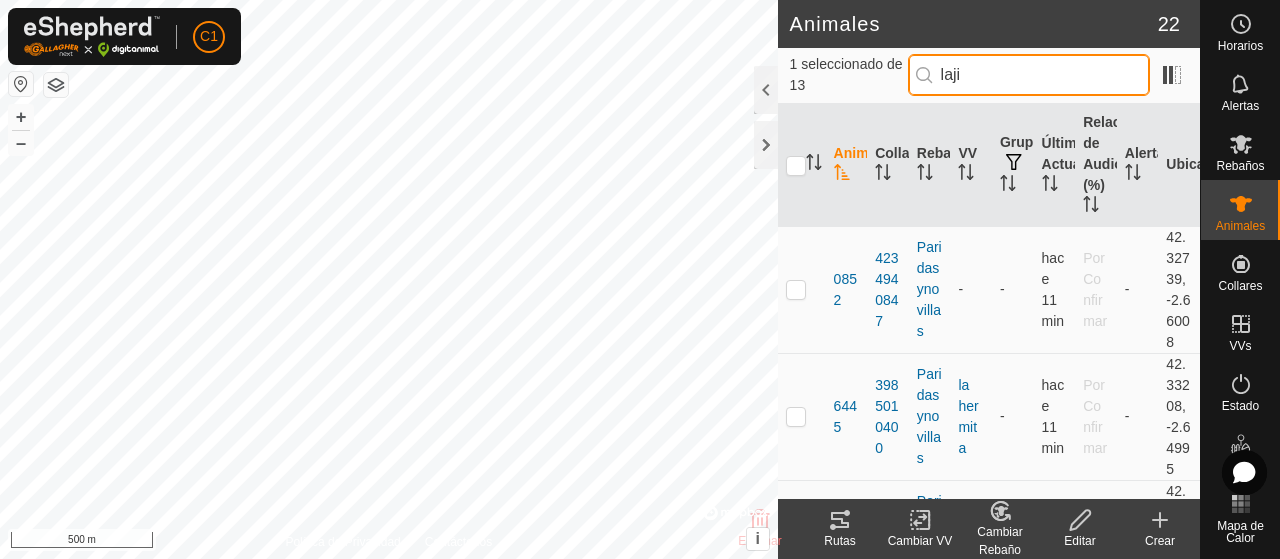 checkbox on "true" 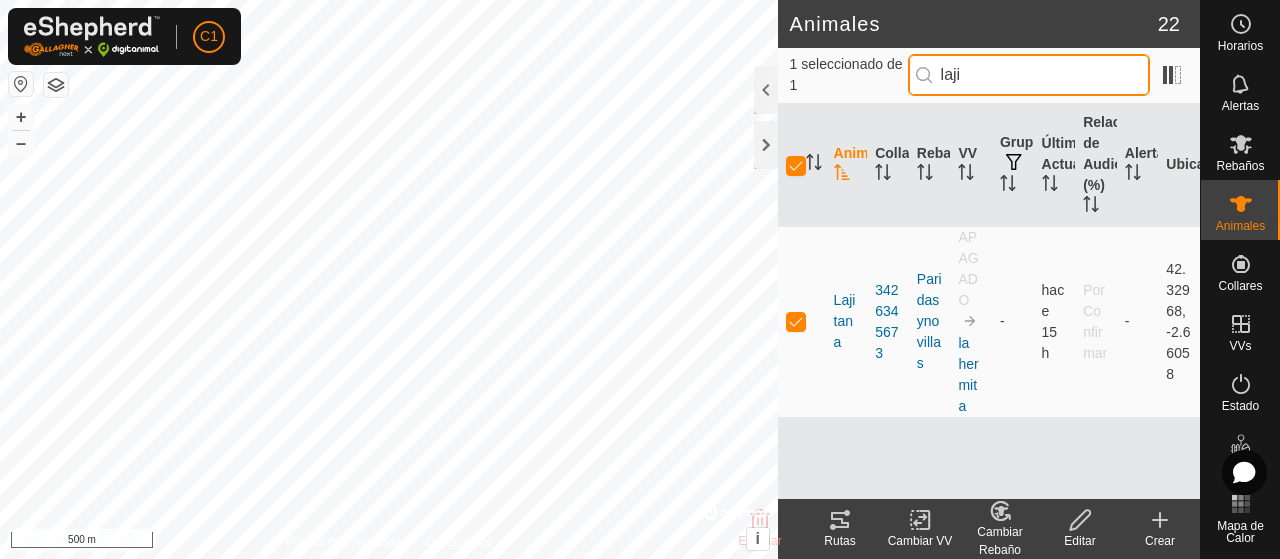 type on "laji" 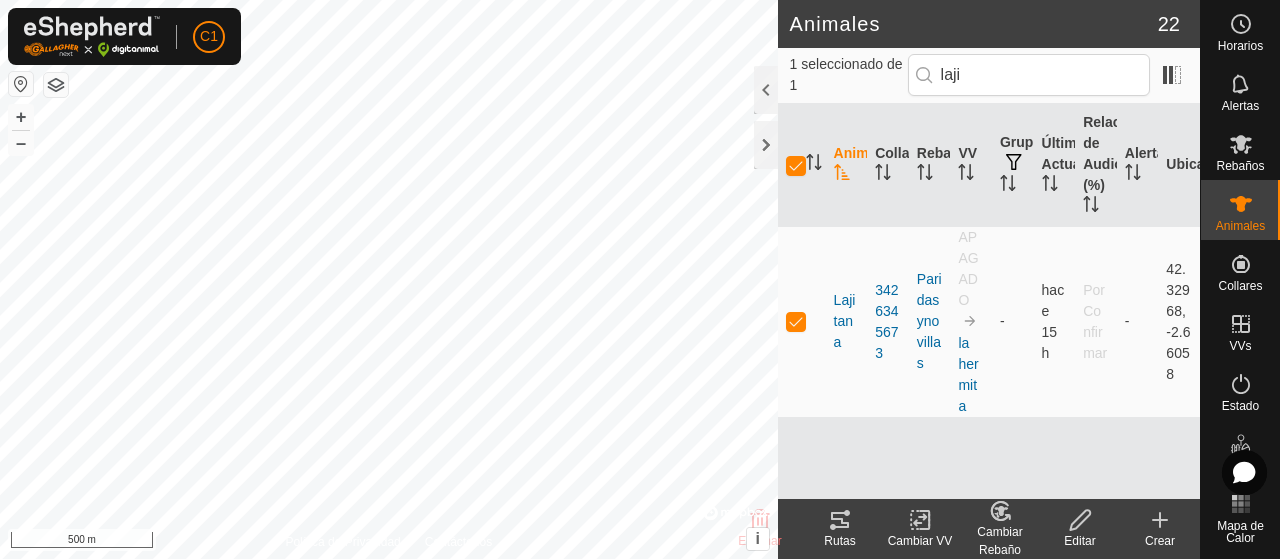 click on "Cambiar Rebaño" 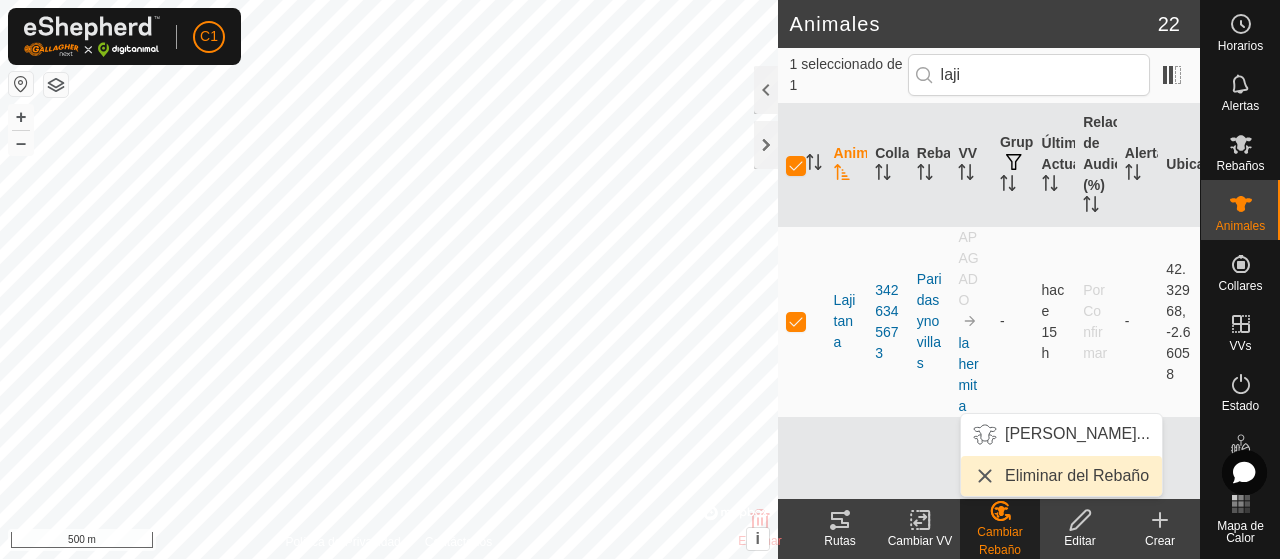 click on "Eliminar del Rebaño" at bounding box center (1061, 476) 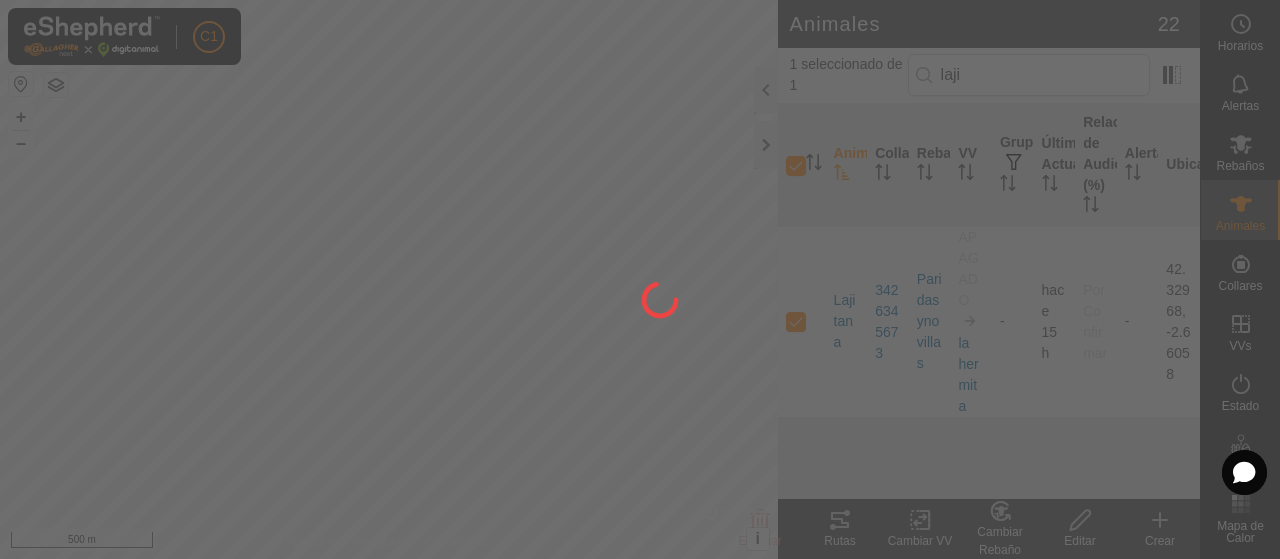 checkbox on "false" 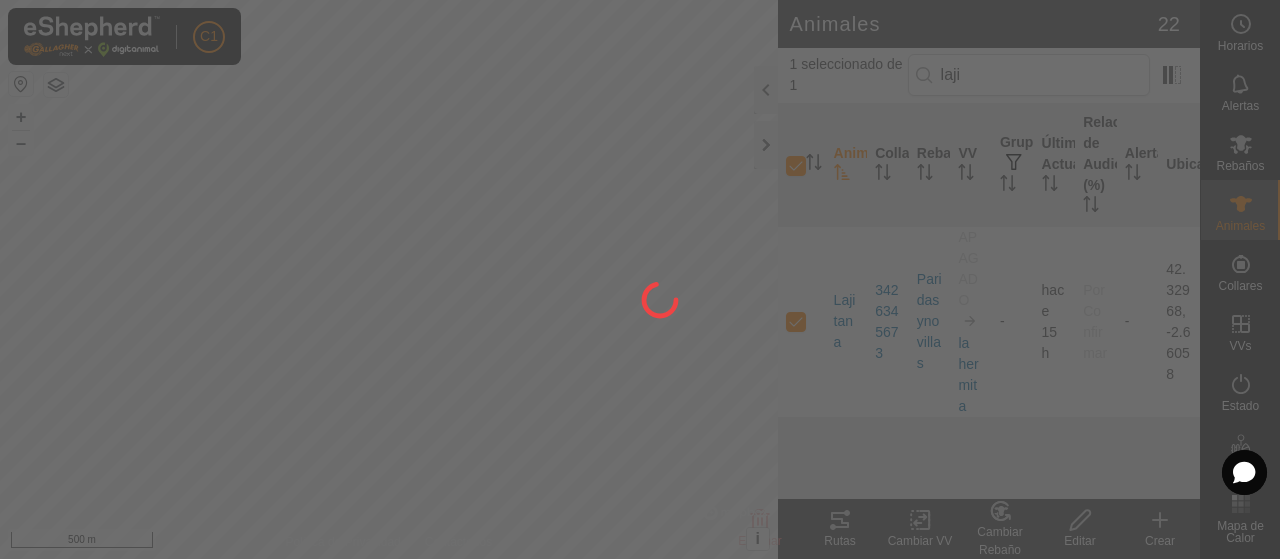checkbox on "false" 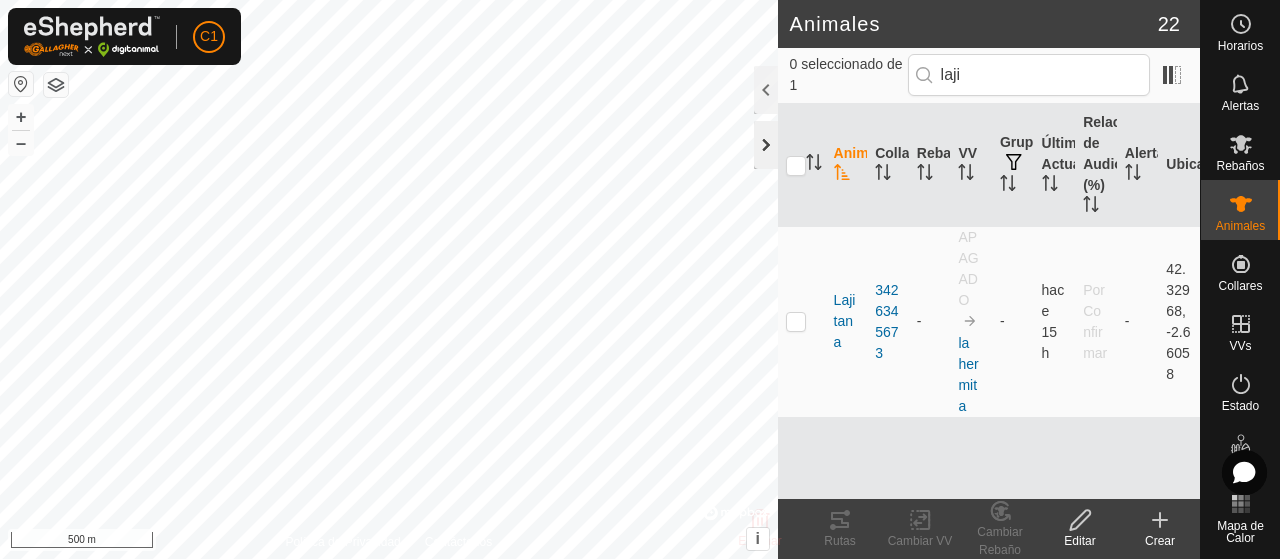 click 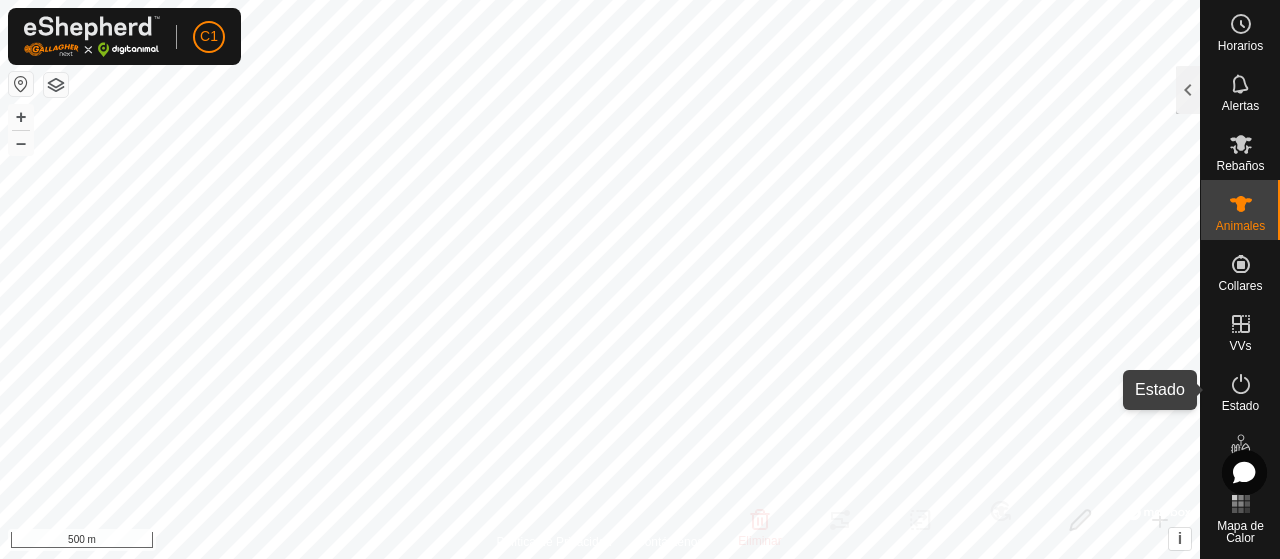 click 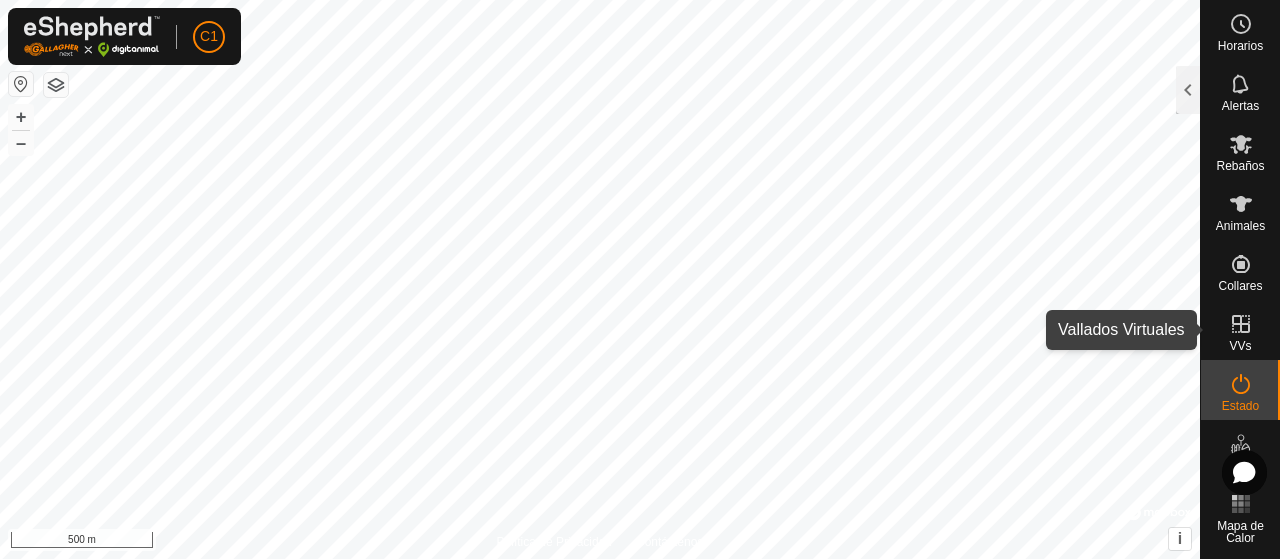 click 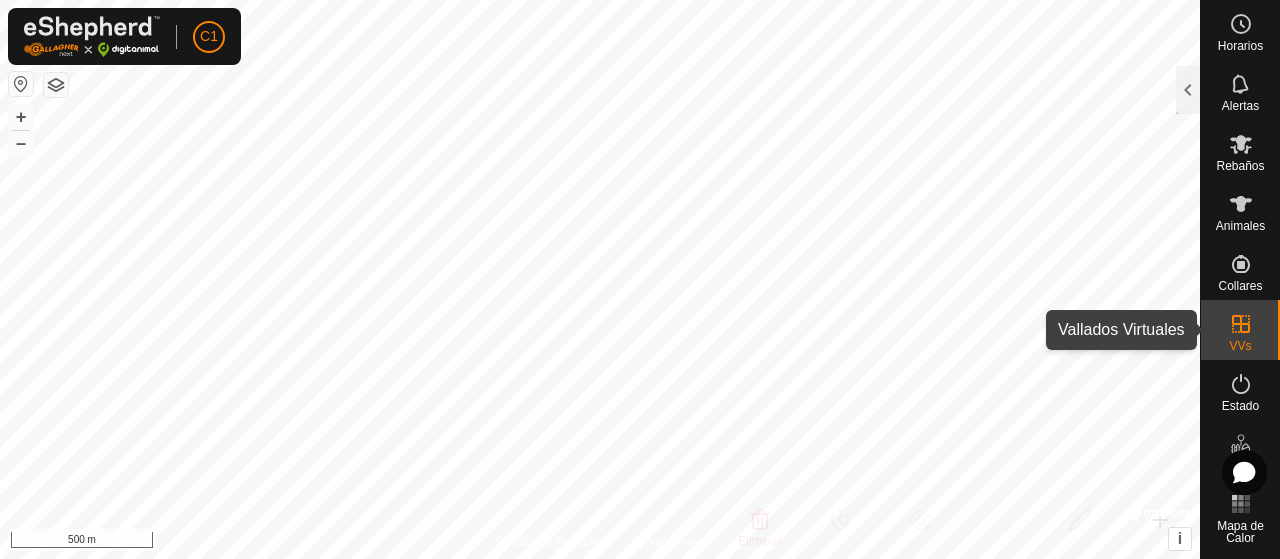 click 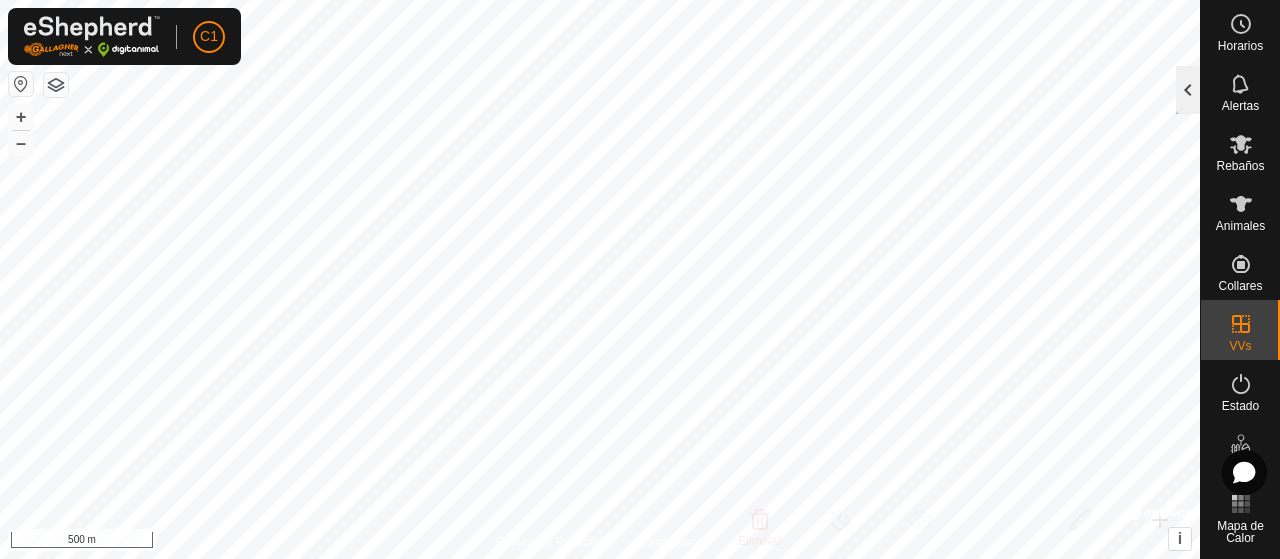 checkbox on "true" 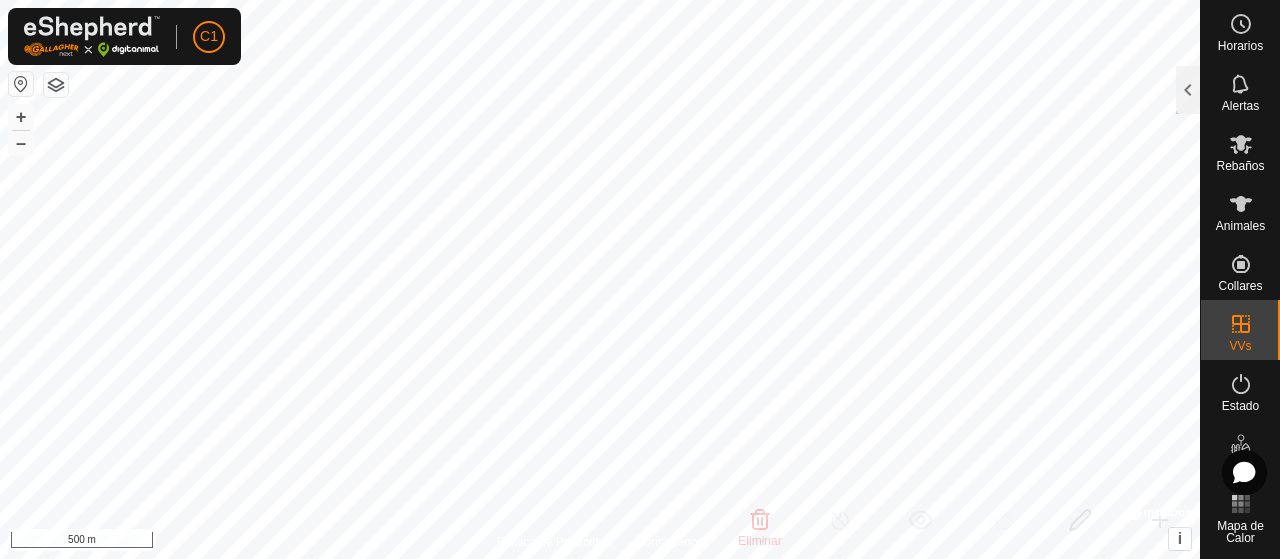 checkbox on "true" 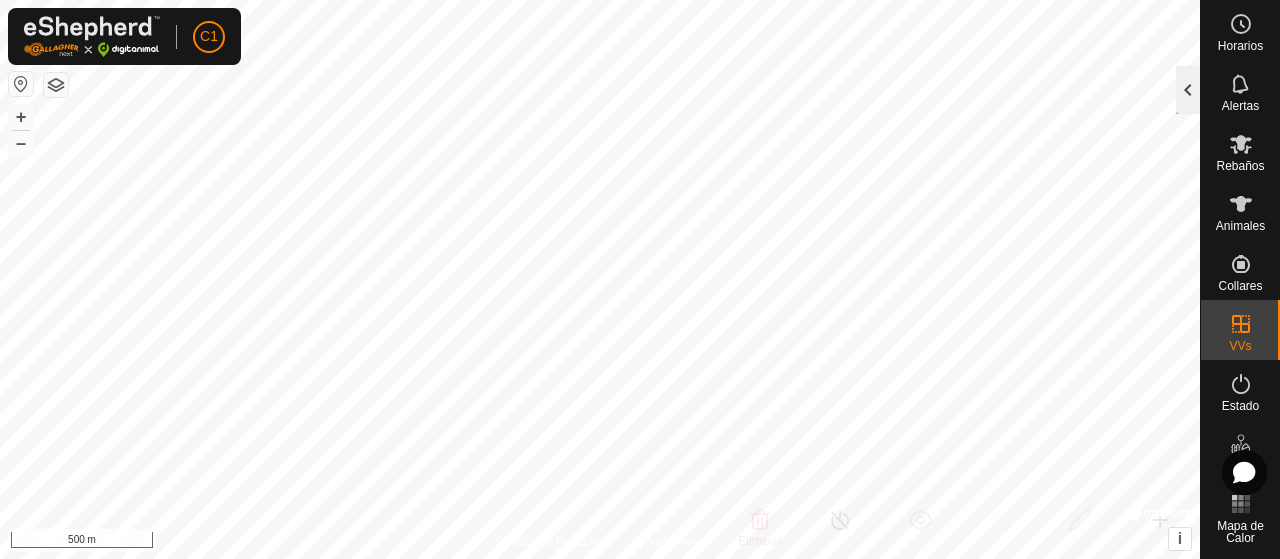 click 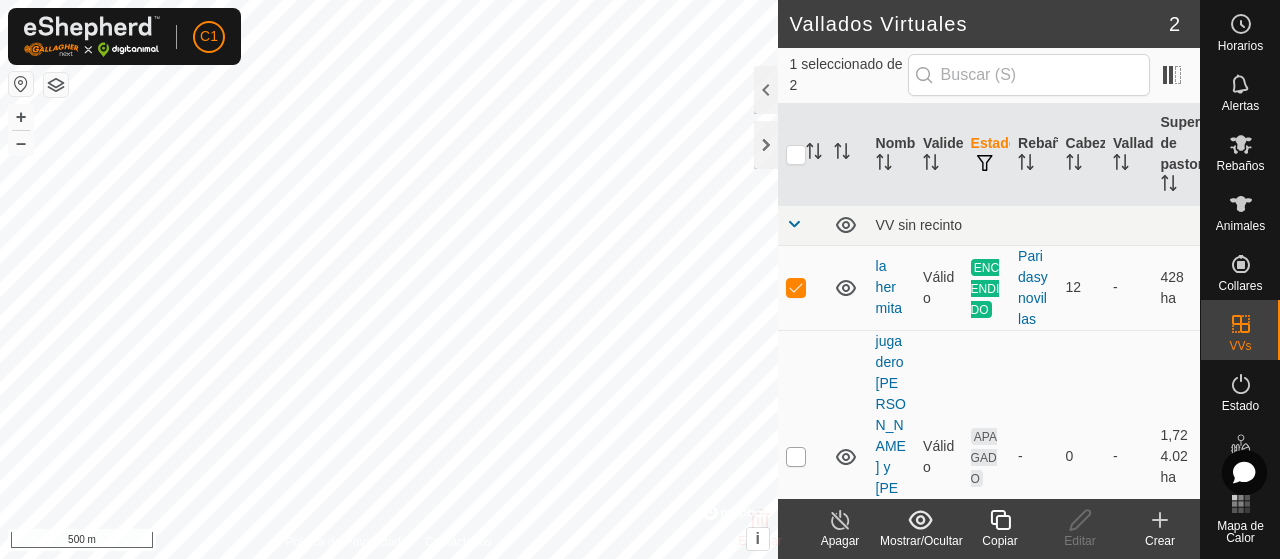 click at bounding box center [796, 457] 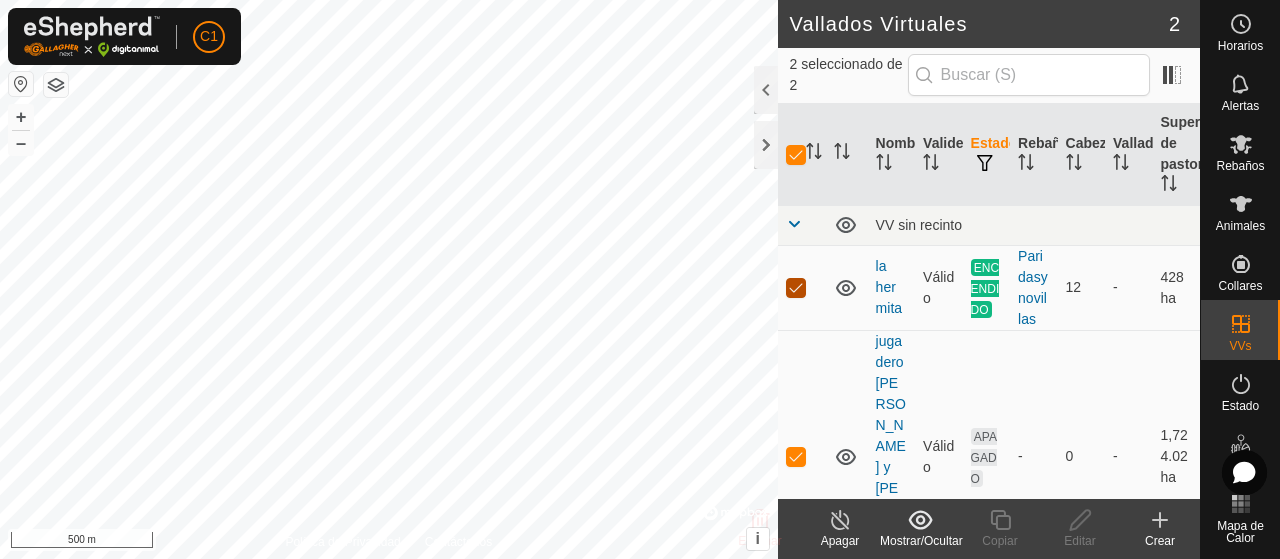click at bounding box center (796, 288) 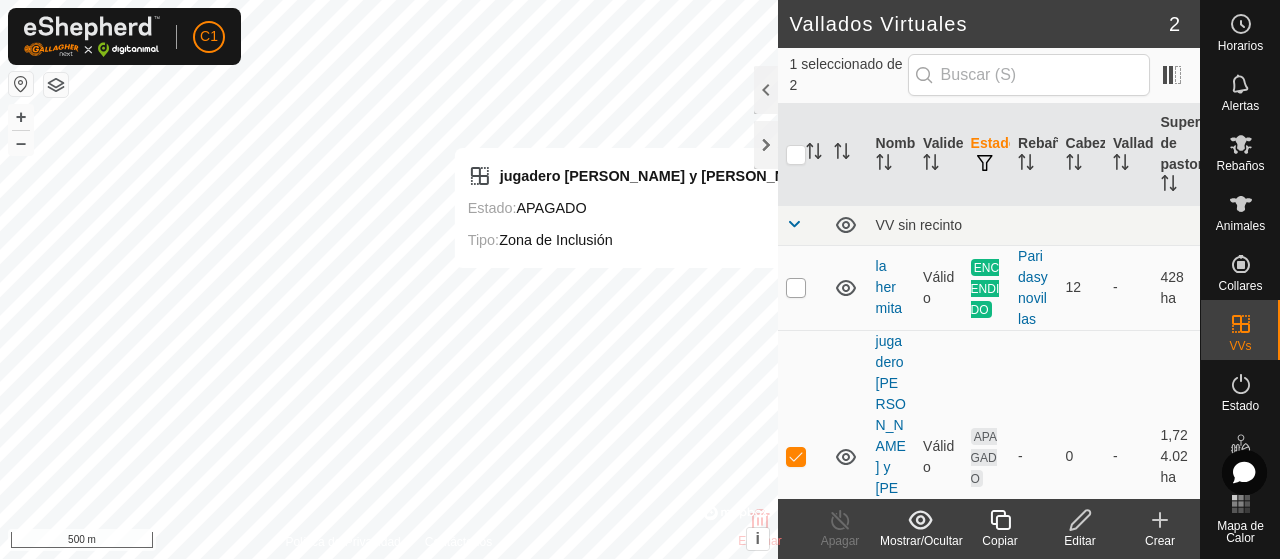 click at bounding box center (796, 288) 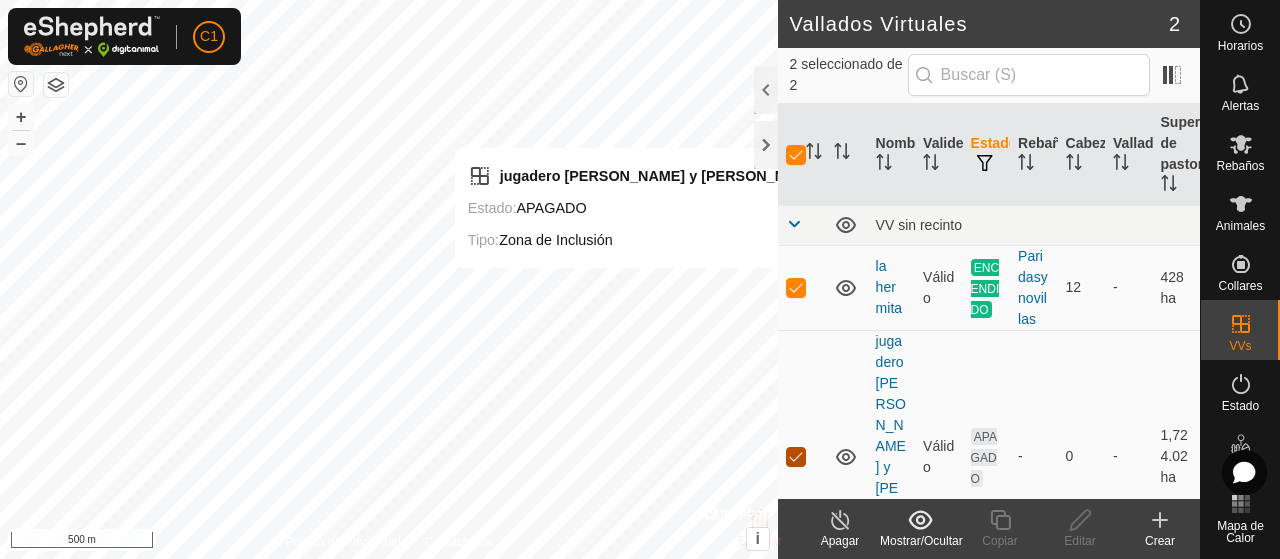 click at bounding box center (796, 457) 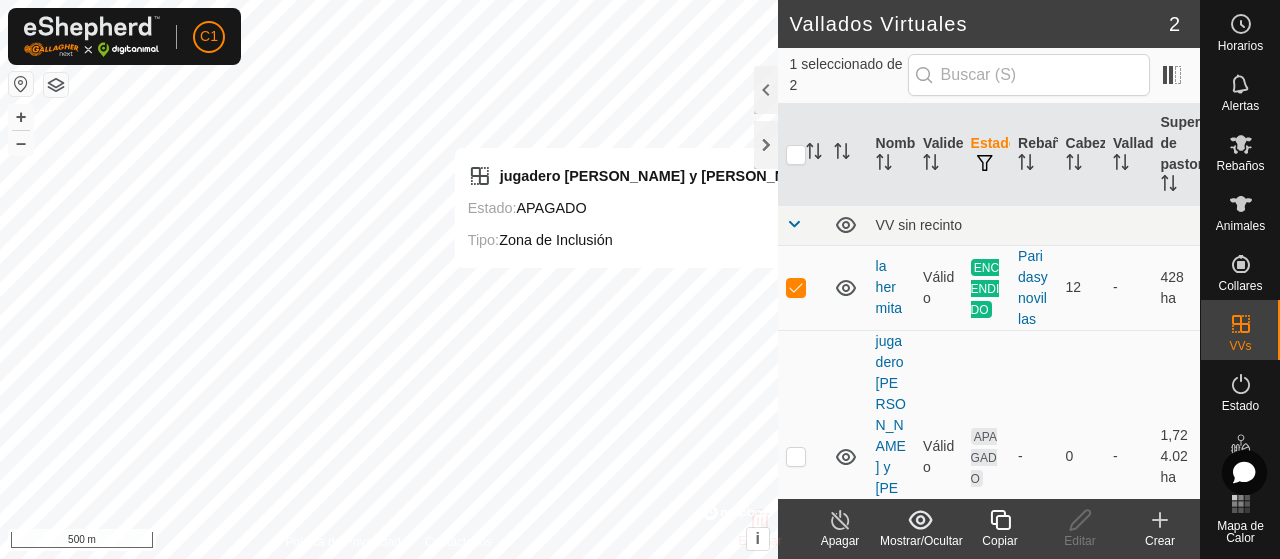 click 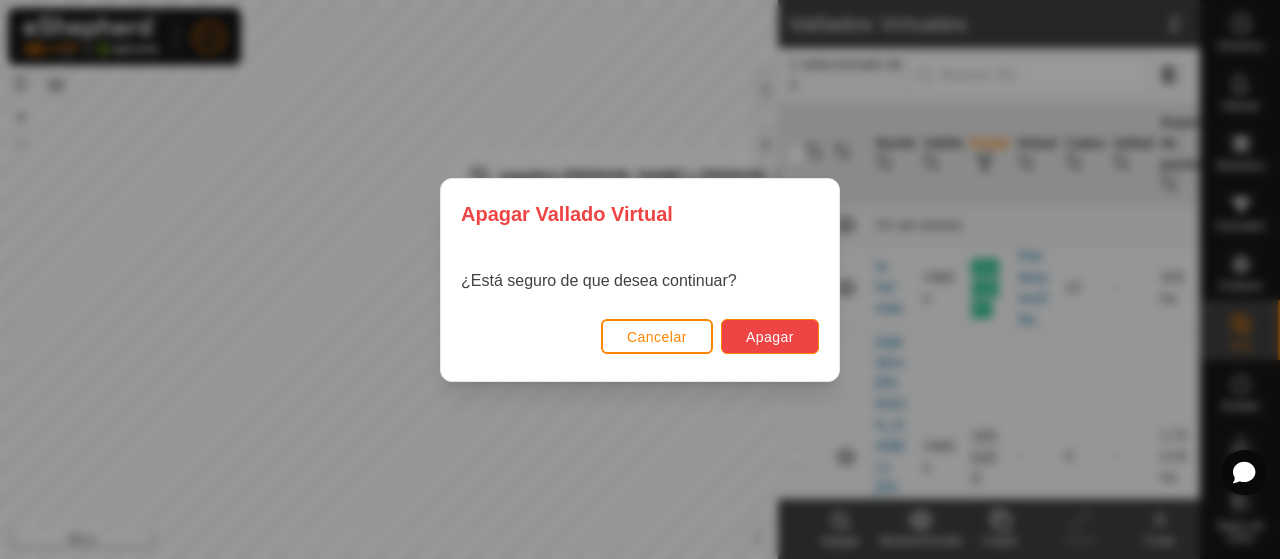 click on "Apagar" at bounding box center [770, 337] 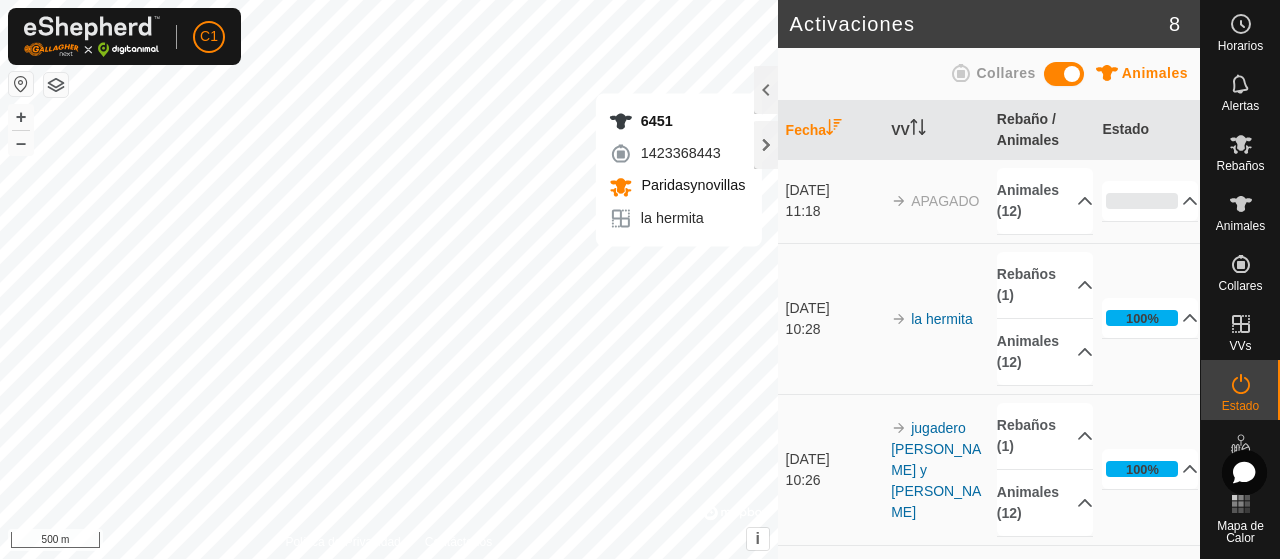 scroll, scrollTop: 100, scrollLeft: 0, axis: vertical 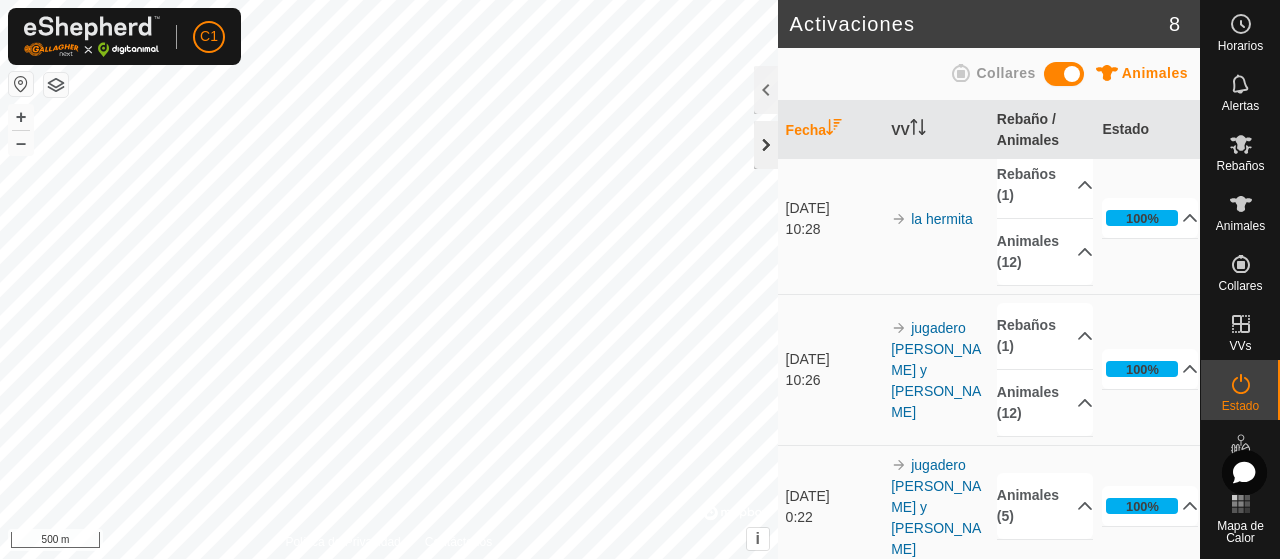 click 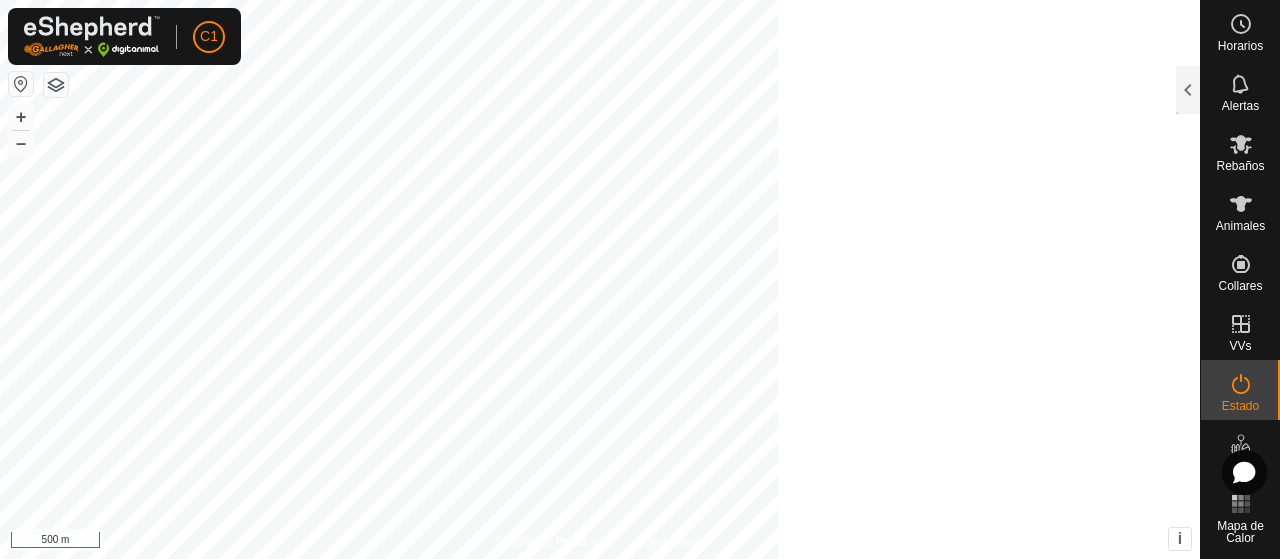 scroll, scrollTop: 108, scrollLeft: 0, axis: vertical 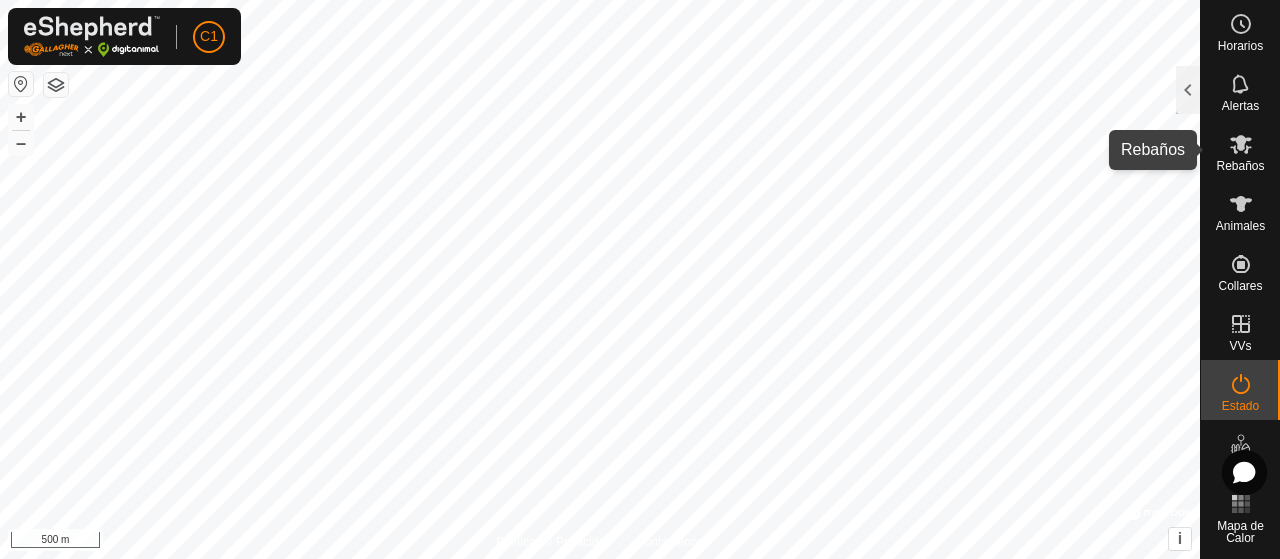 click 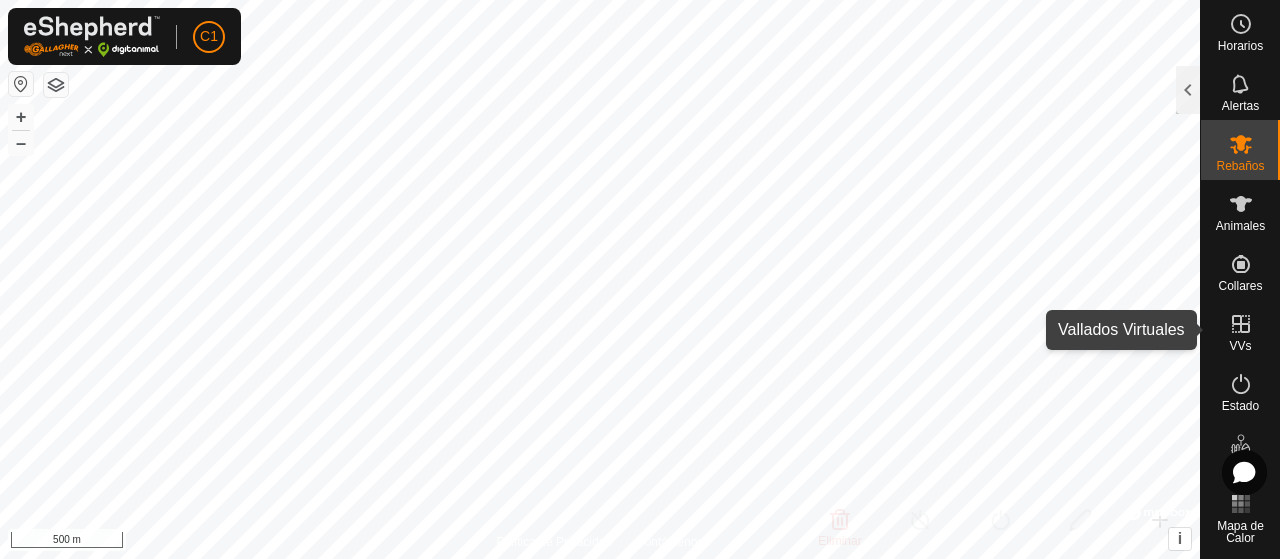 click on "VVs" at bounding box center (1240, 346) 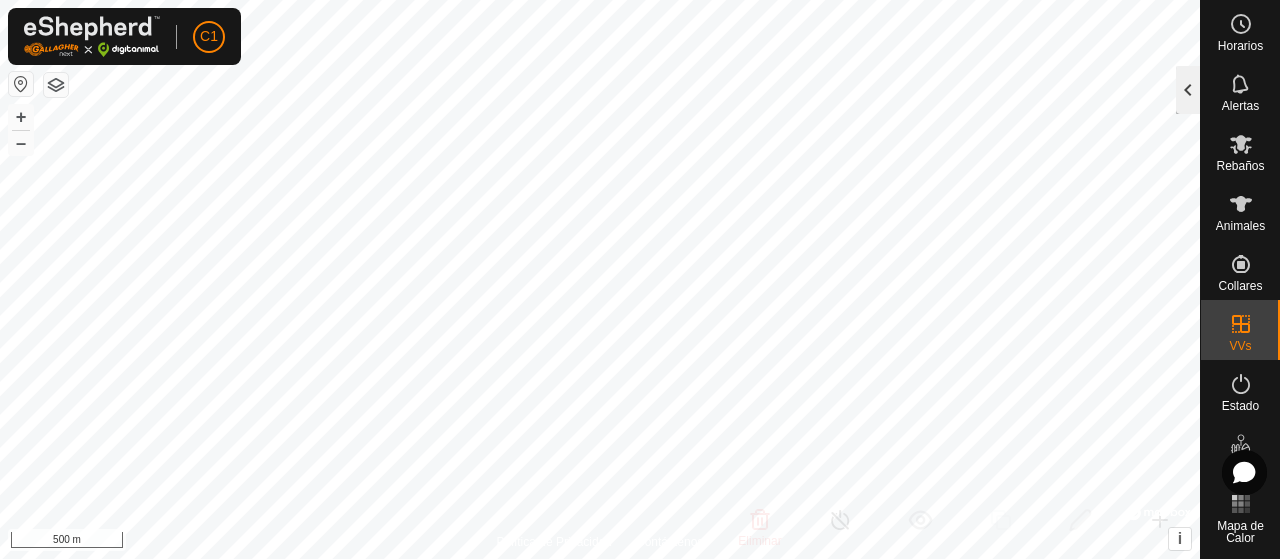 click 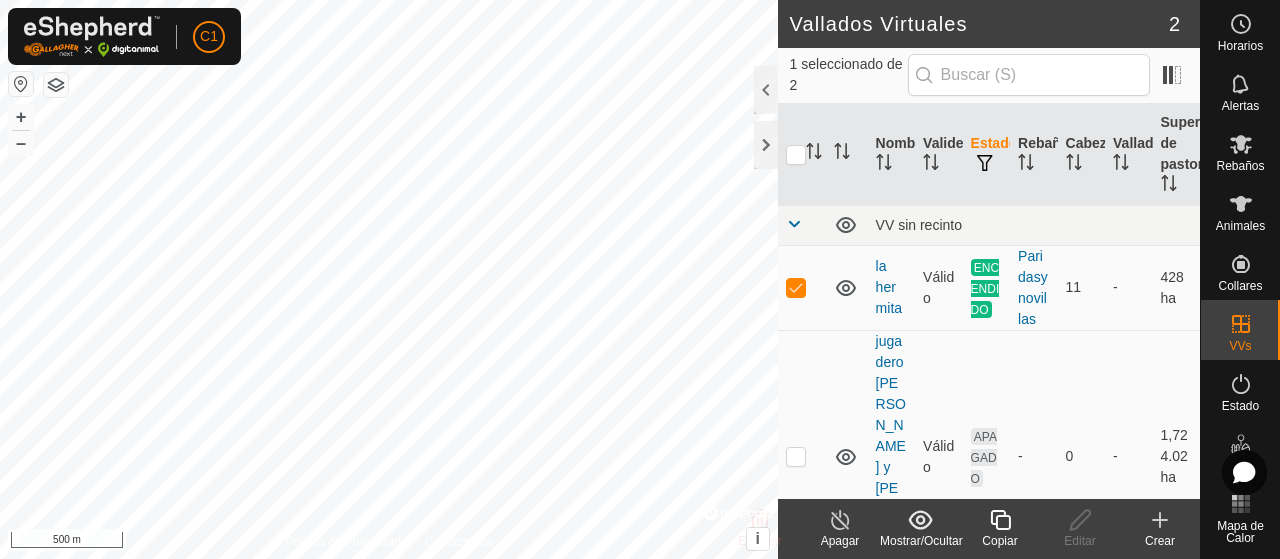 click 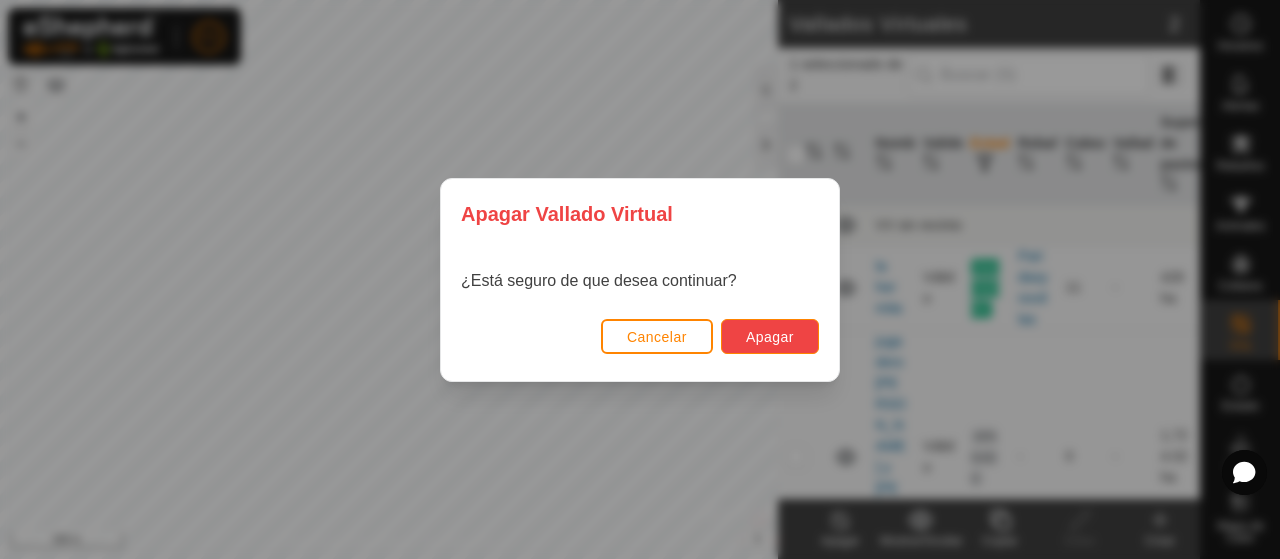 click on "Apagar" at bounding box center [770, 337] 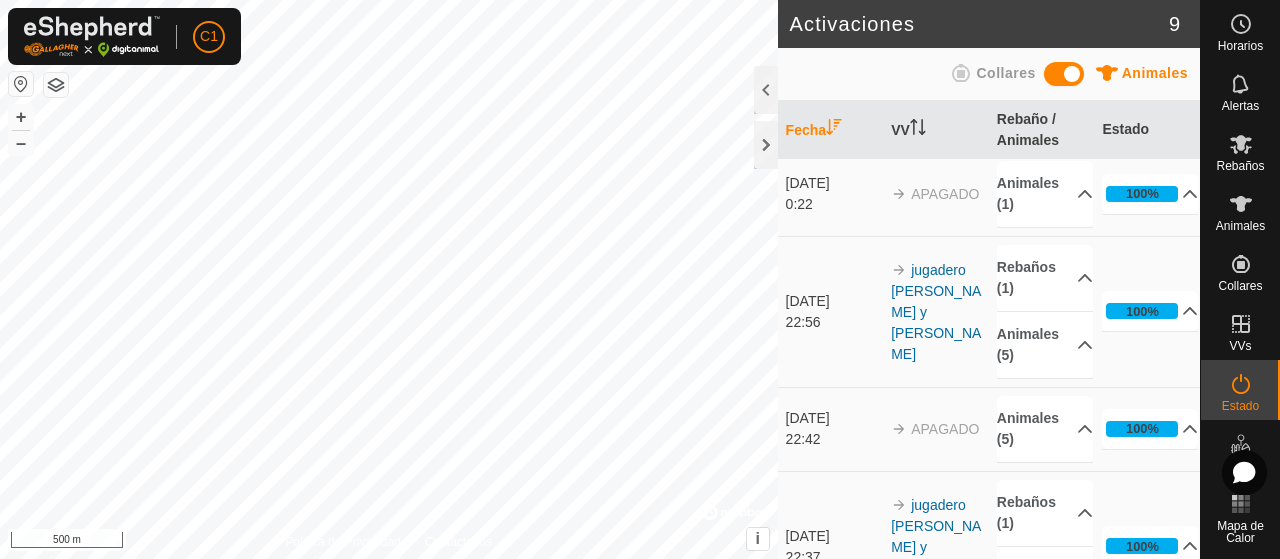 scroll, scrollTop: 625, scrollLeft: 0, axis: vertical 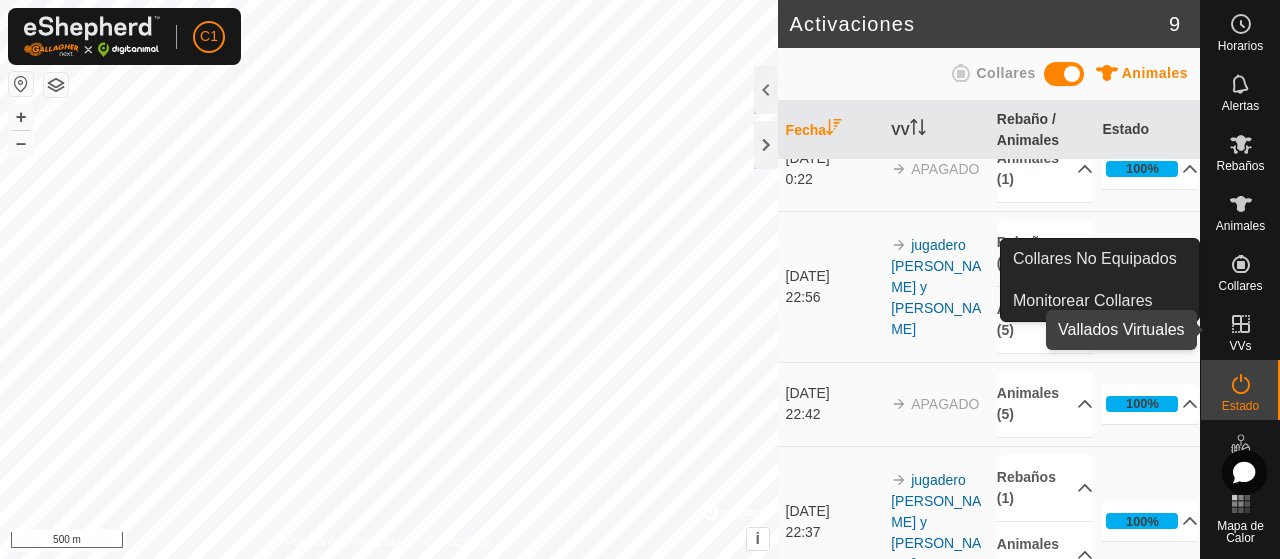 click 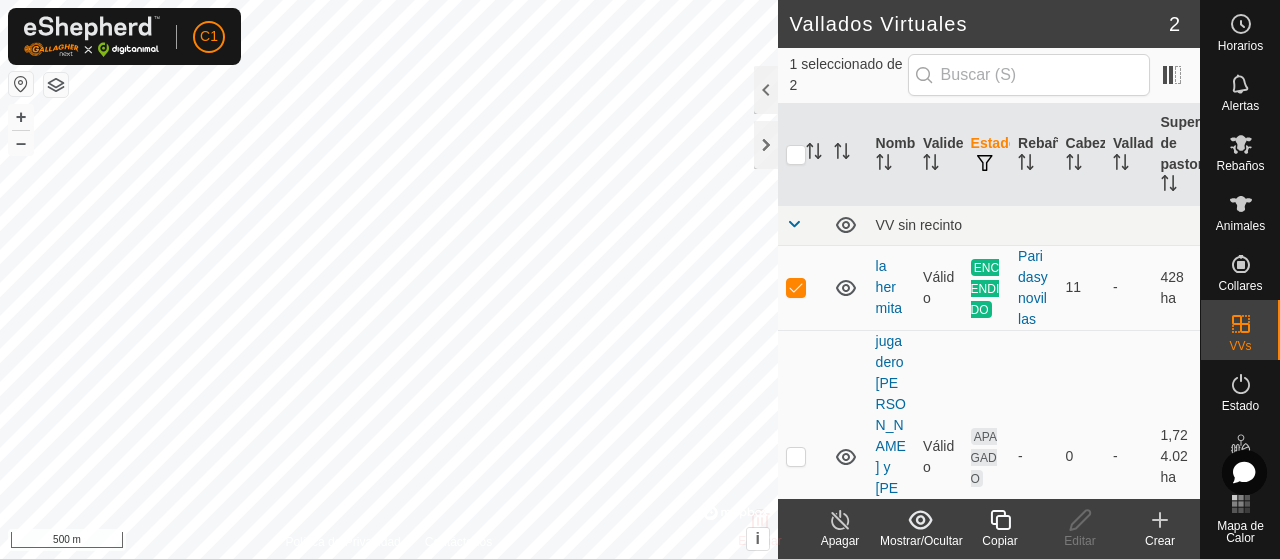checkbox on "false" 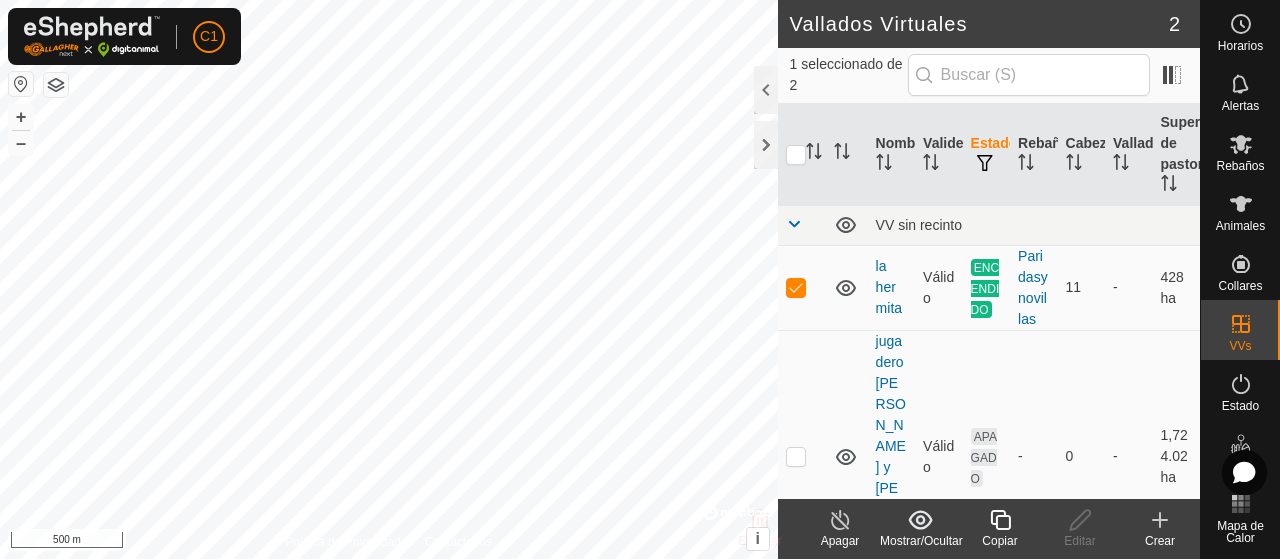 checkbox on "true" 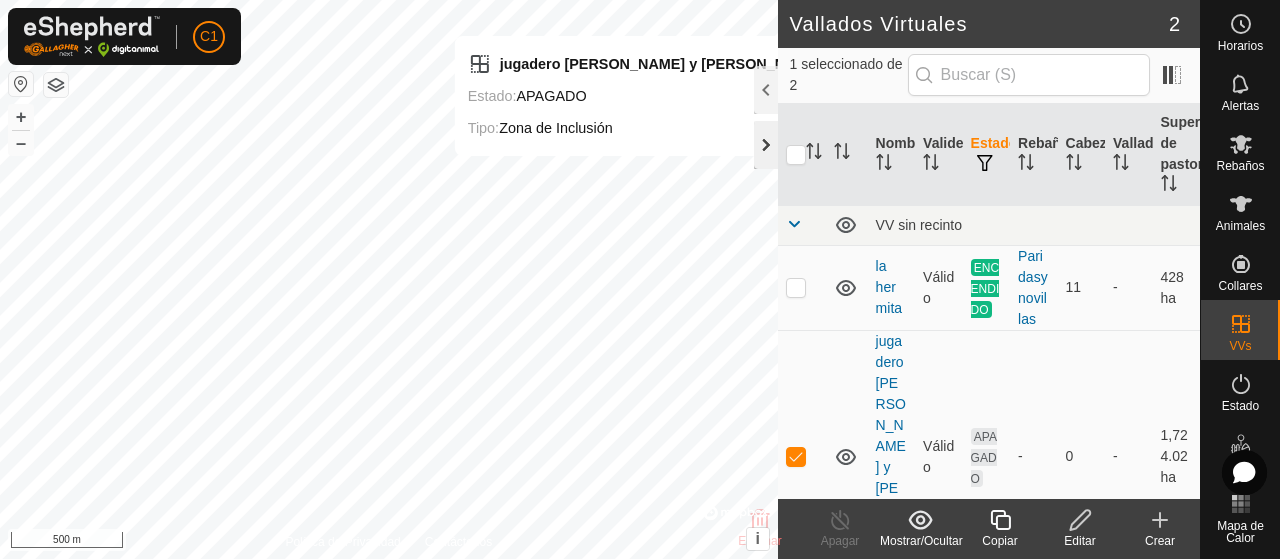 click 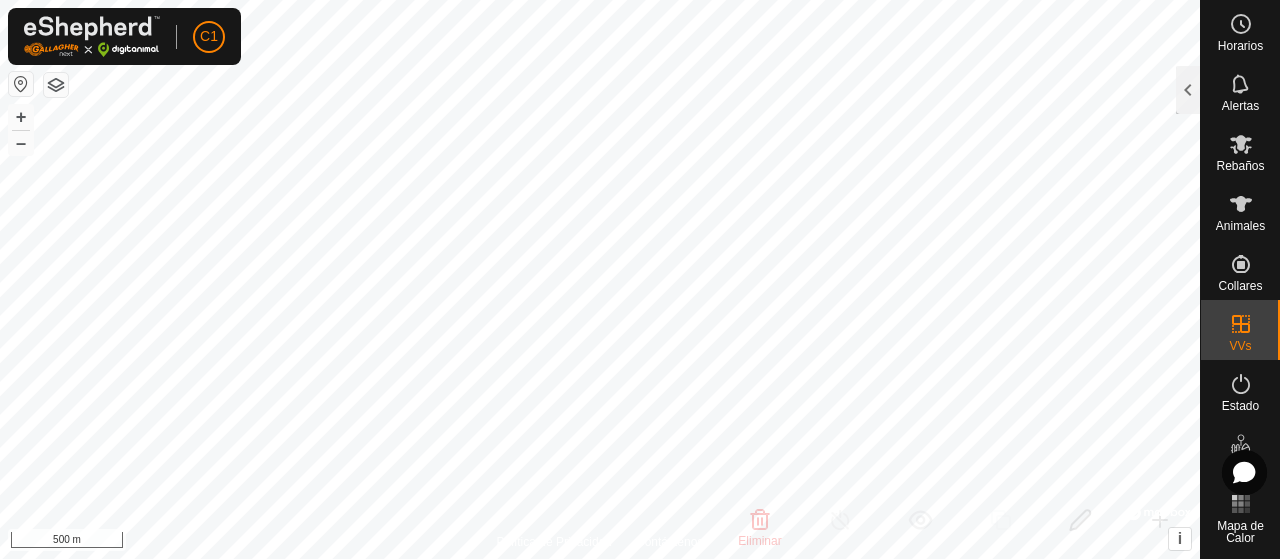 checkbox on "true" 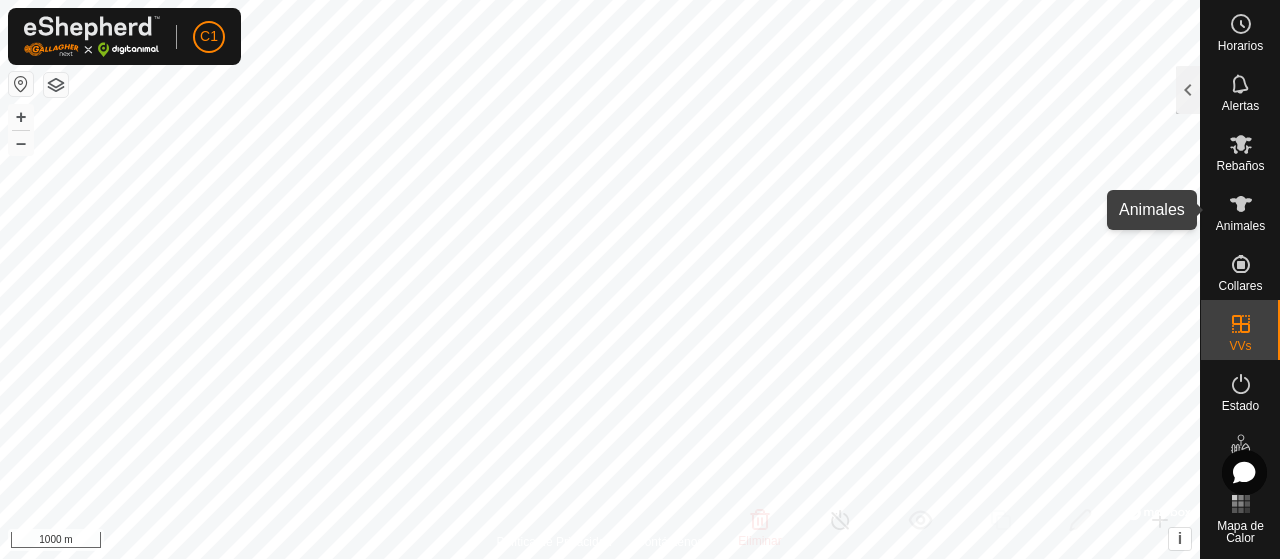 click at bounding box center (1241, 204) 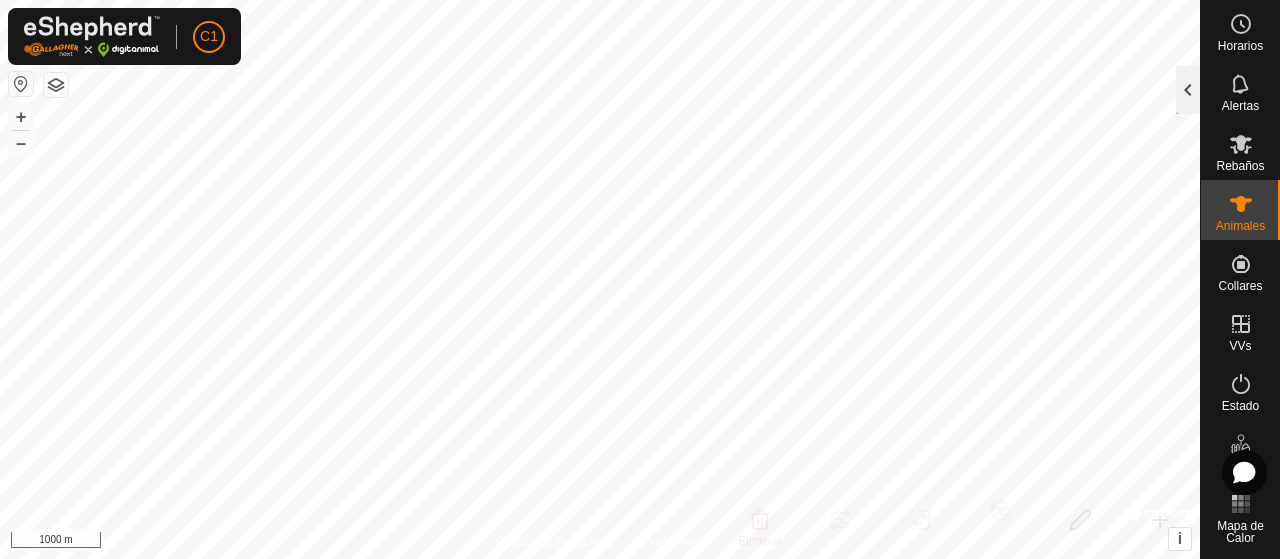 click 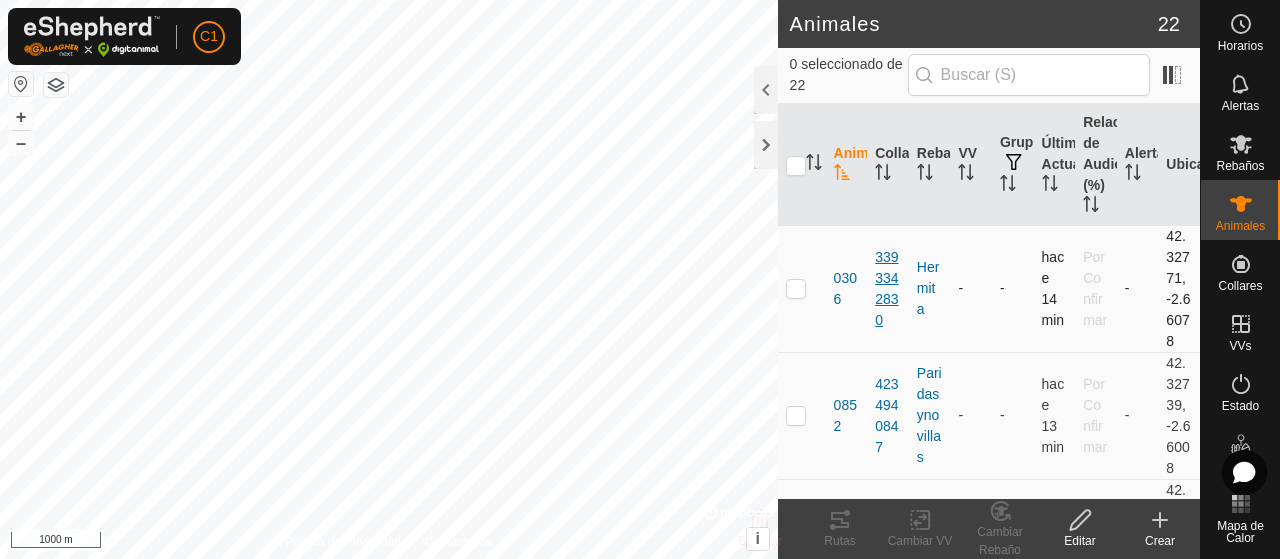 scroll, scrollTop: 0, scrollLeft: 0, axis: both 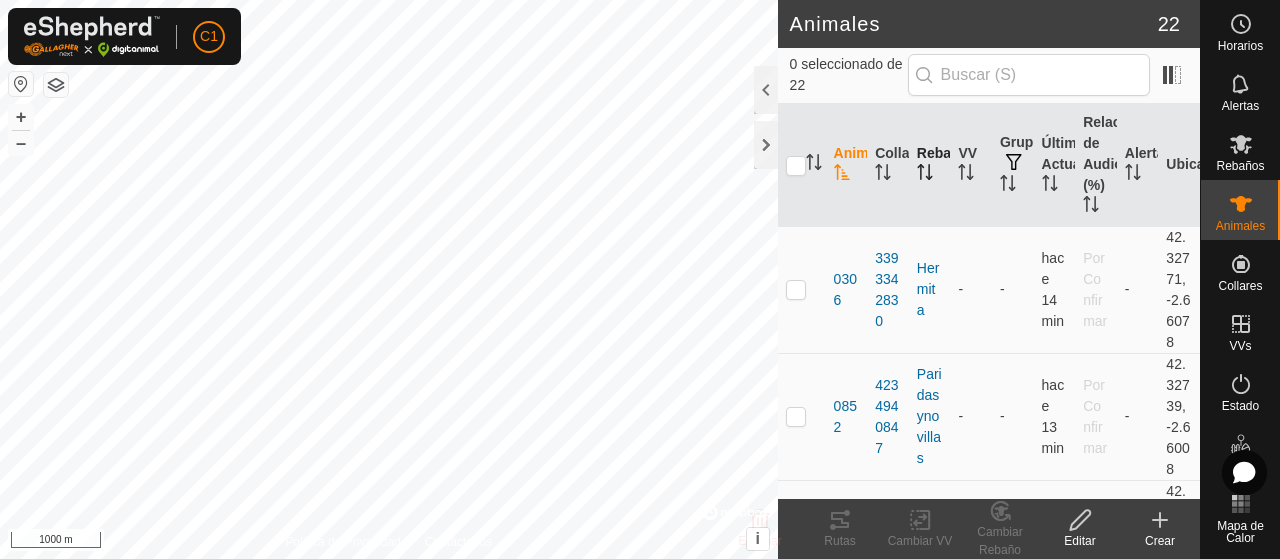 click 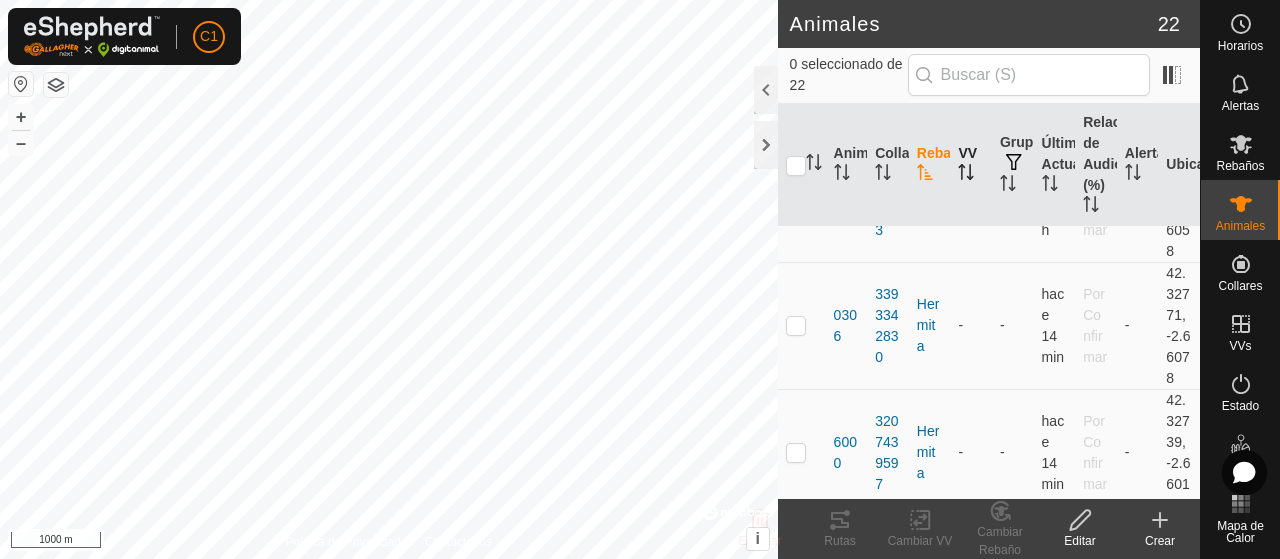 scroll, scrollTop: 101, scrollLeft: 0, axis: vertical 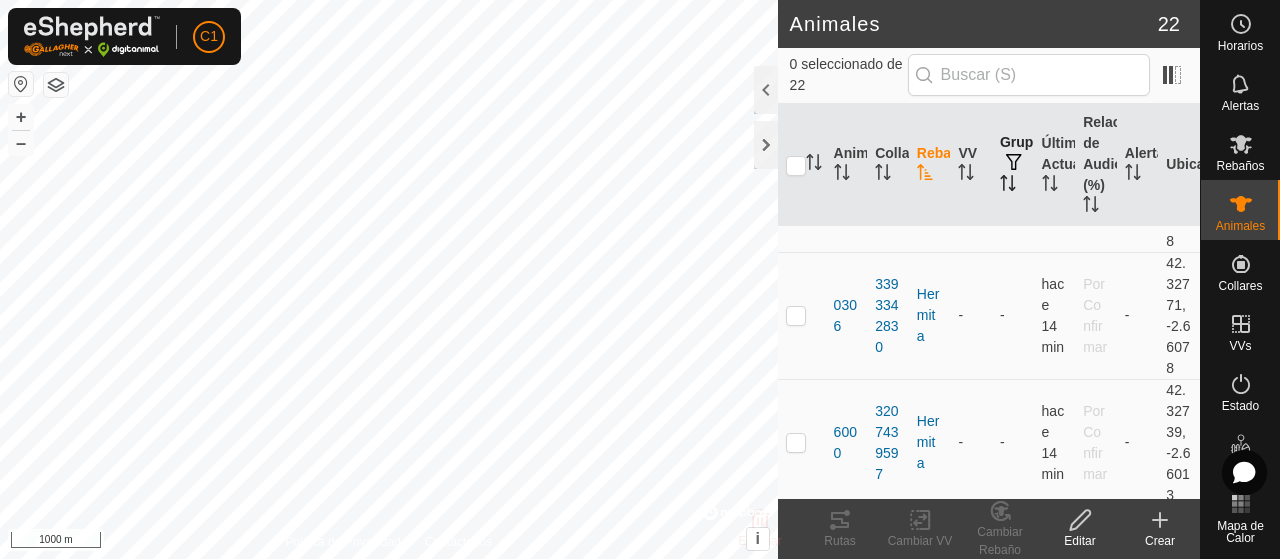 click 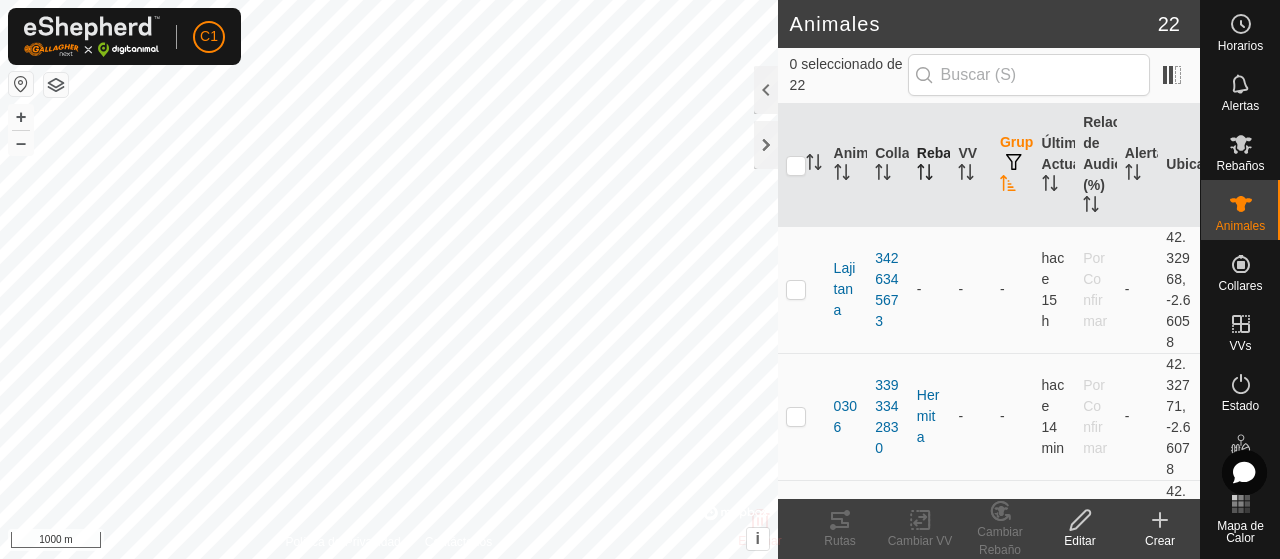 click 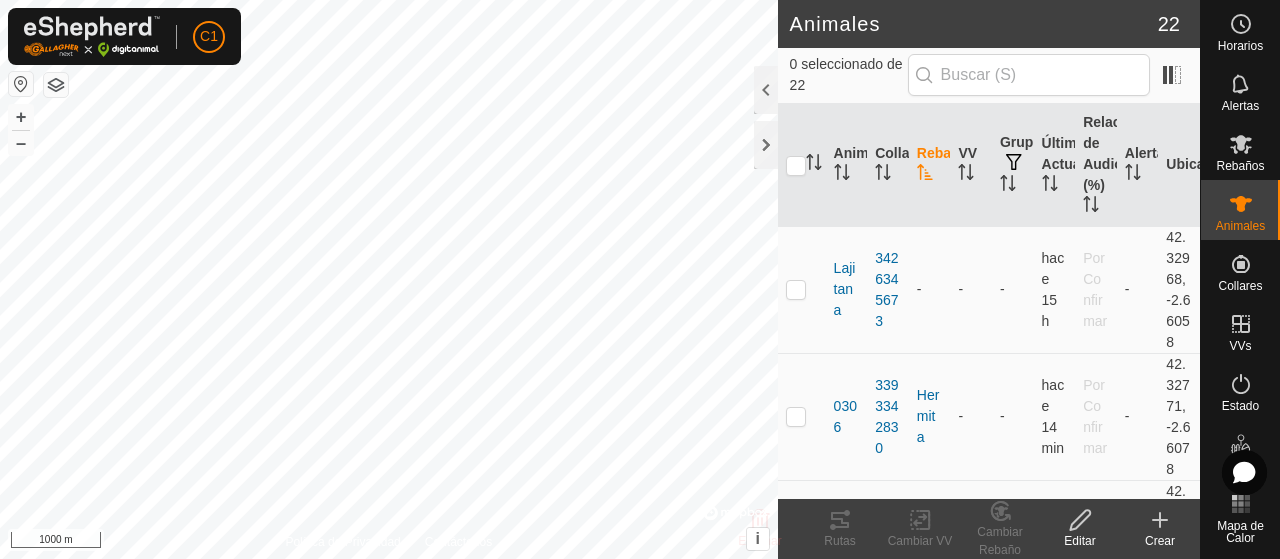 click on "Rebaño" at bounding box center [930, 165] 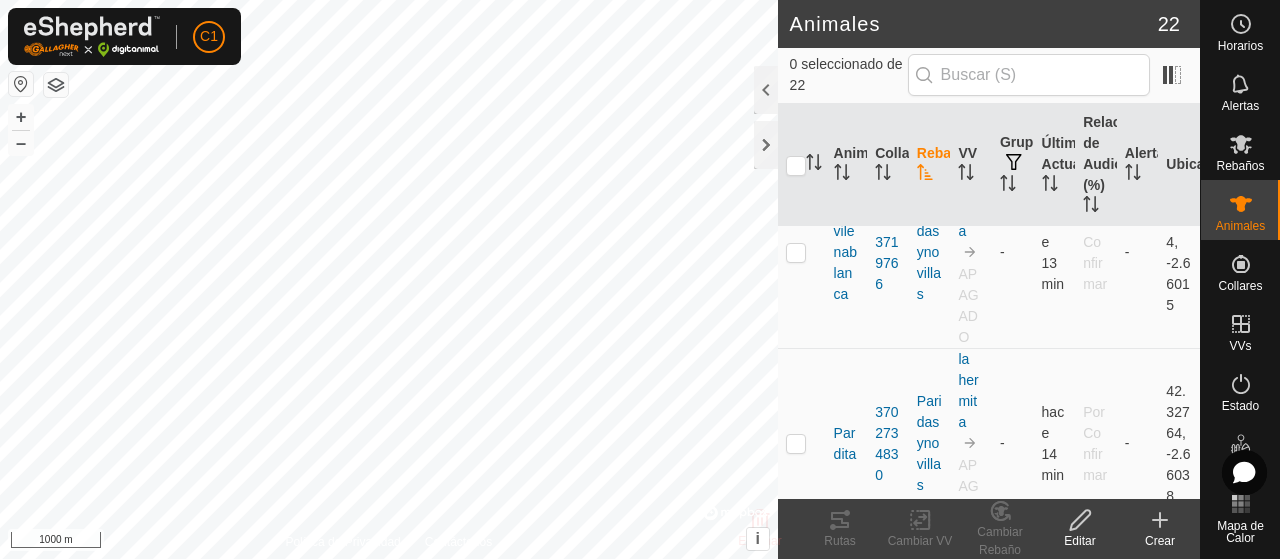 scroll, scrollTop: 3226, scrollLeft: 0, axis: vertical 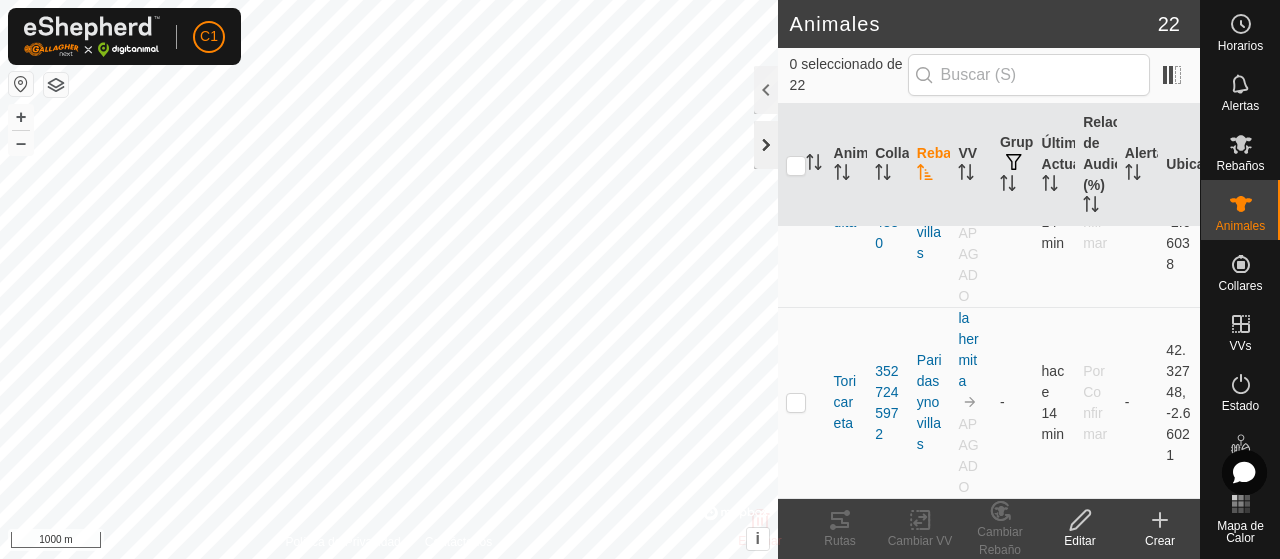 click 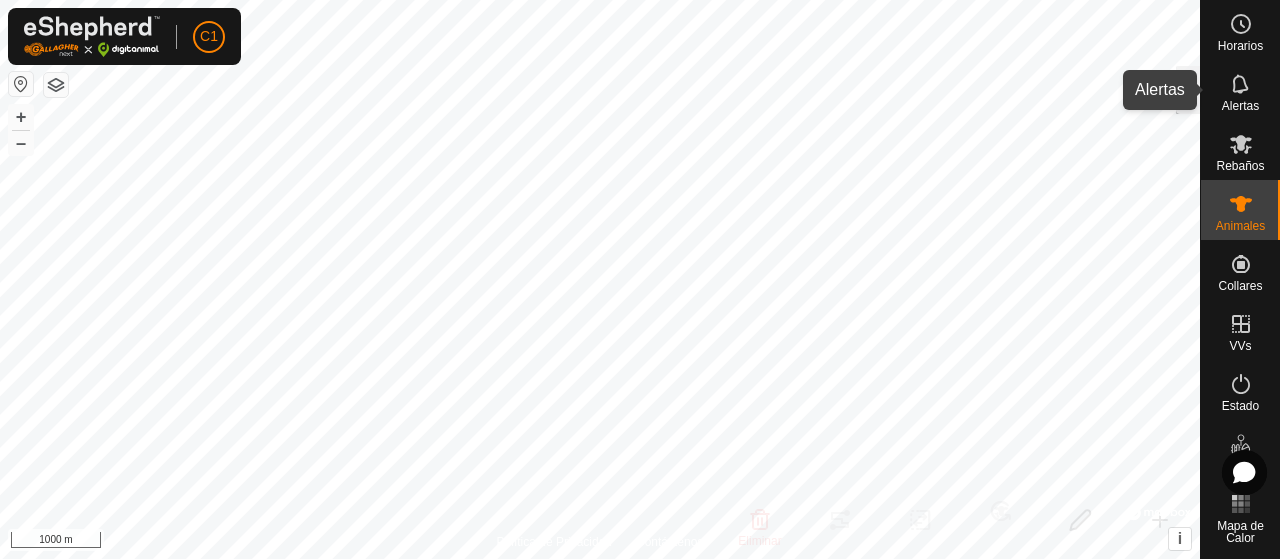drag, startPoint x: 1214, startPoint y: 99, endPoint x: 1229, endPoint y: 97, distance: 15.132746 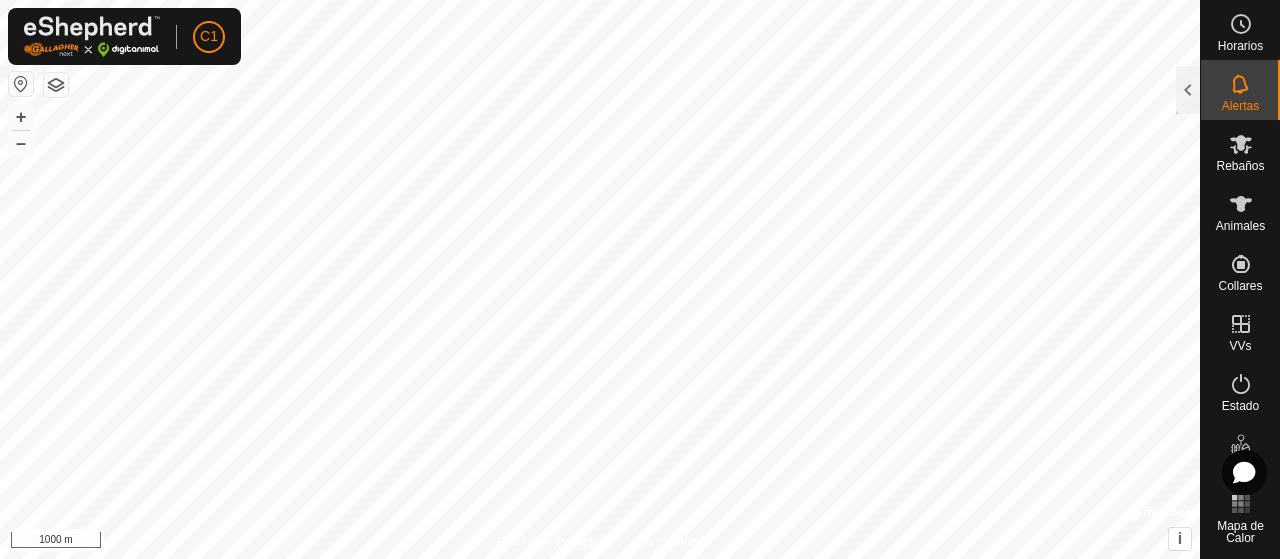 click at bounding box center [1241, 84] 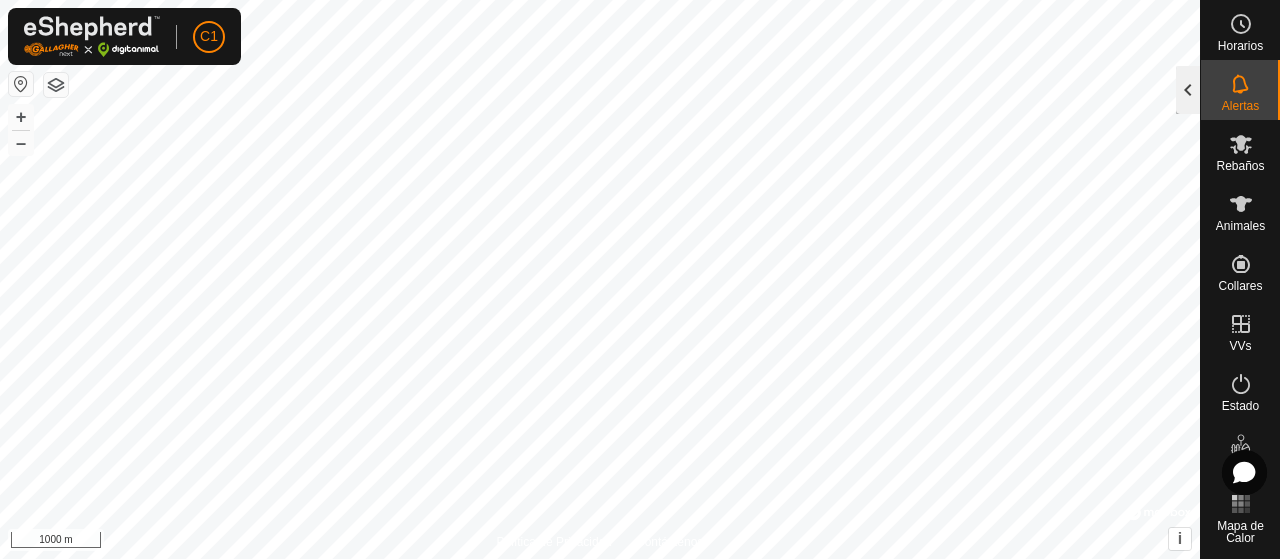 click 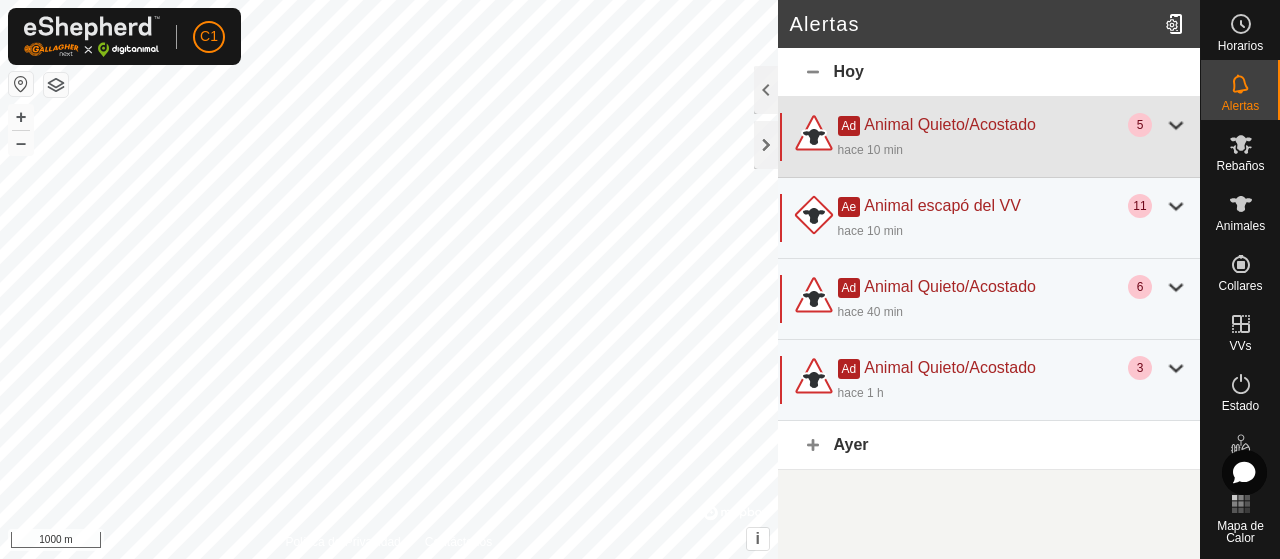 click on "Ad  Animal Quieto/Acostado" 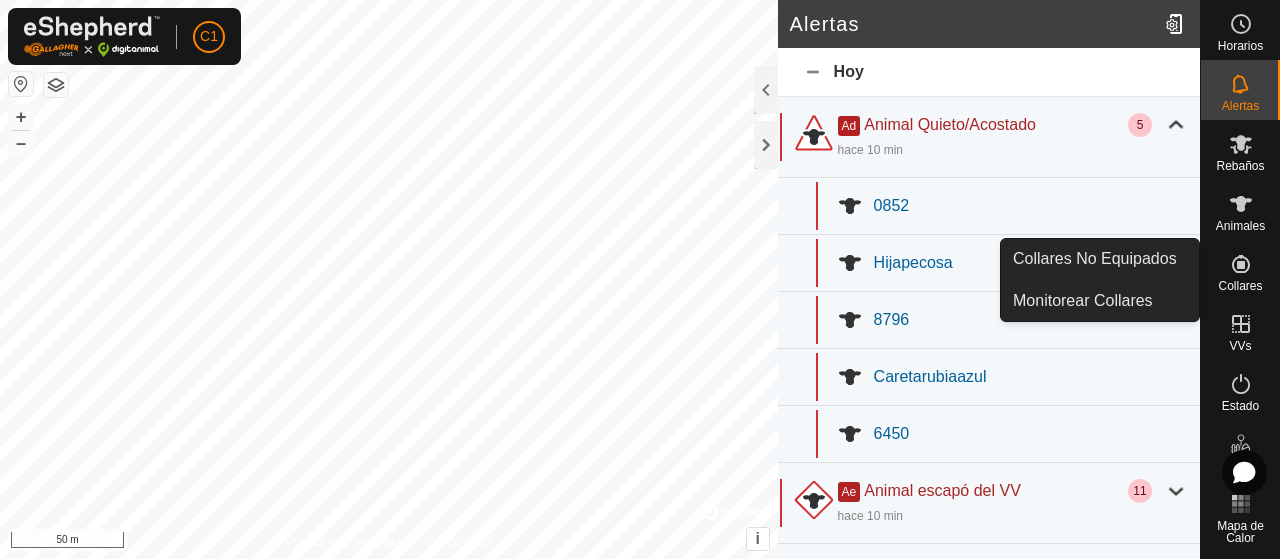 click 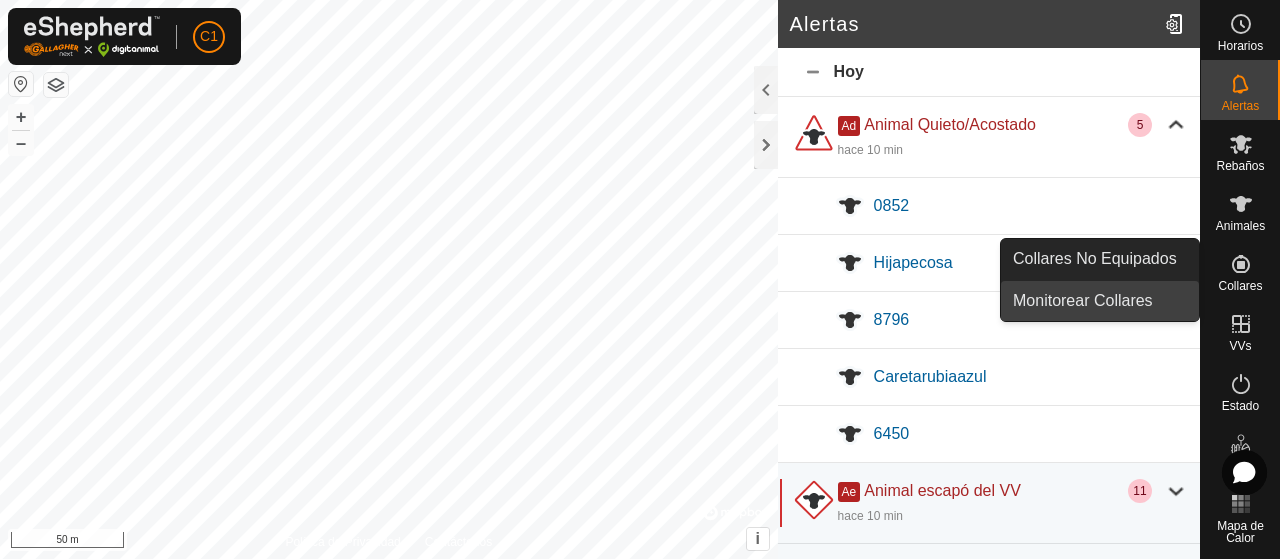 click on "Monitorear Collares" at bounding box center [1100, 301] 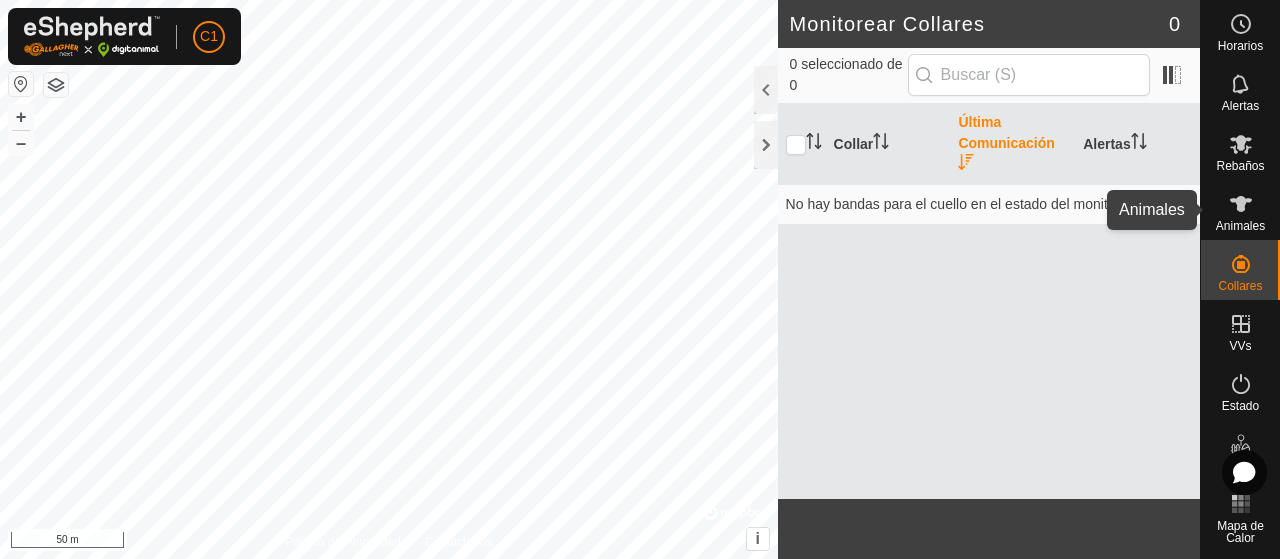 click 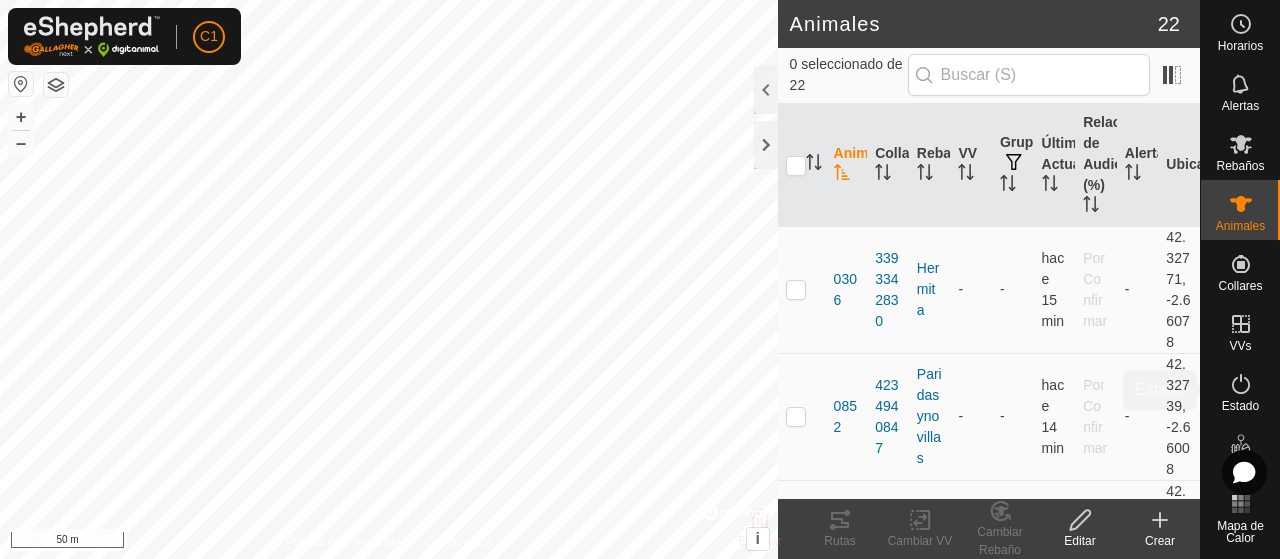 click 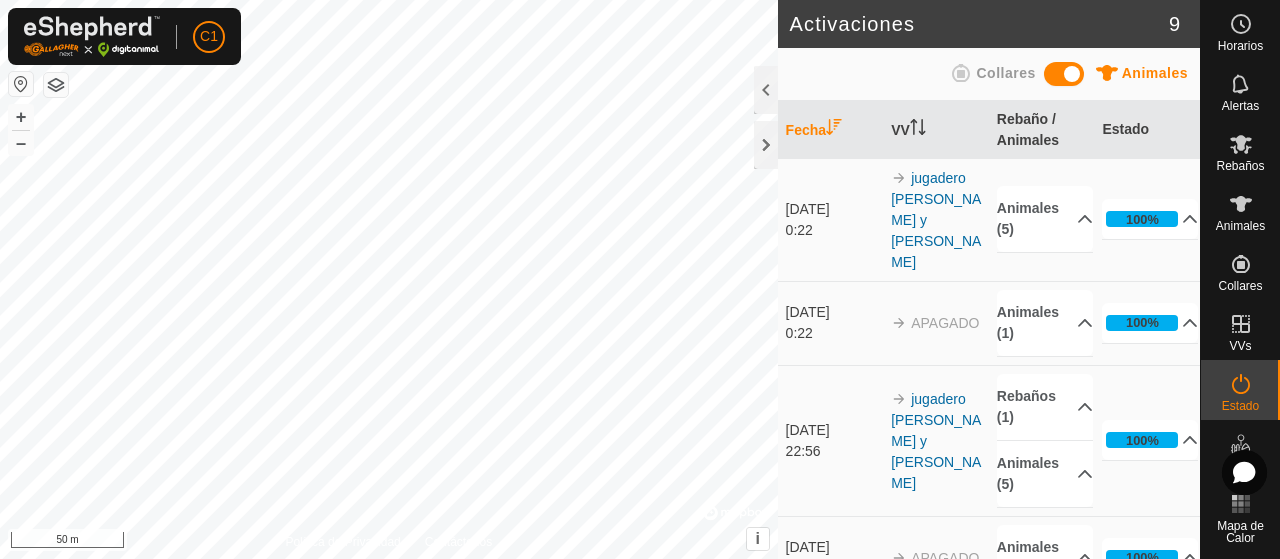 scroll, scrollTop: 425, scrollLeft: 0, axis: vertical 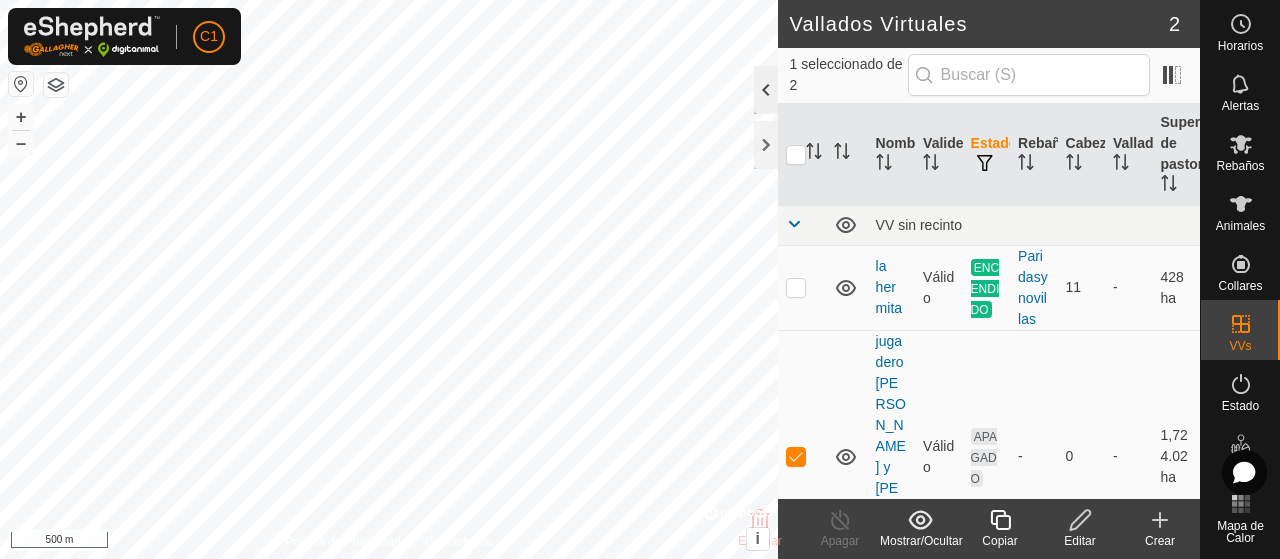 click 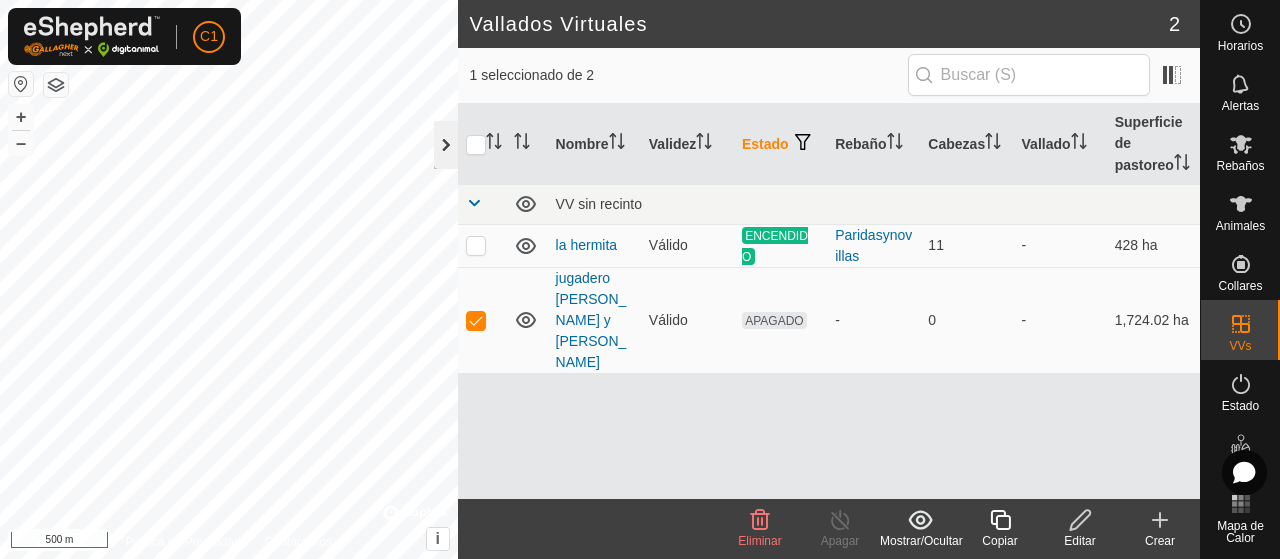 click 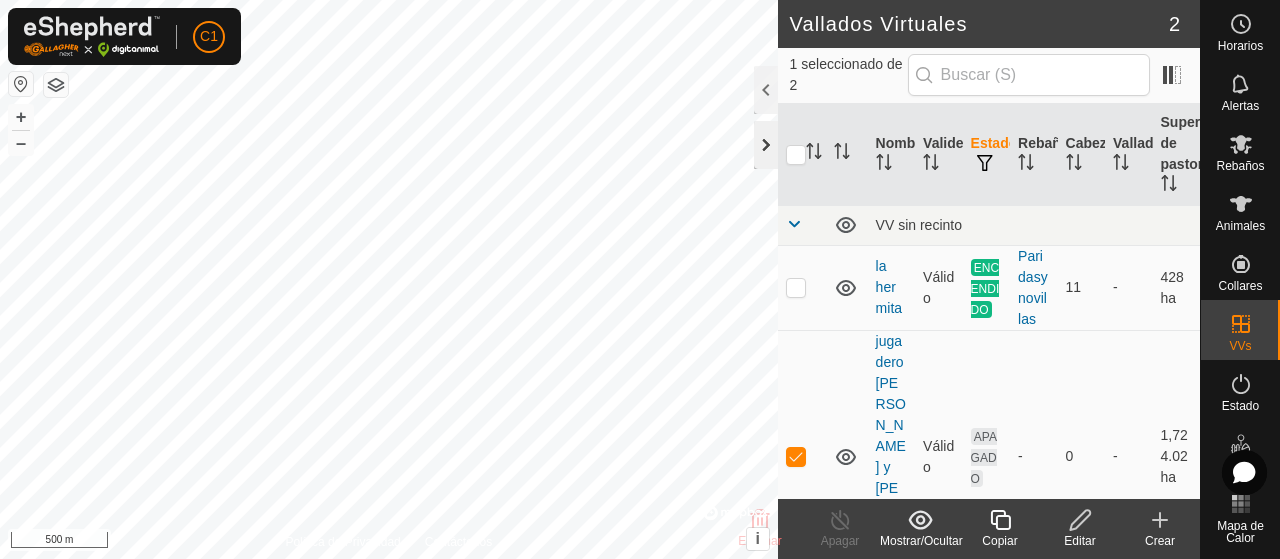 click 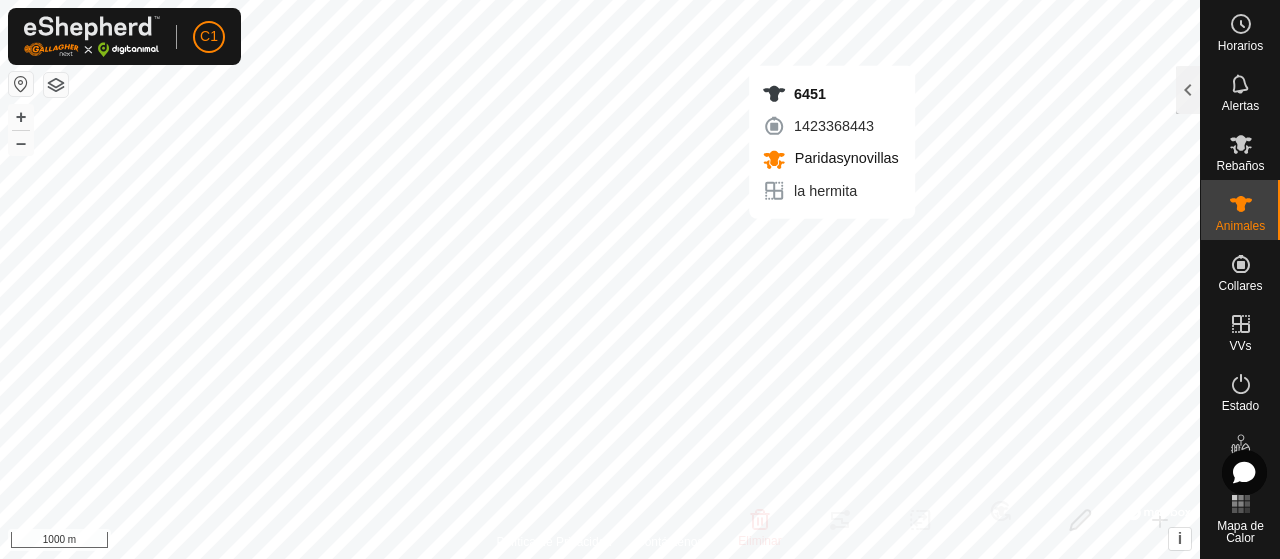 checkbox on "true" 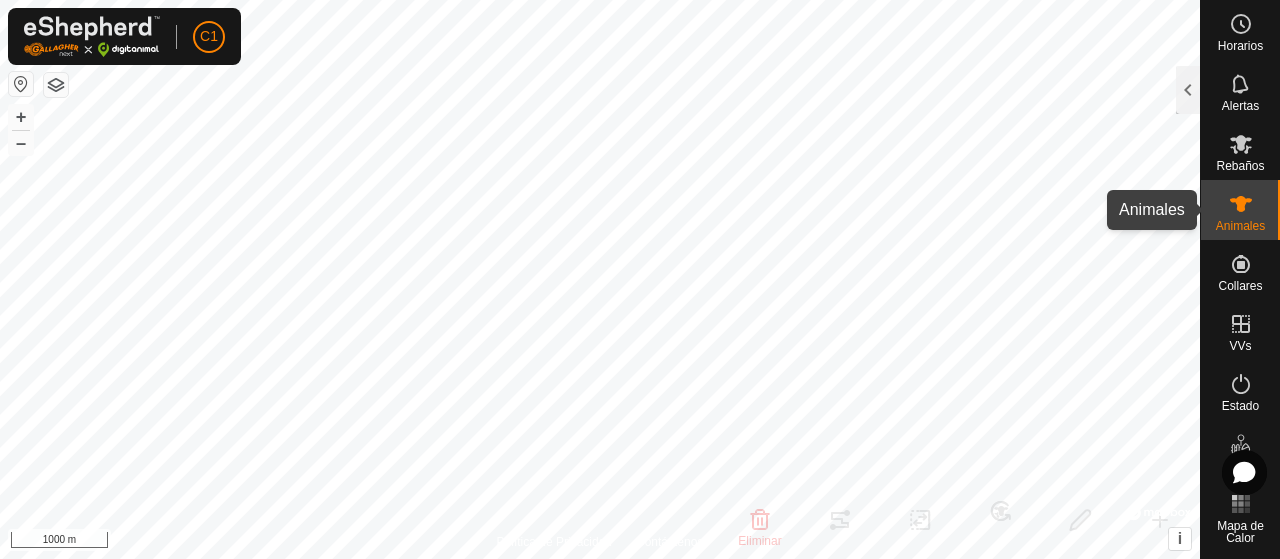 click on "Animales" at bounding box center [1240, 226] 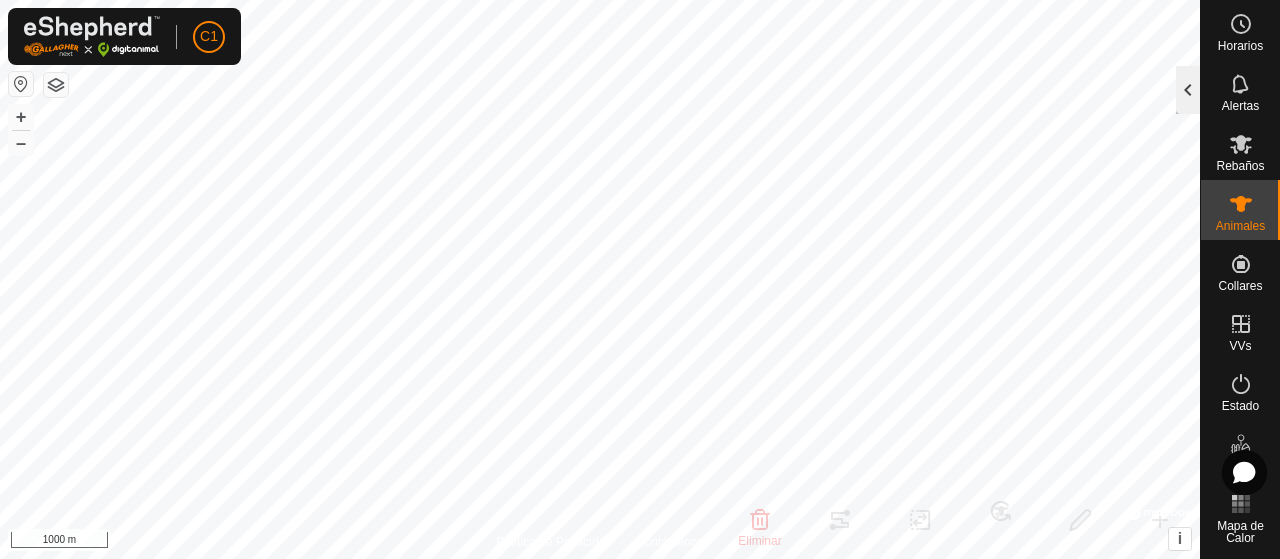 click 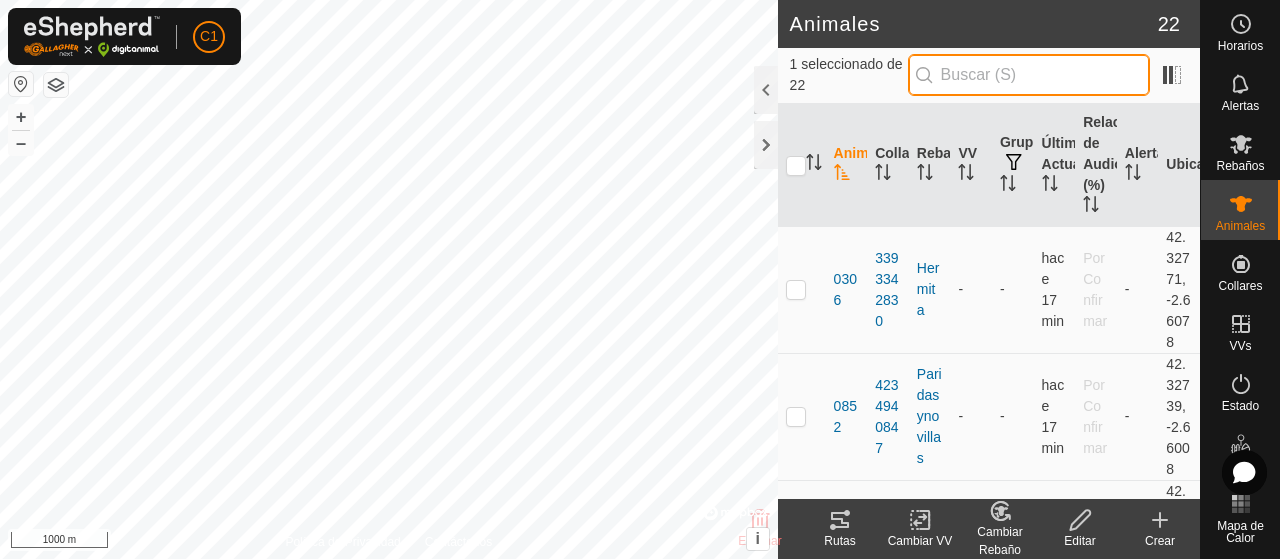 click at bounding box center [1029, 75] 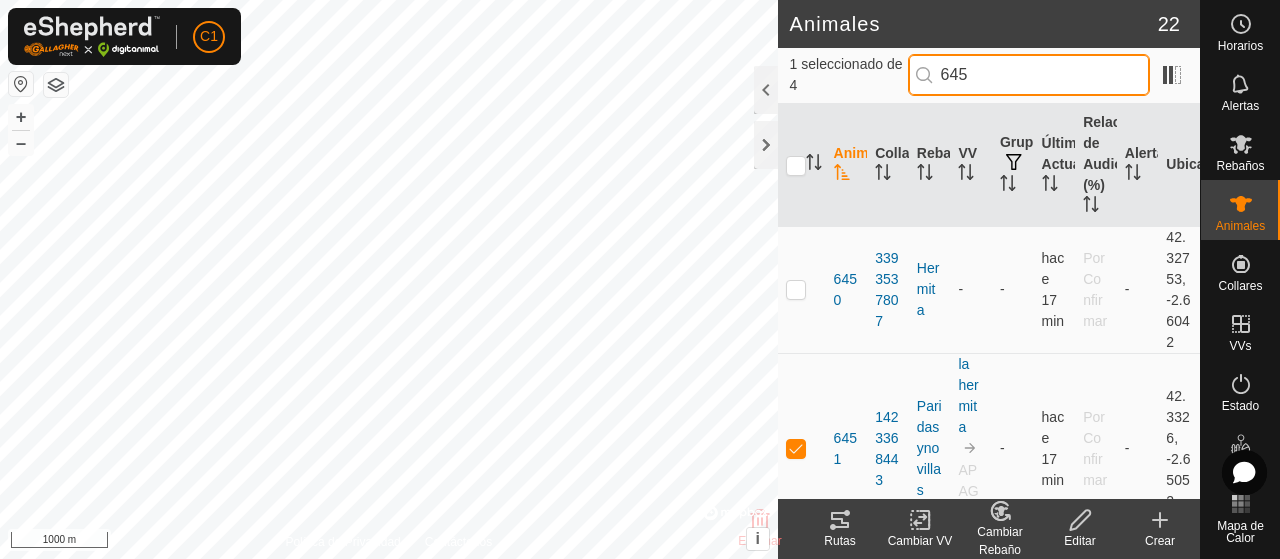 type on "6451" 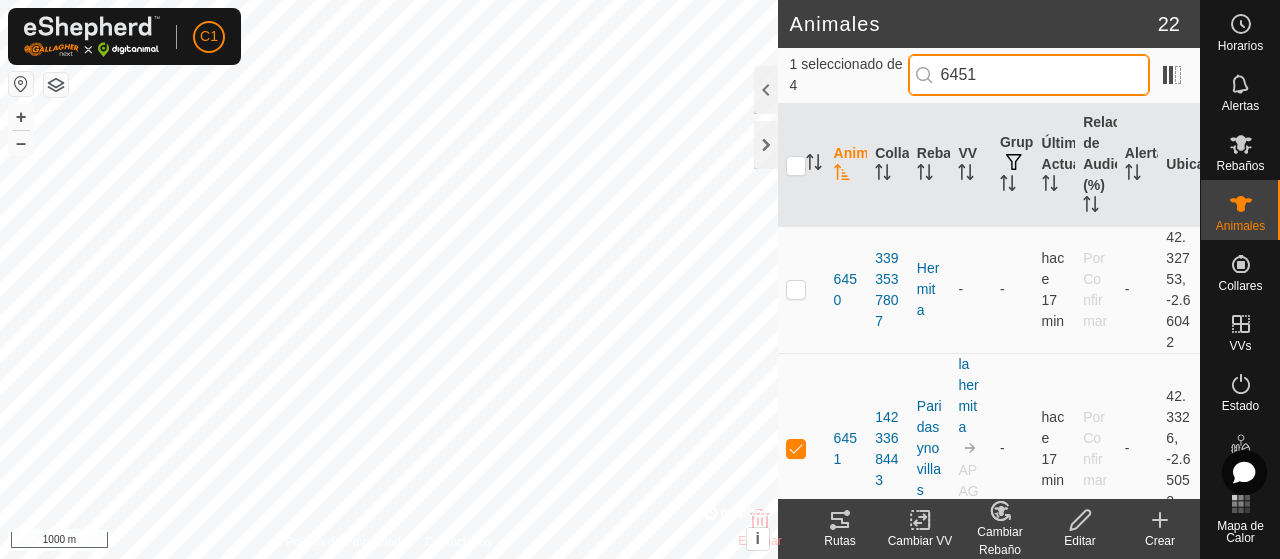 checkbox on "true" 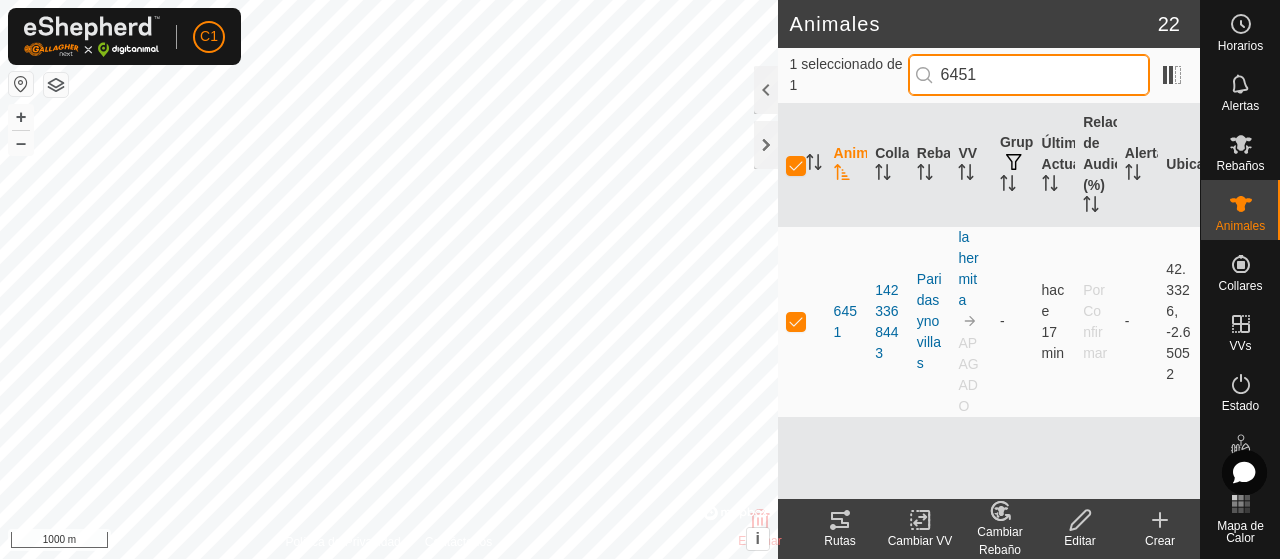 type on "6451" 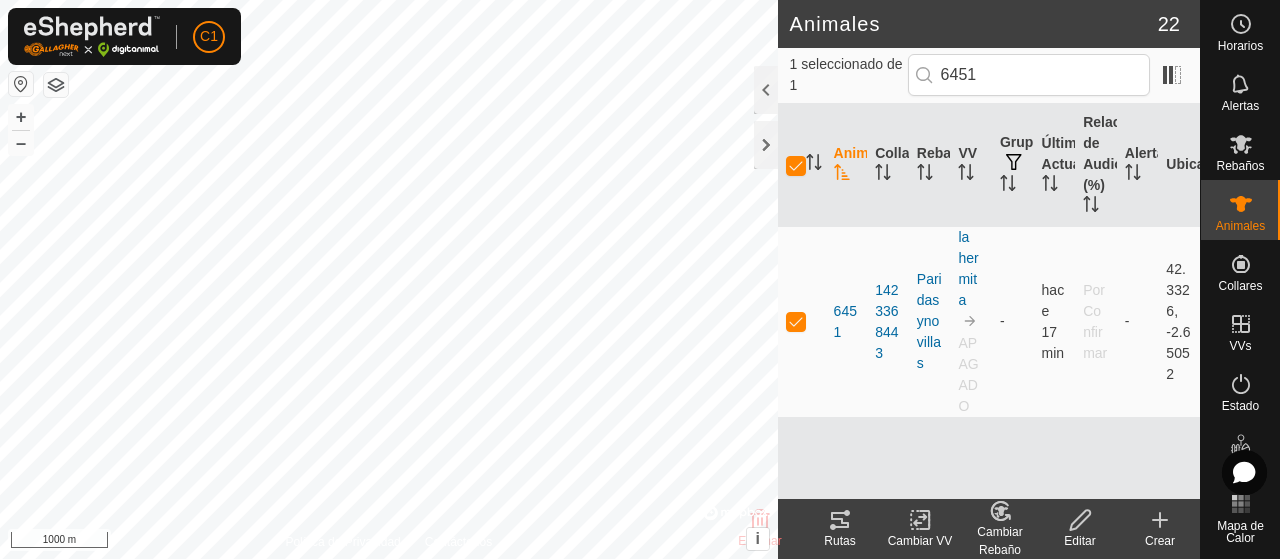 click on "Cambiar Rebaño" 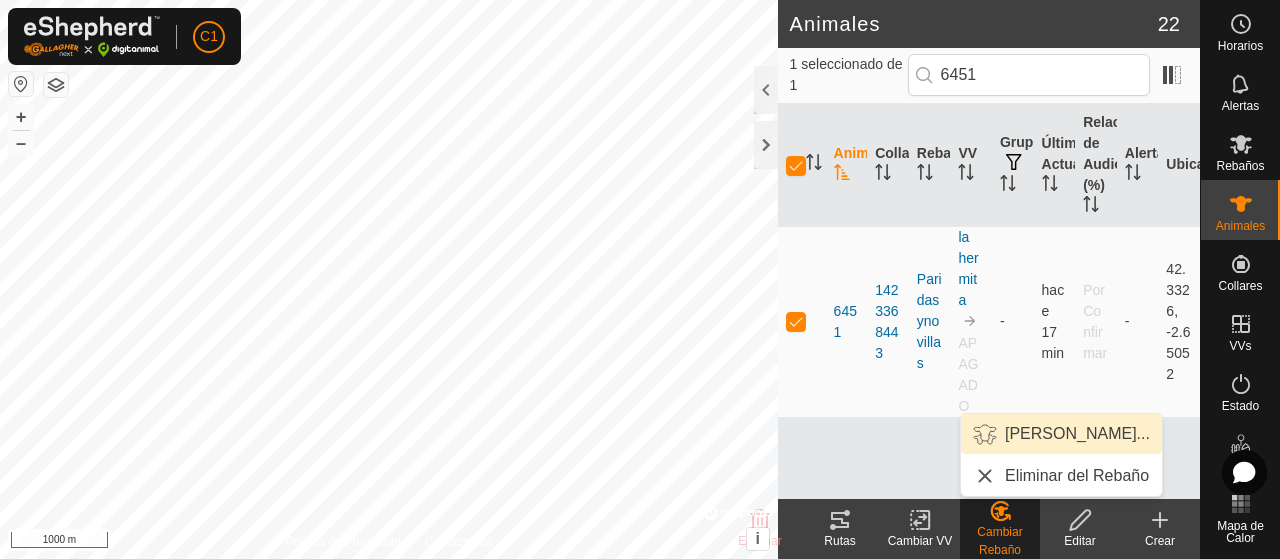 click on "[PERSON_NAME]..." at bounding box center [1061, 434] 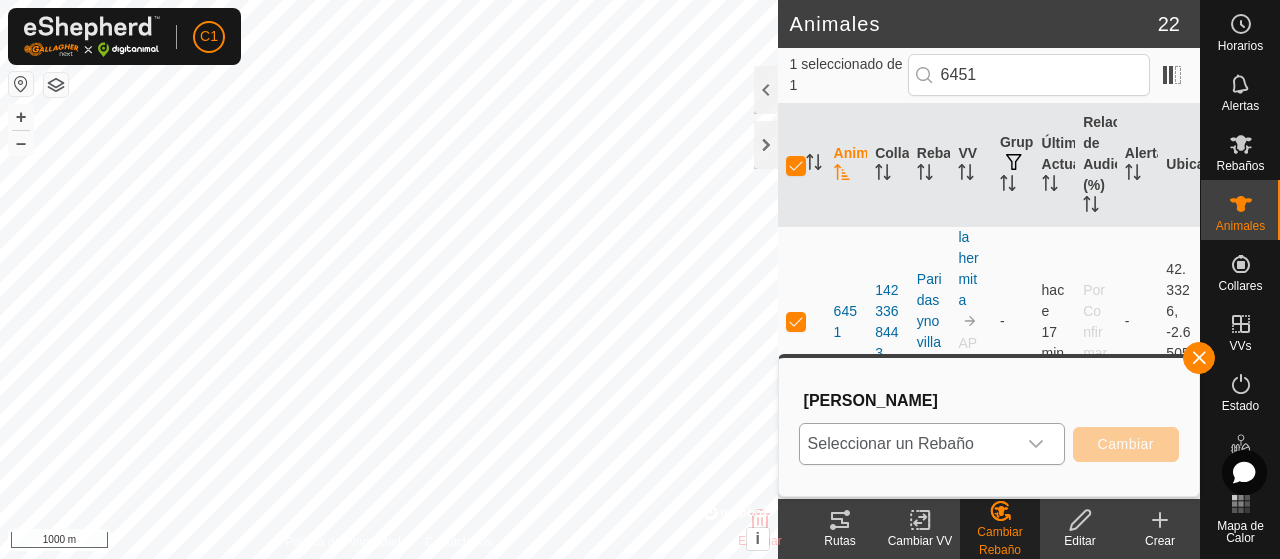 click 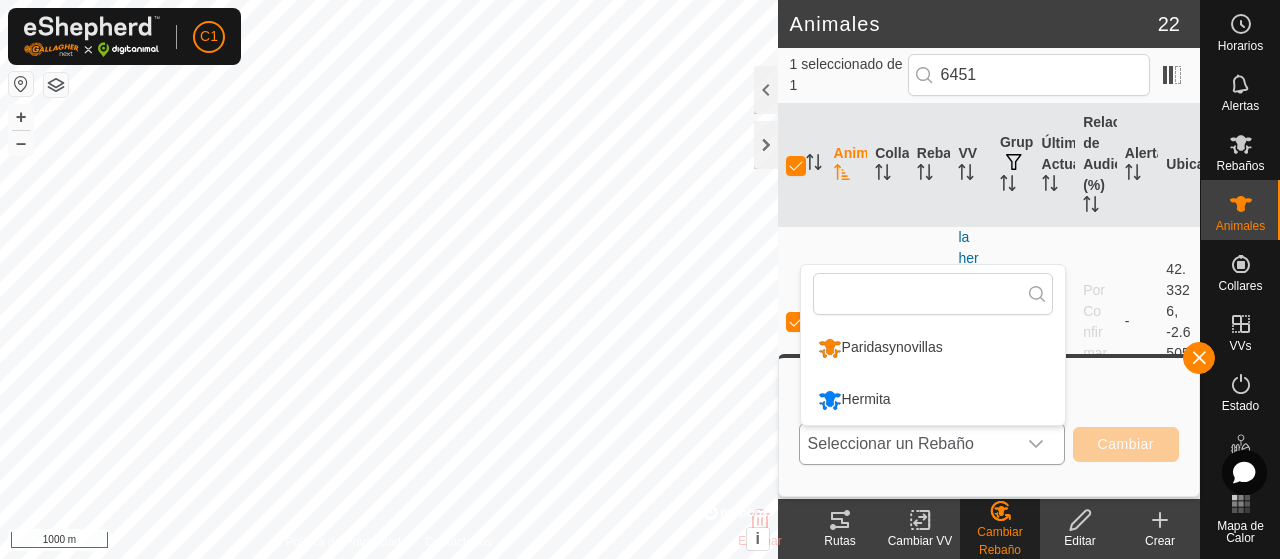 click on "Paridasynovillas" at bounding box center [933, 348] 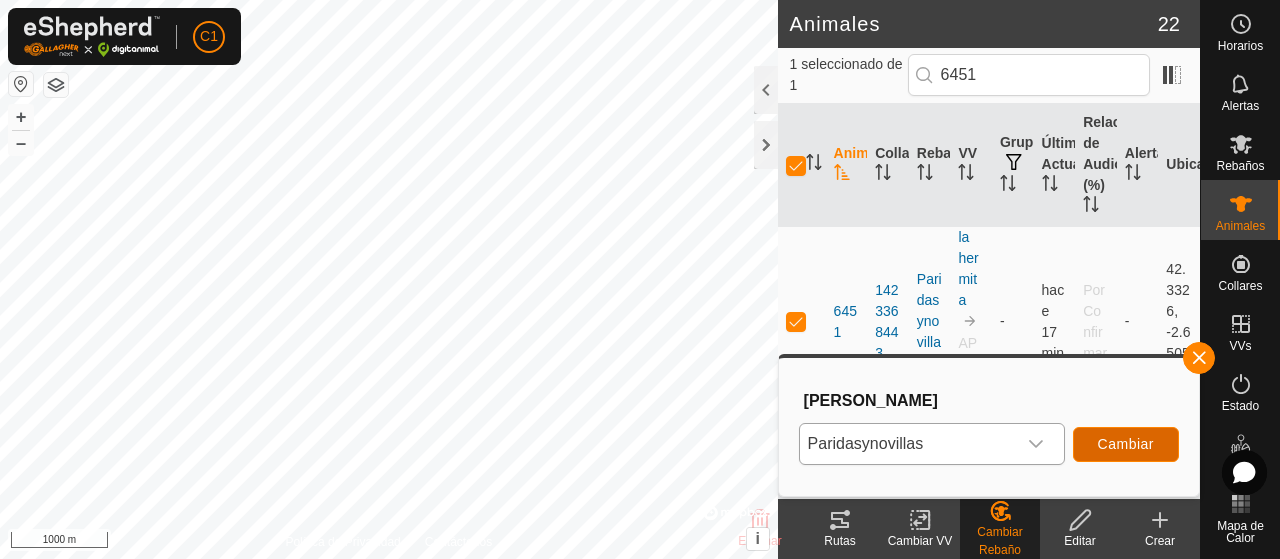 click on "Cambiar" at bounding box center [1126, 444] 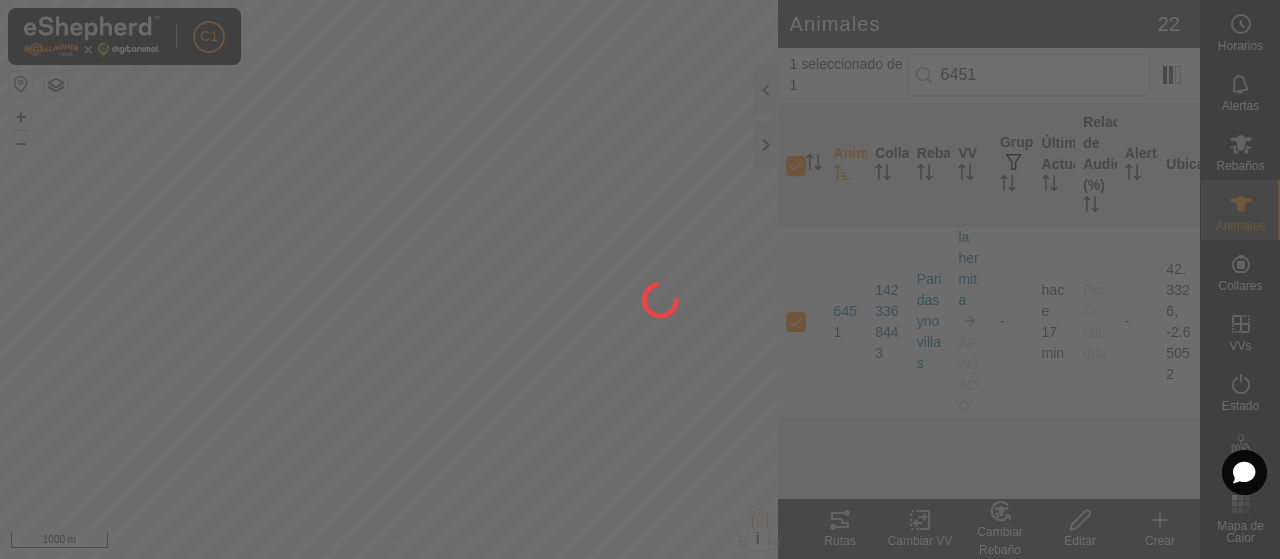 checkbox on "false" 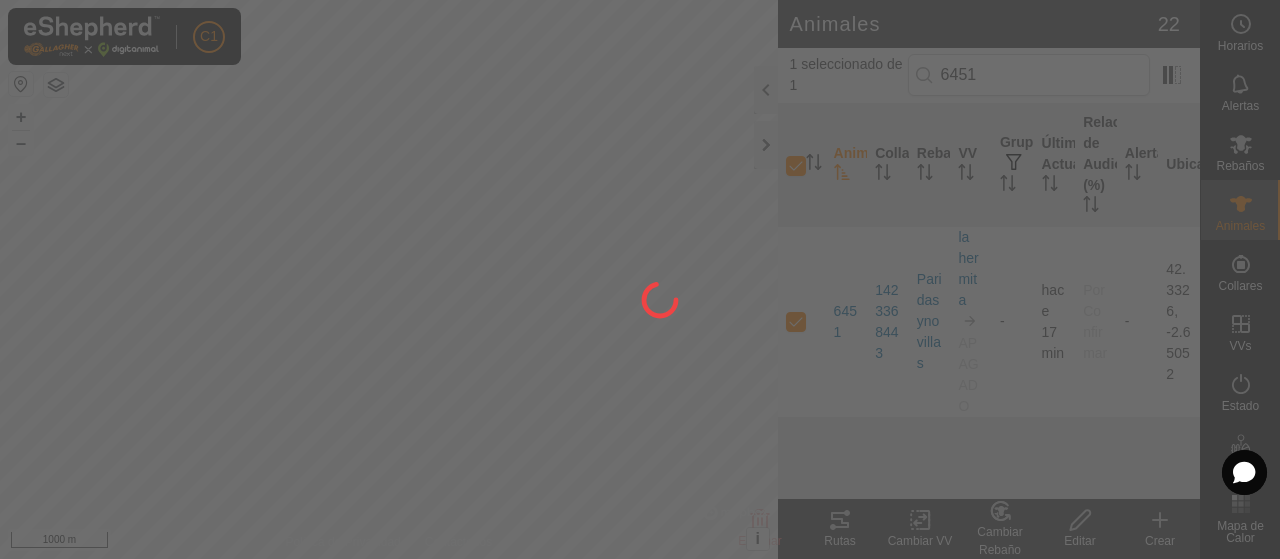 checkbox on "false" 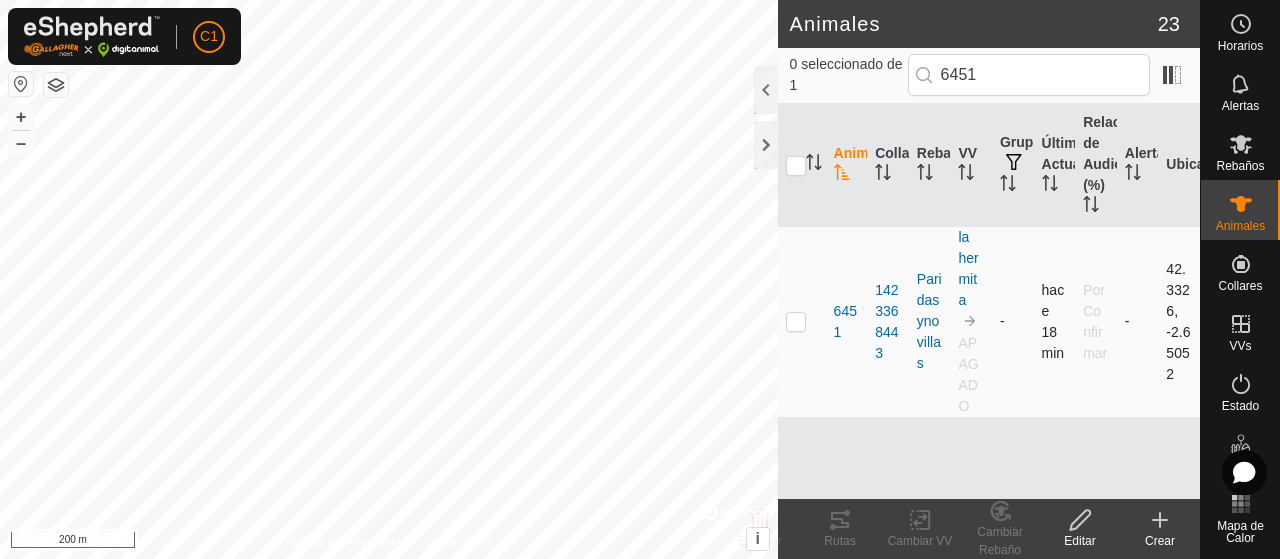 click at bounding box center [796, 321] 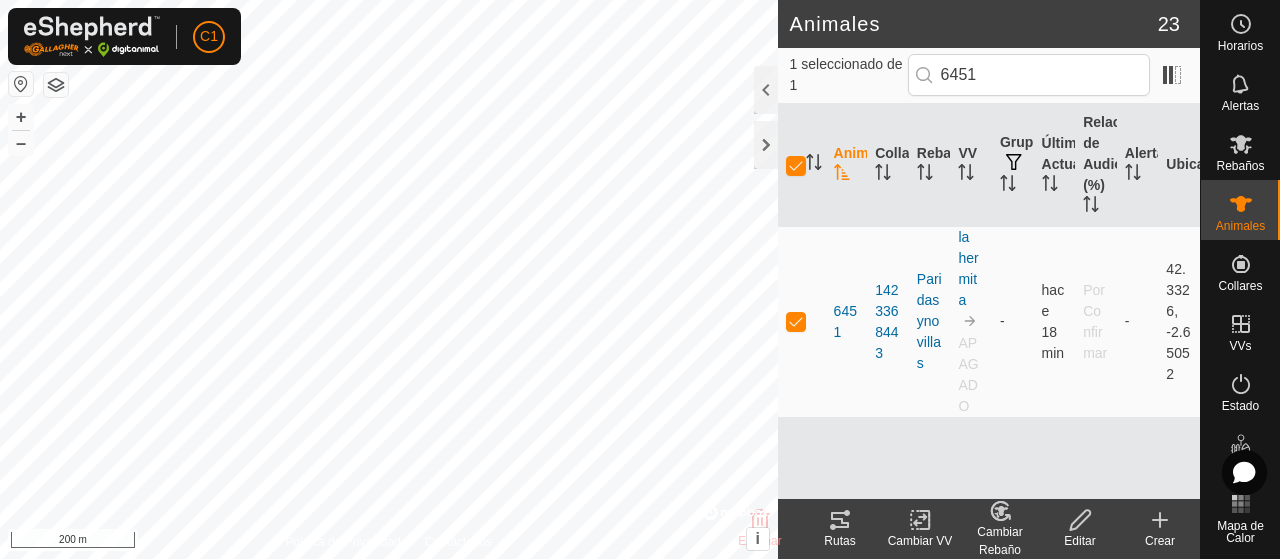 click 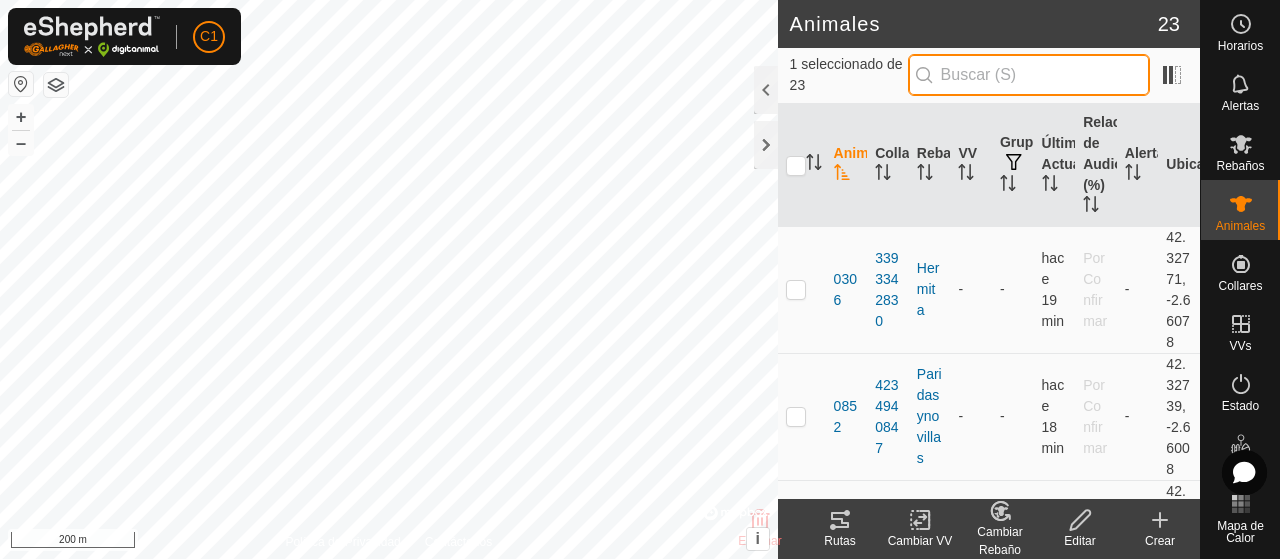 click at bounding box center (1029, 75) 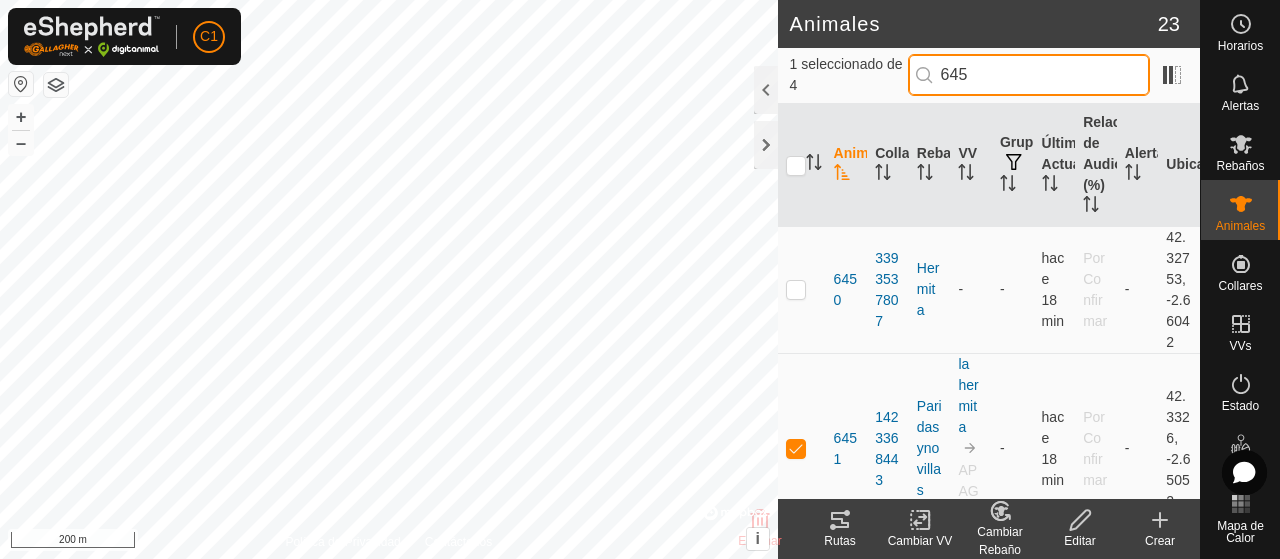 type on "6451" 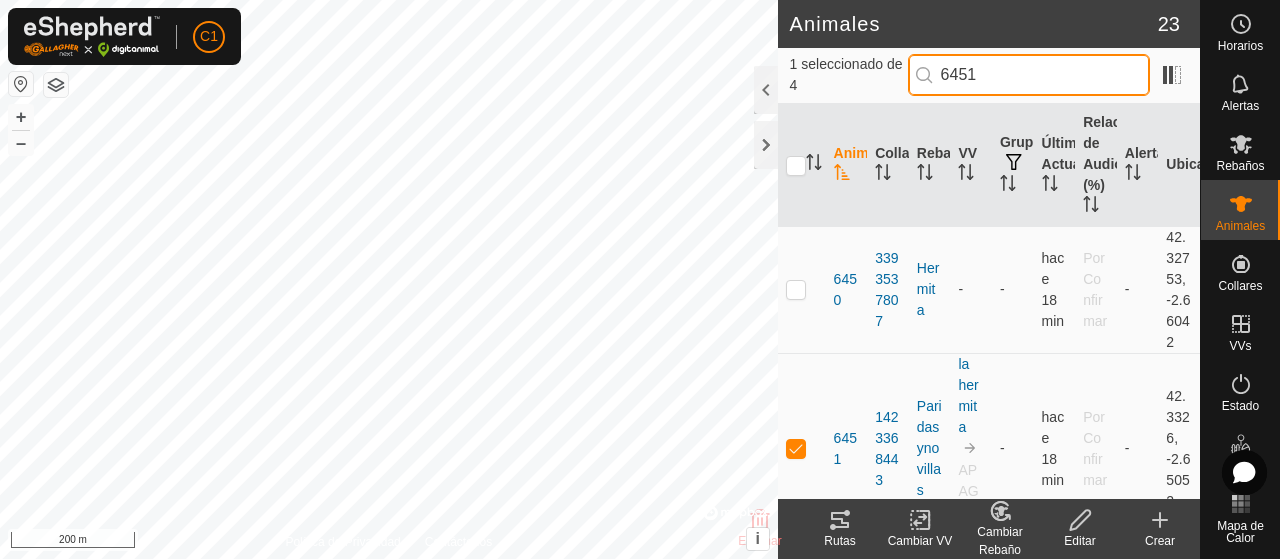 checkbox on "true" 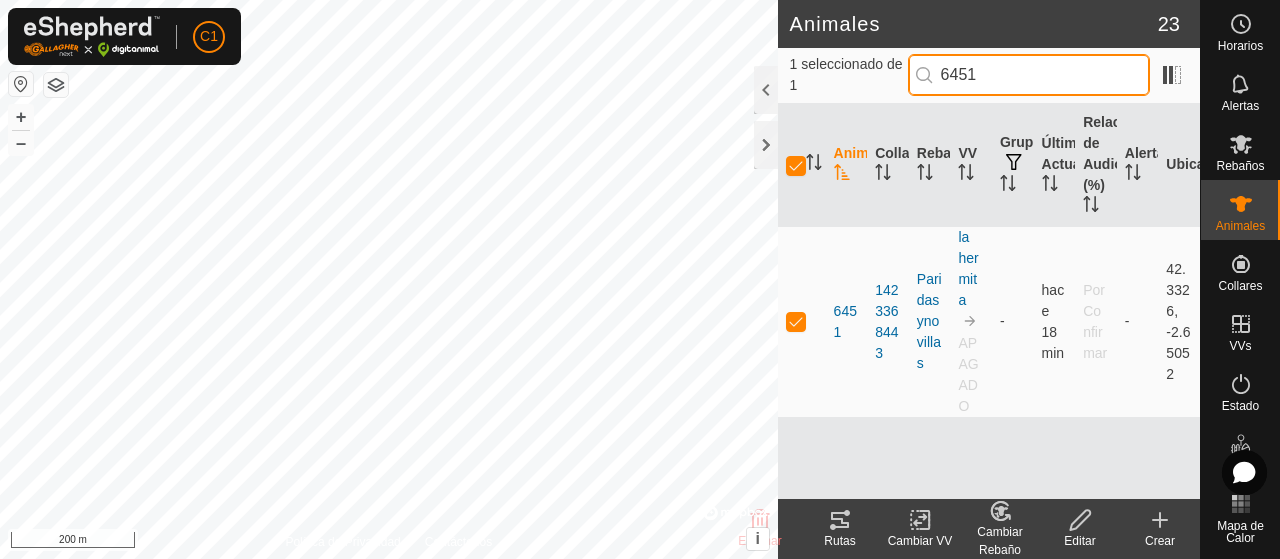 type on "6451" 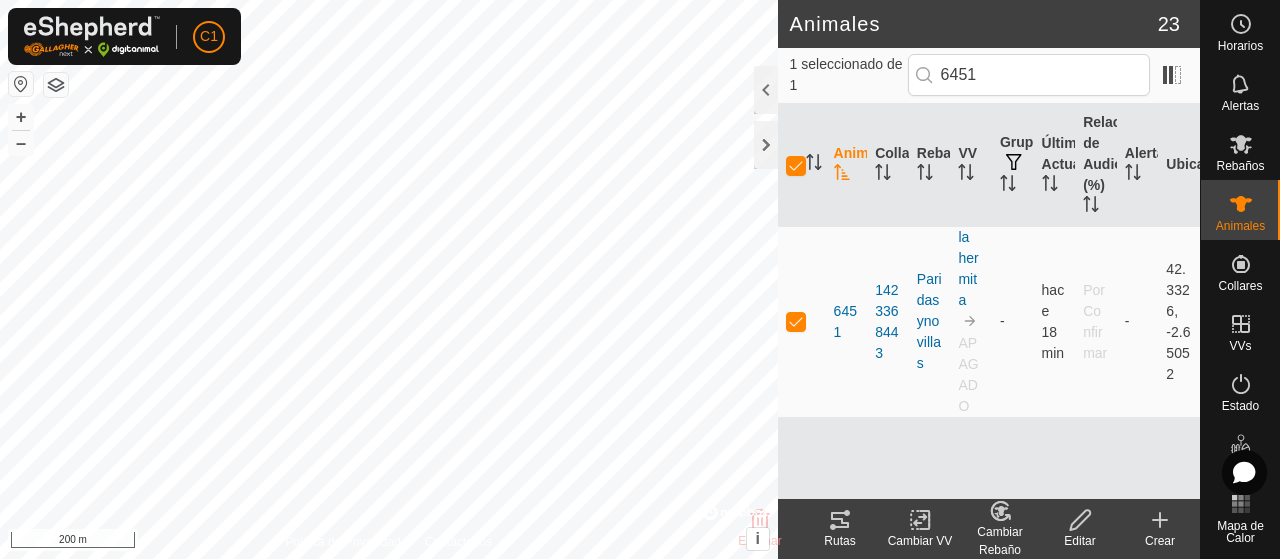 click 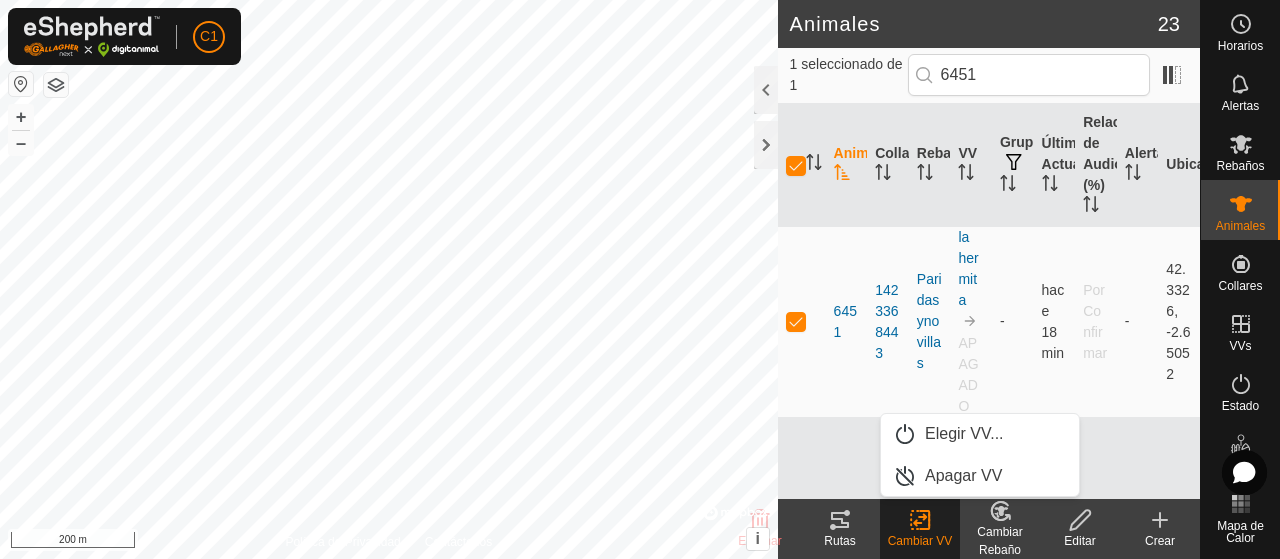 click 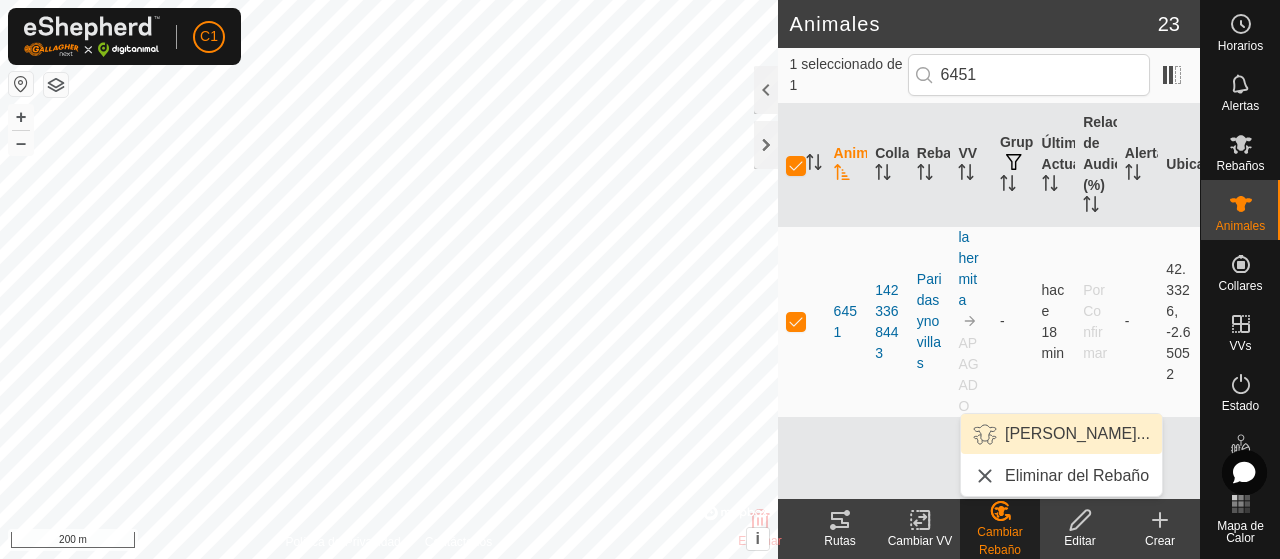 click on "[PERSON_NAME]..." at bounding box center [1061, 434] 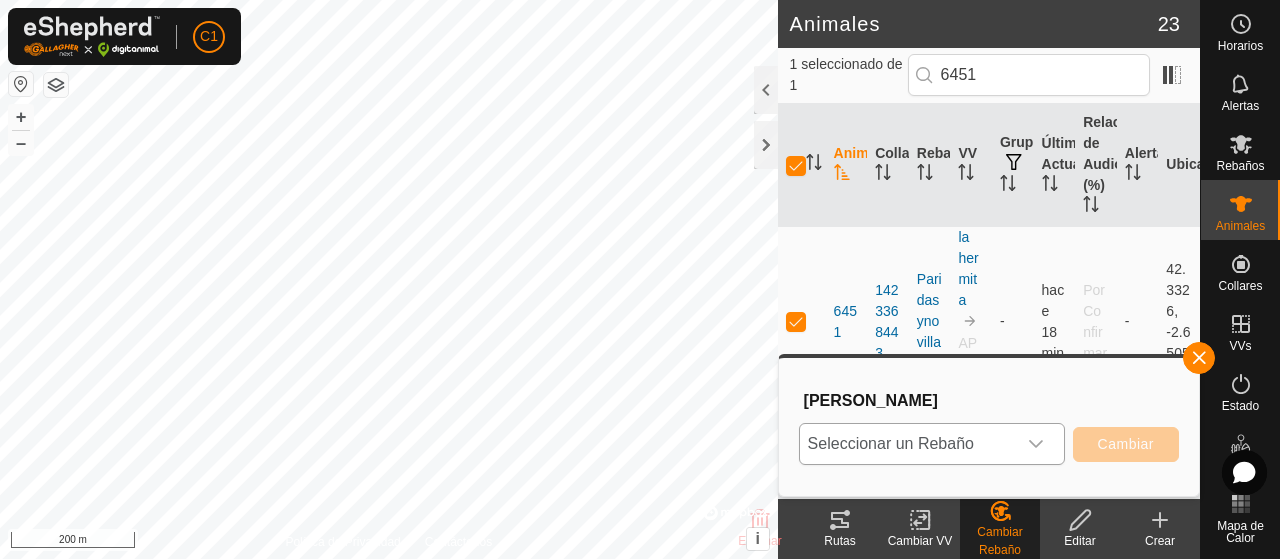 click 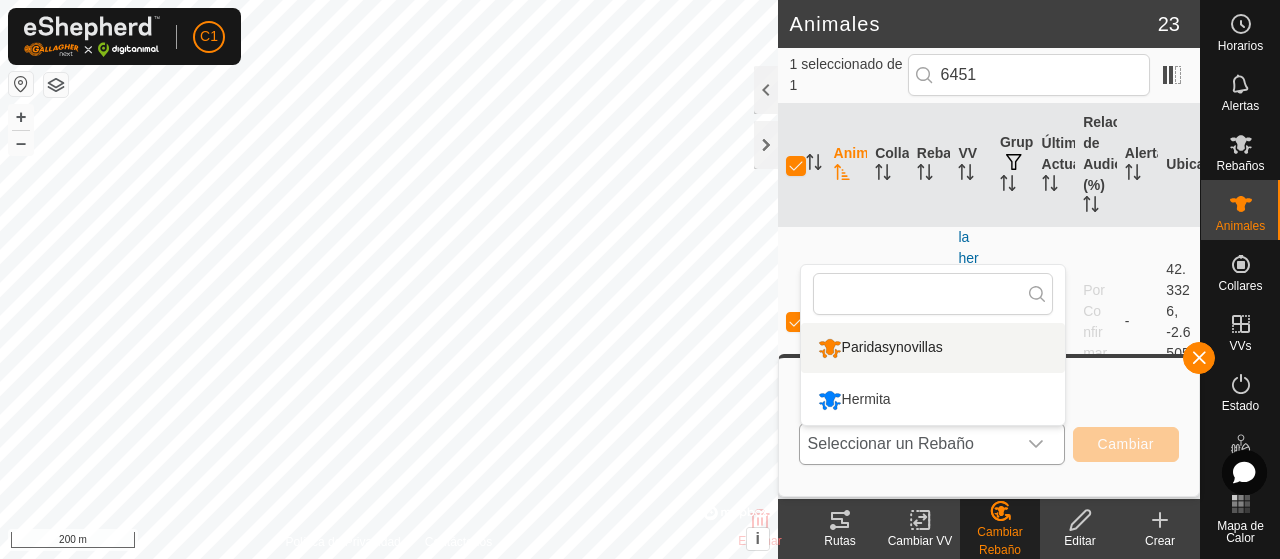 click on "Paridasynovillas" at bounding box center [933, 348] 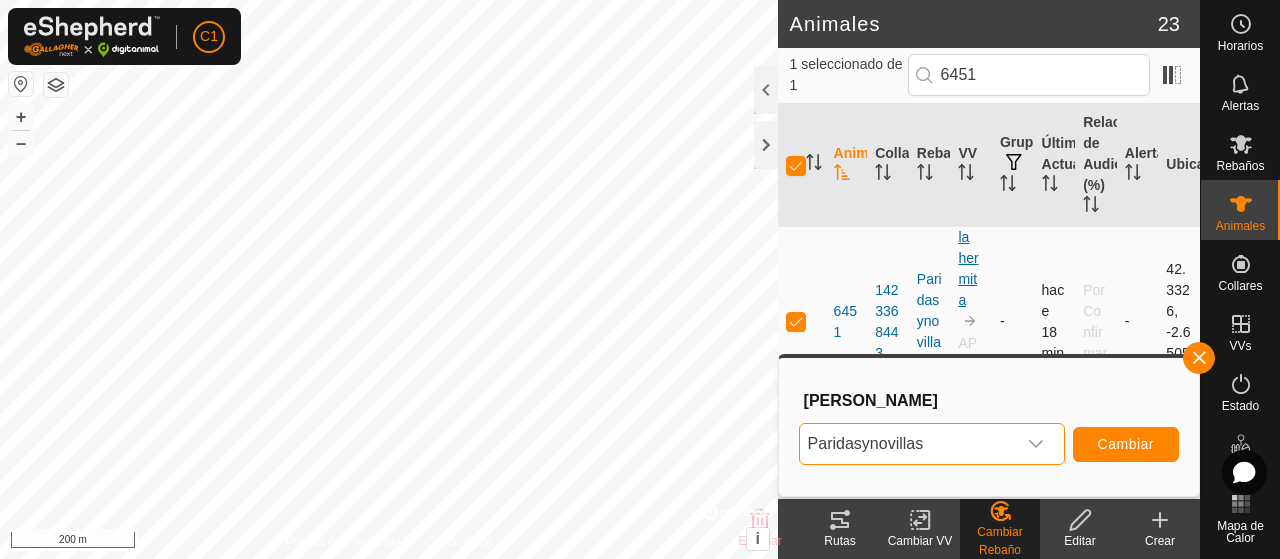 click on "la hermita" at bounding box center (968, 268) 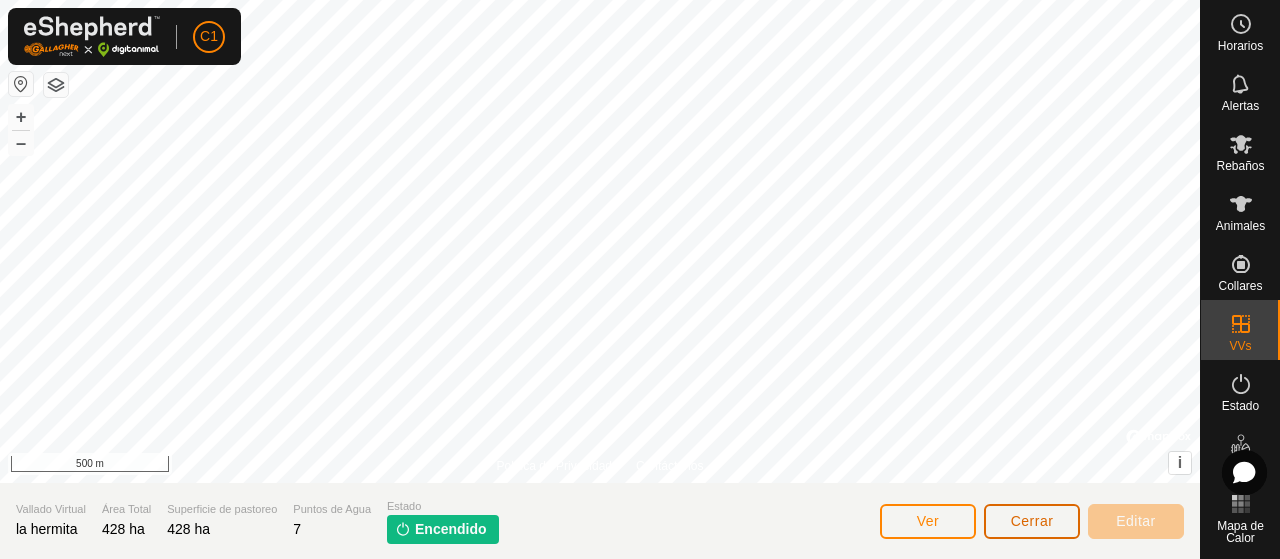 click on "Cerrar" 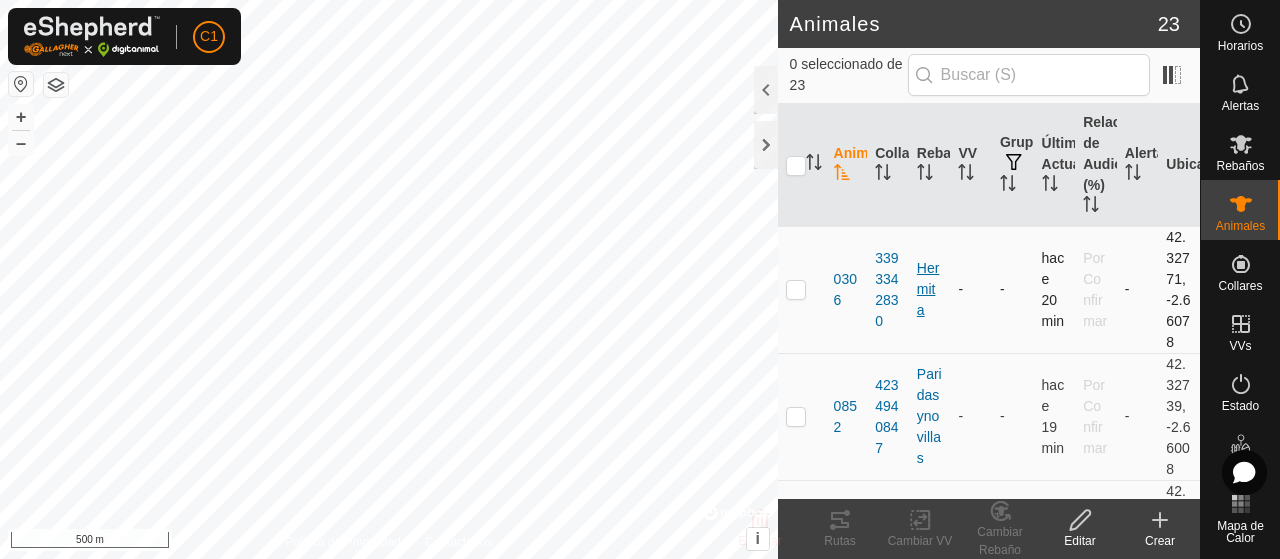 click on "Hermita" at bounding box center (930, 289) 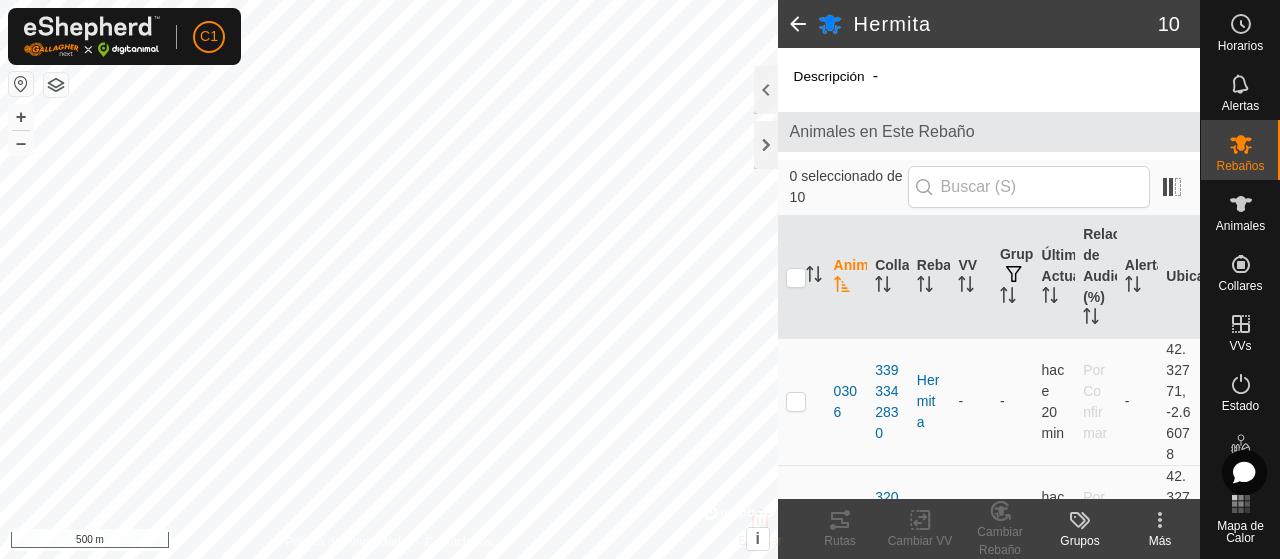 click on "Hermita 10 Descripción  - Animales en Este Rebaño  0 seleccionado de 10   Animal   Collar   Rebaño   VV   Grupos   Última Actualización   Relación de Audio (%)   Alertas   Ubicación   0306   3393342830   Hermita  -  -  hace 20 min  Por Confirmar   -   42.32771, -2.66078   6000   3207439597   Hermita  -  -  hace 19 min  Por Confirmar   -   42.32739, -2.66013   6450   3393537807   Hermita  -  -  hace 19 min  Por Confirmar   -   42.32753, -2.66042   8796   3186707196   Hermita  -  -  hace 19 min  Por Confirmar   -   42.32746, -2.66022   Avilenacaretanegra   2548533670   Hermita  -  -  hace 19 min  Por Confirmar   -   42.32746, -2.66016   Caretarubiaazul   2776405950   Hermita  -  -  hace 19 min  Por Confirmar   -   42.32748, -2.66028   Hijapecosa   3413372594   Hermita  -  -  hace 19 min  Por Confirmar   -   42.32738, -2.66023   Lechuza   0857242589   Hermita  -  -  hace 19 min  Por Confirmar   -   42.32746, -2.66012   Paquitacareta   4072148599   Hermita  -  -  hace 19 min  Por Confirmar   -   Tudacan  -" 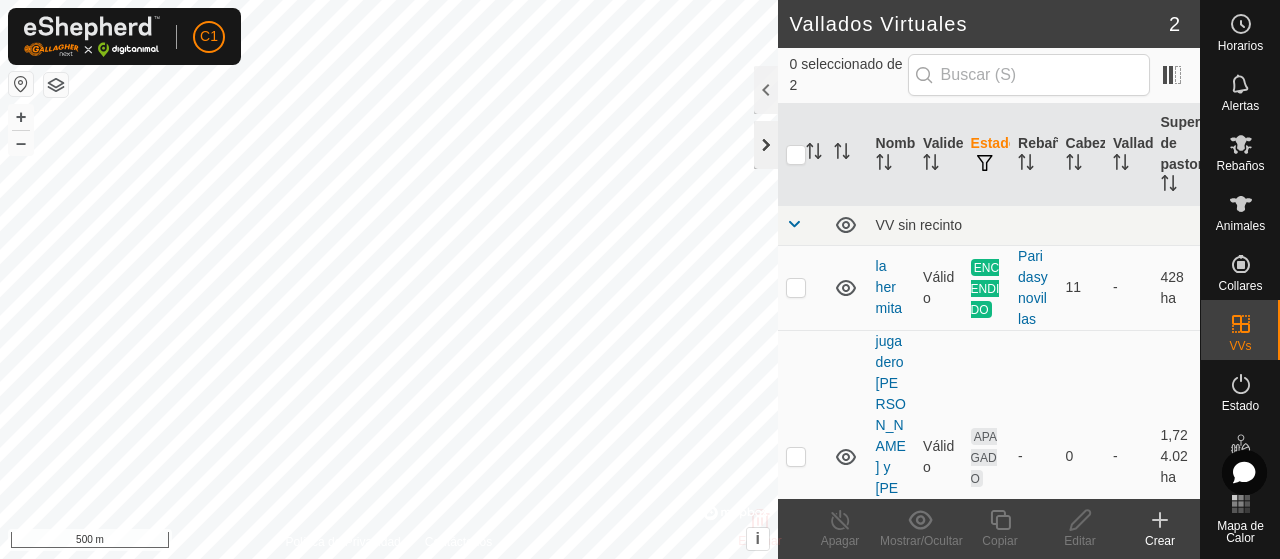 click 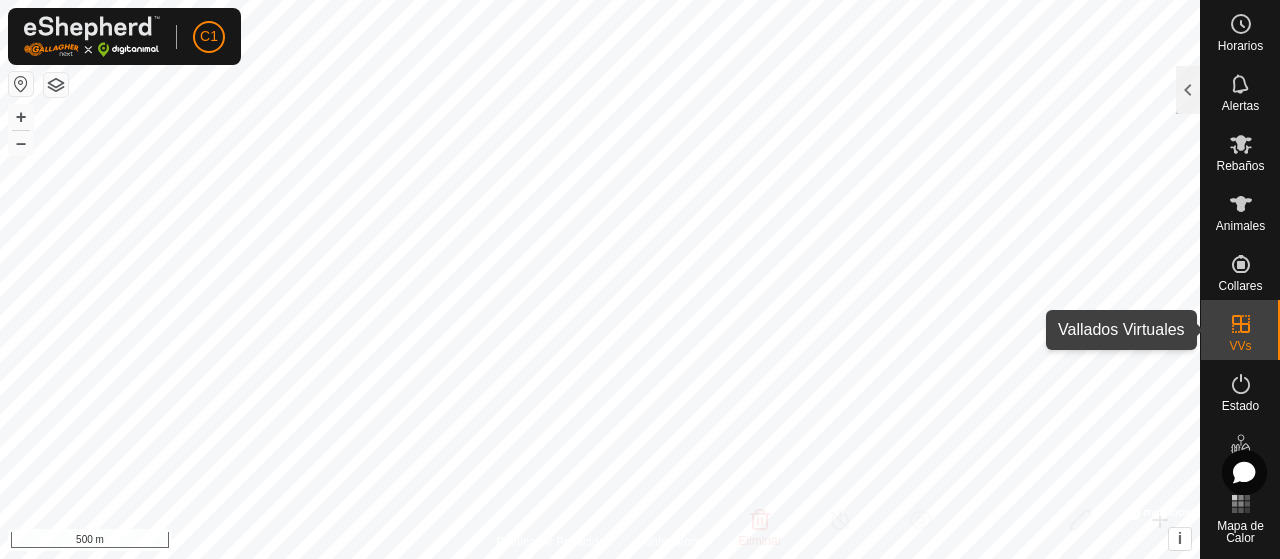 click 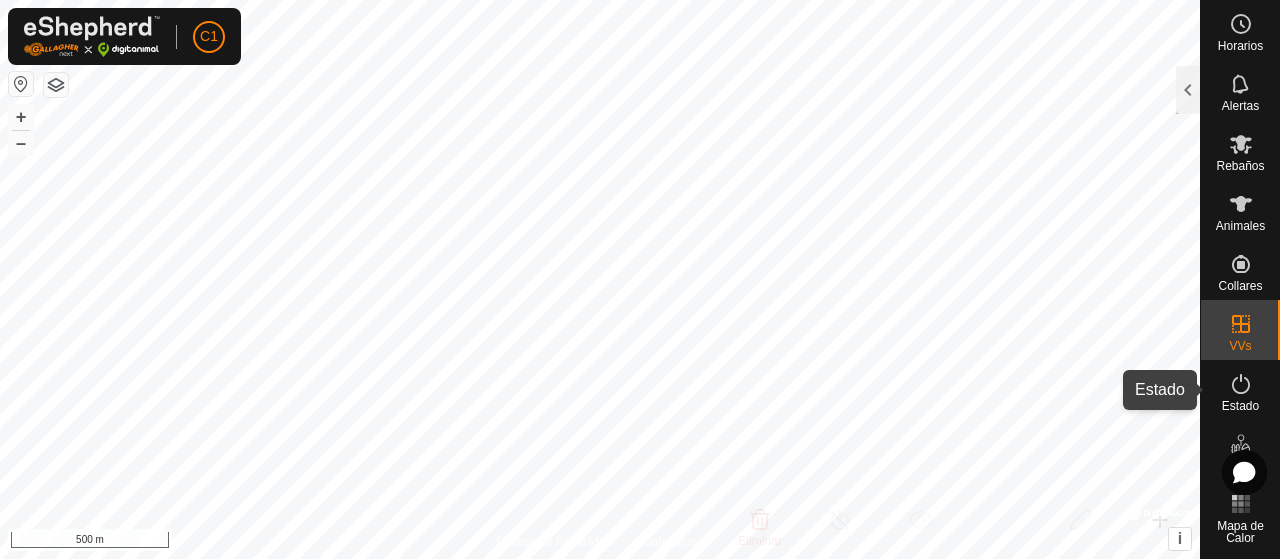 click on "Estado" at bounding box center (1240, 406) 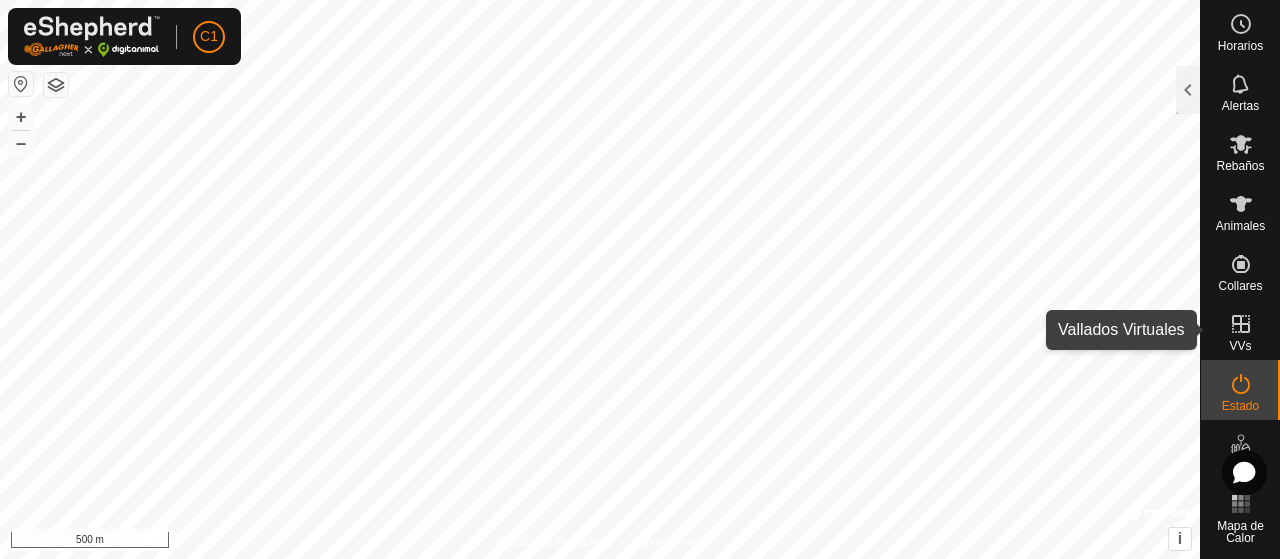 click 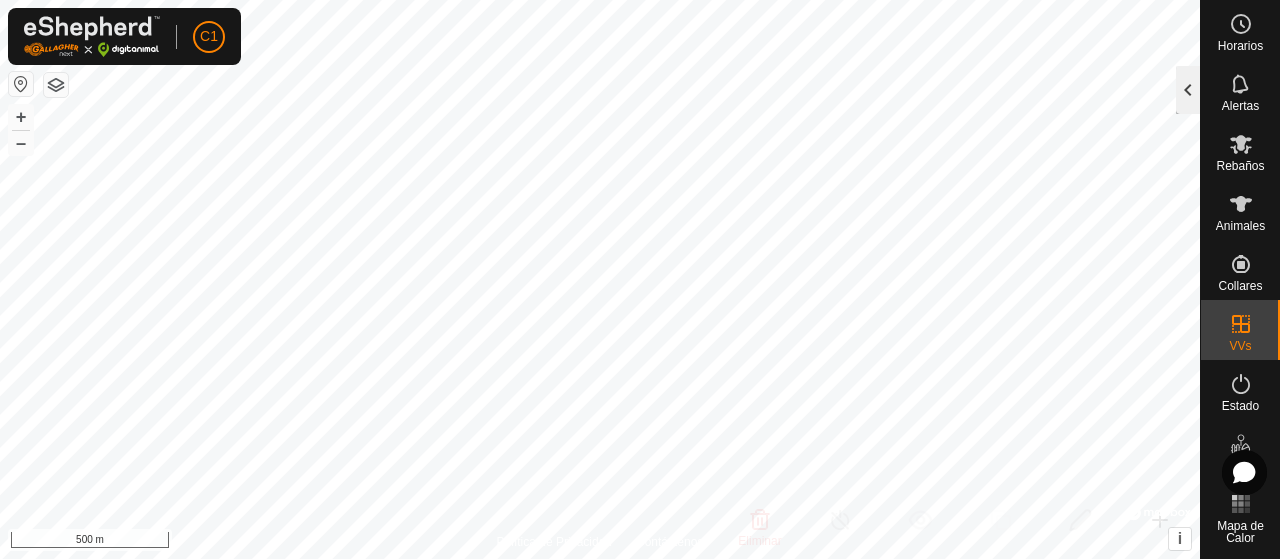 click 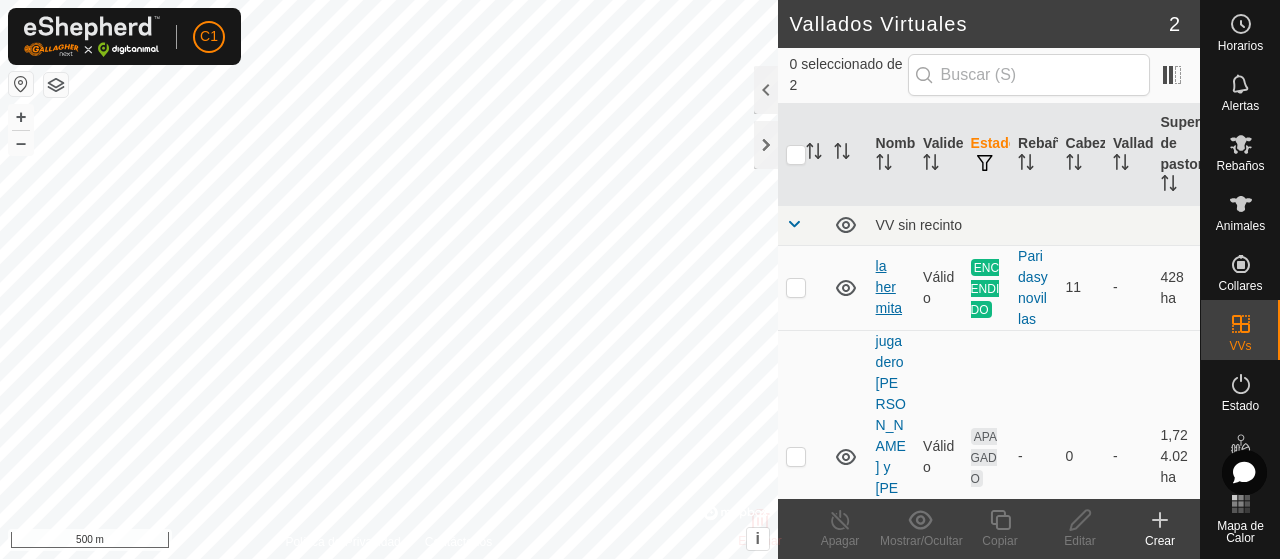 click on "la hermita" at bounding box center [889, 287] 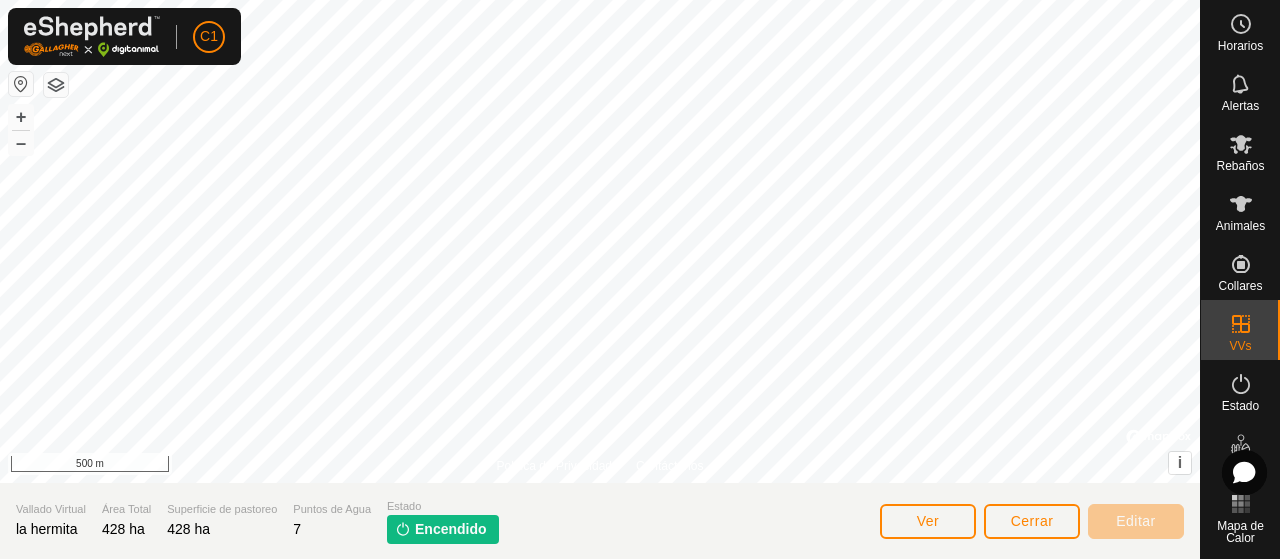 click on "Encendido" 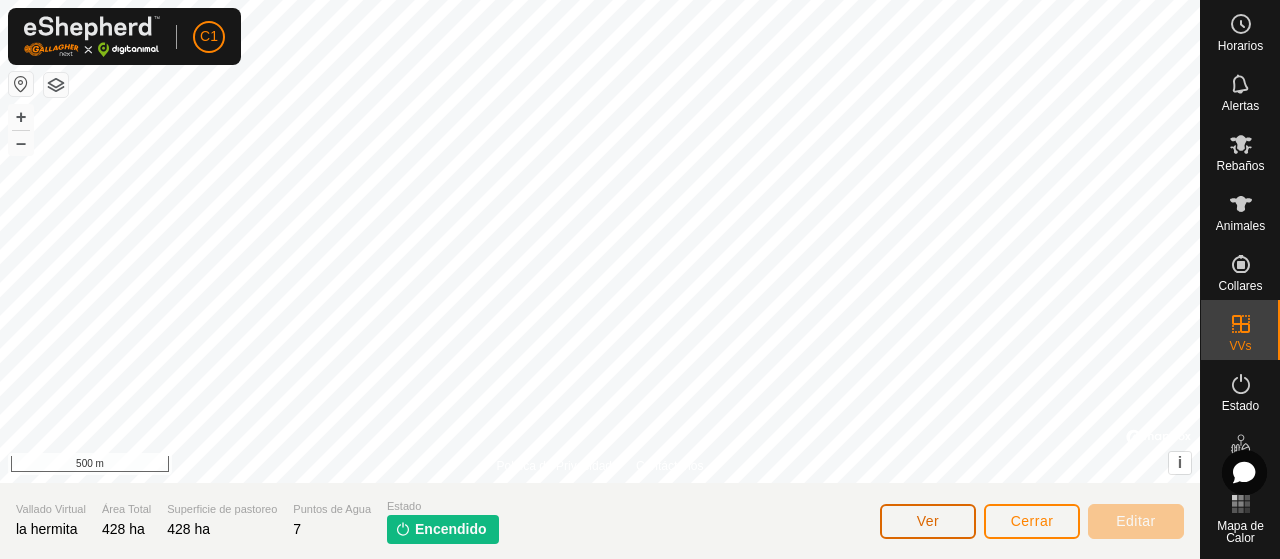 click on "Ver" 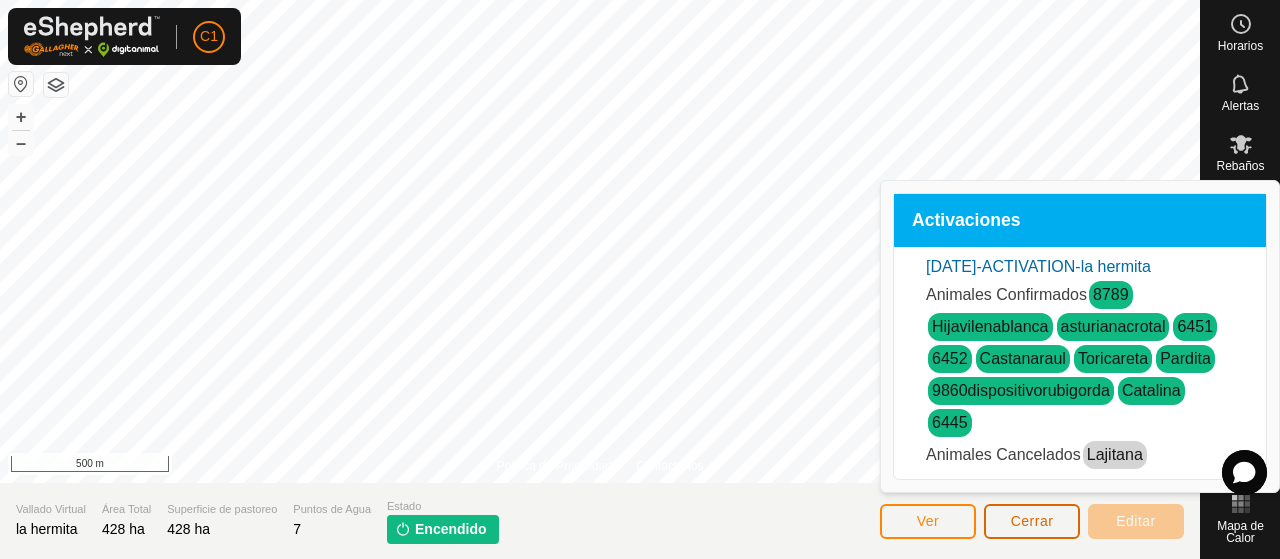 click on "Cerrar" 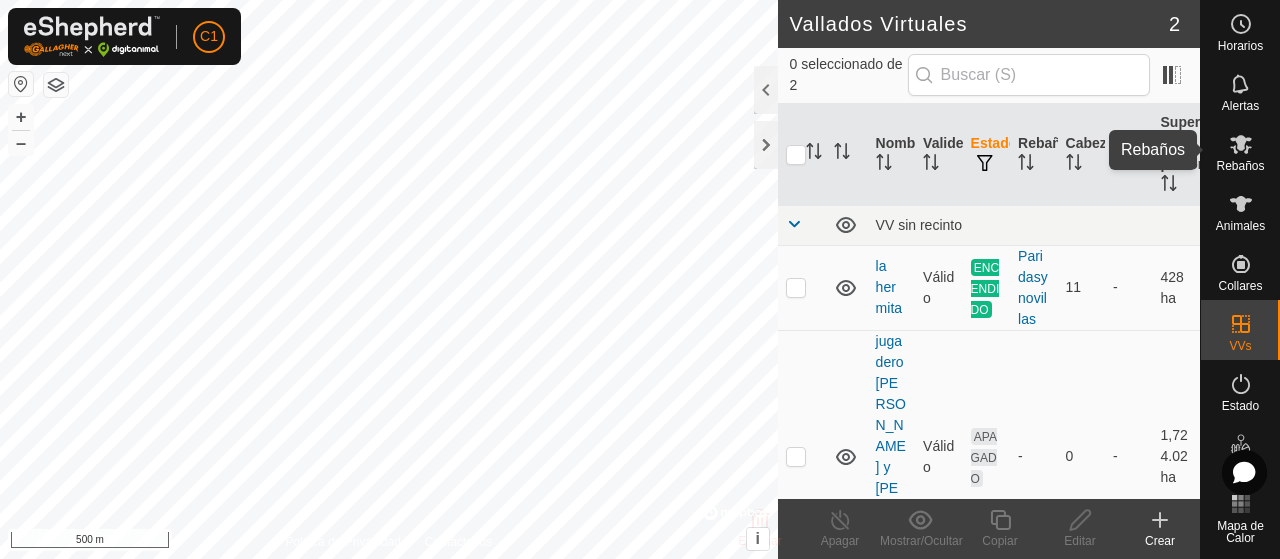 click on "Rebaños" at bounding box center (1240, 166) 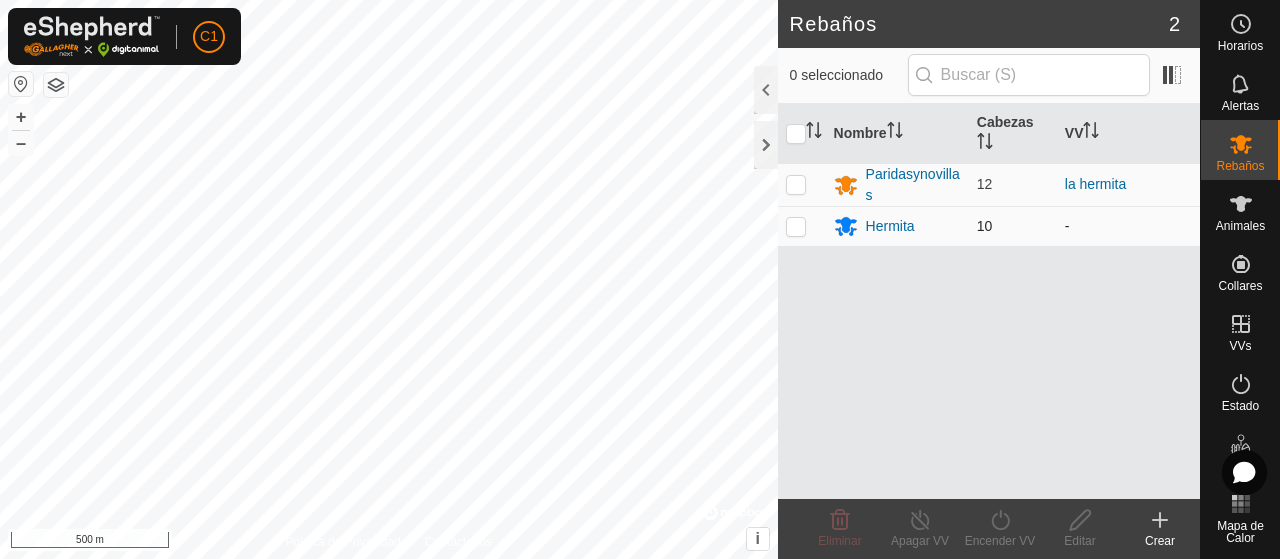 click at bounding box center (796, 226) 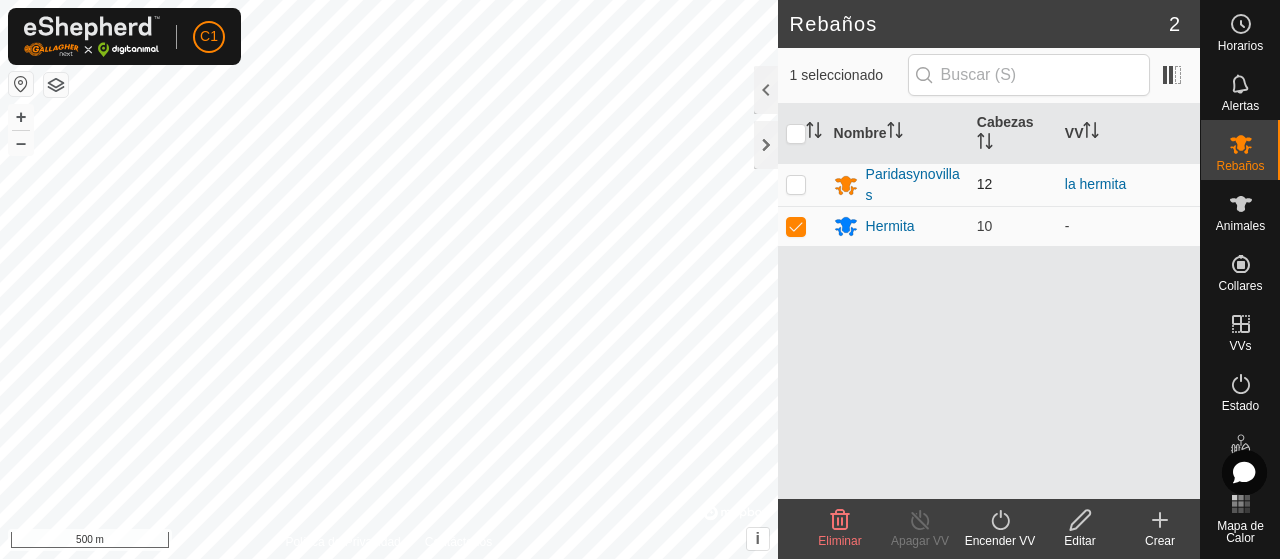 click at bounding box center (796, 184) 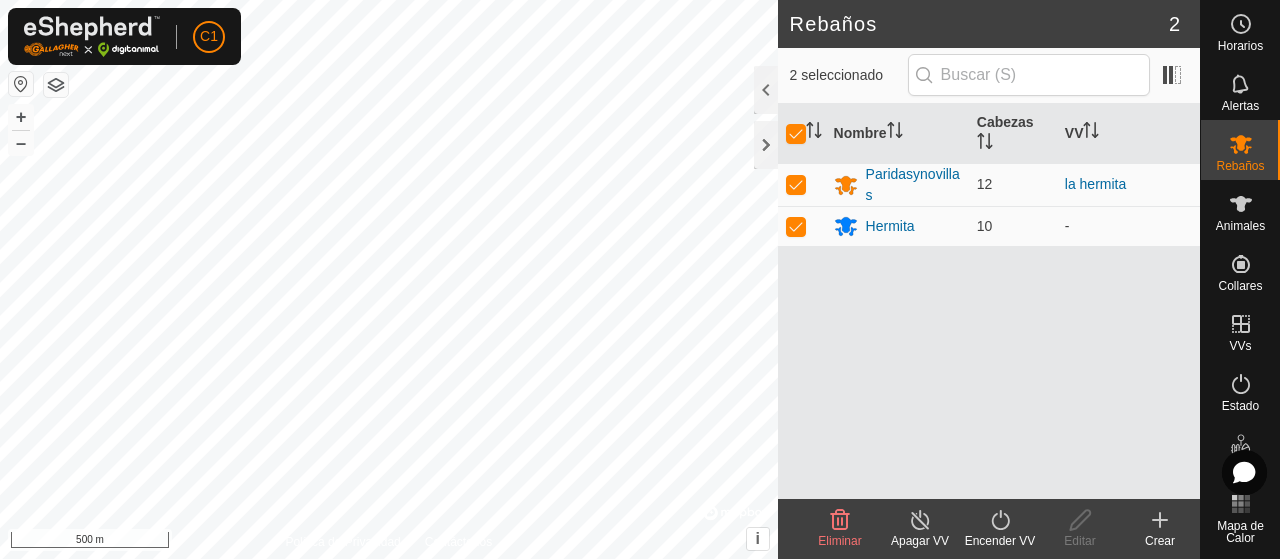 click 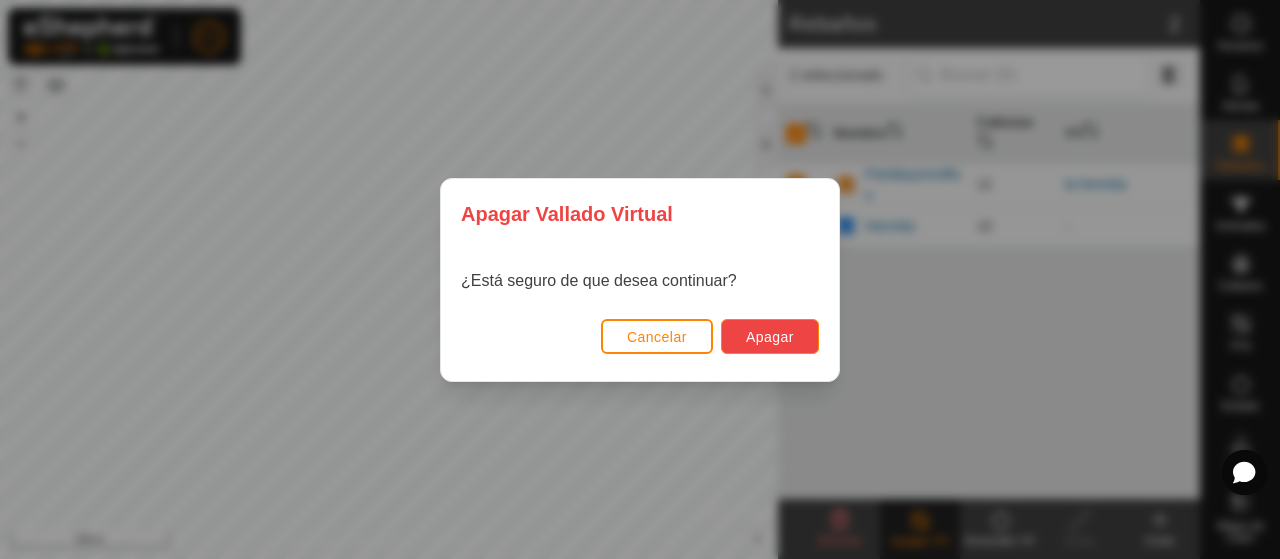 click on "Apagar" at bounding box center [770, 337] 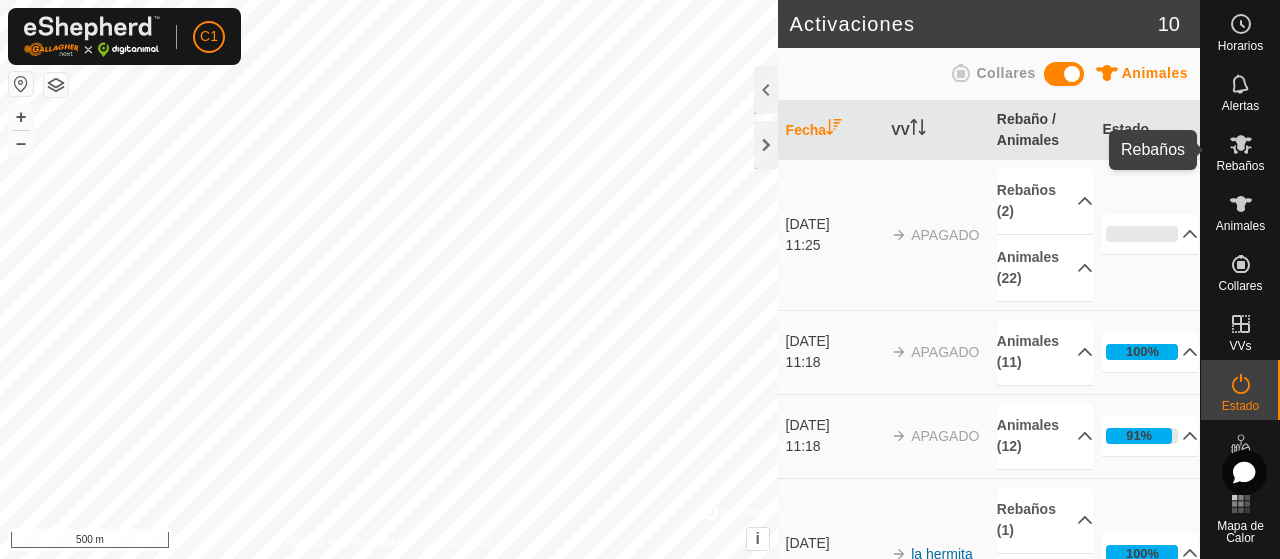 click at bounding box center [1241, 144] 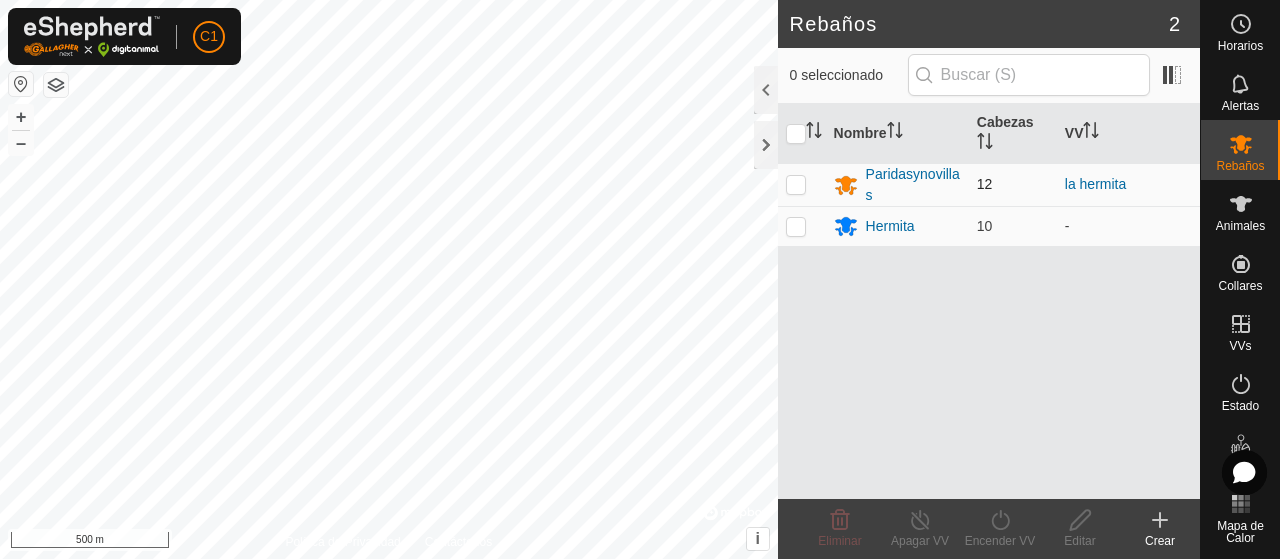 click at bounding box center [796, 184] 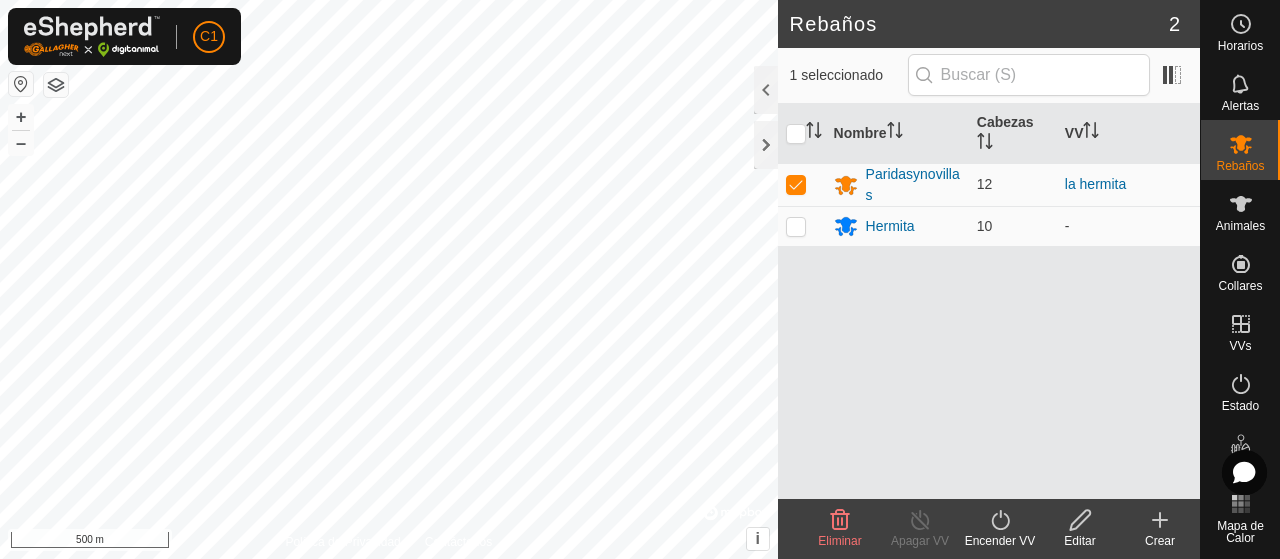 click 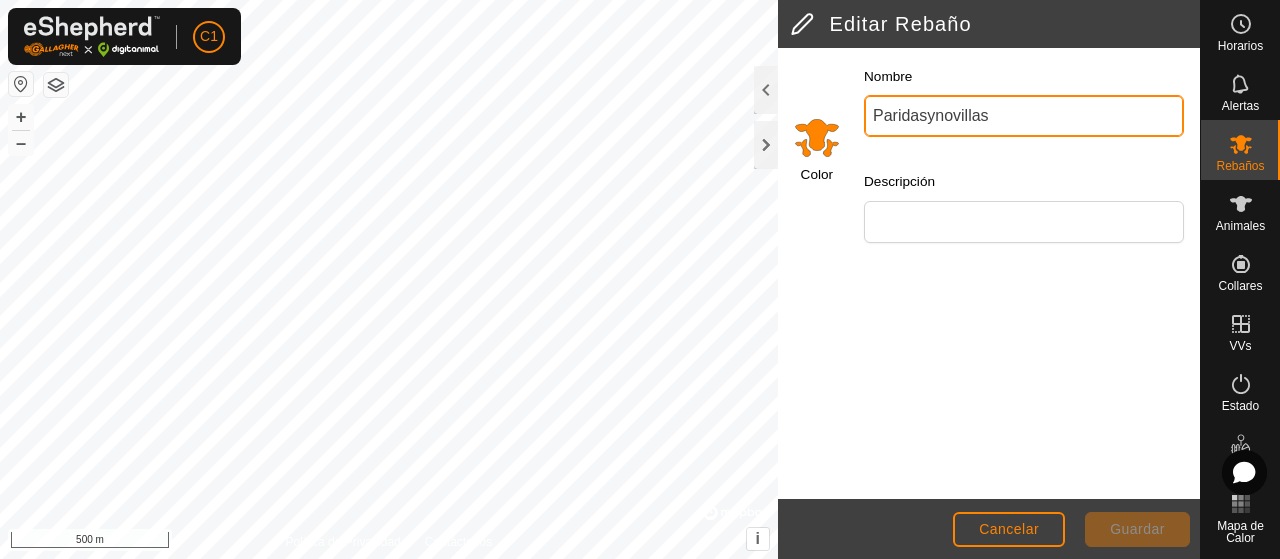 click on "Paridasynovillas" at bounding box center (1024, 116) 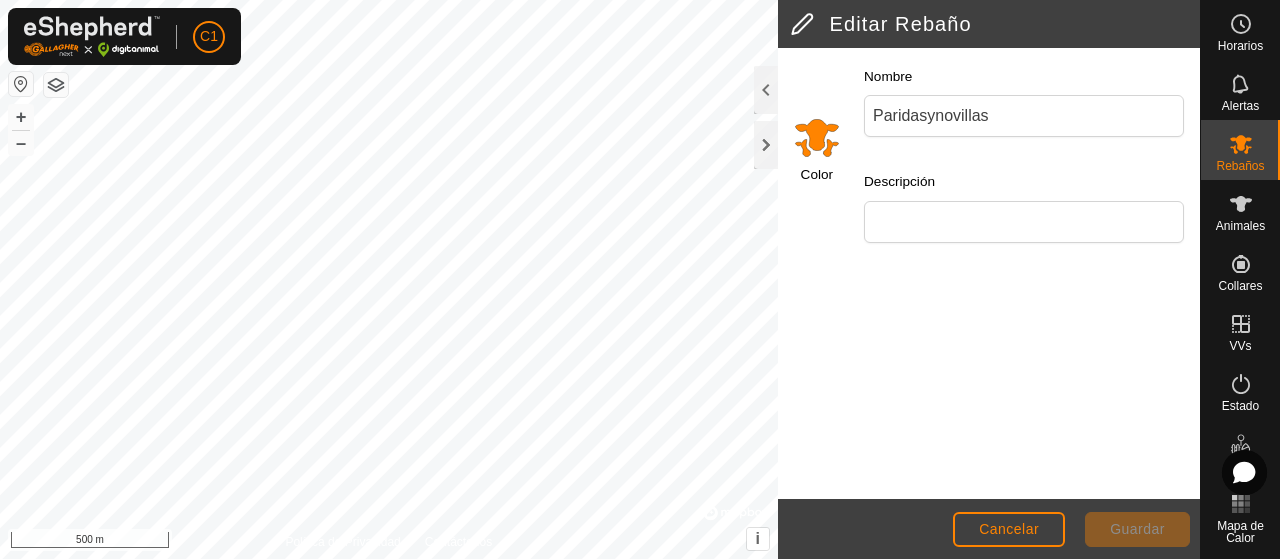 click 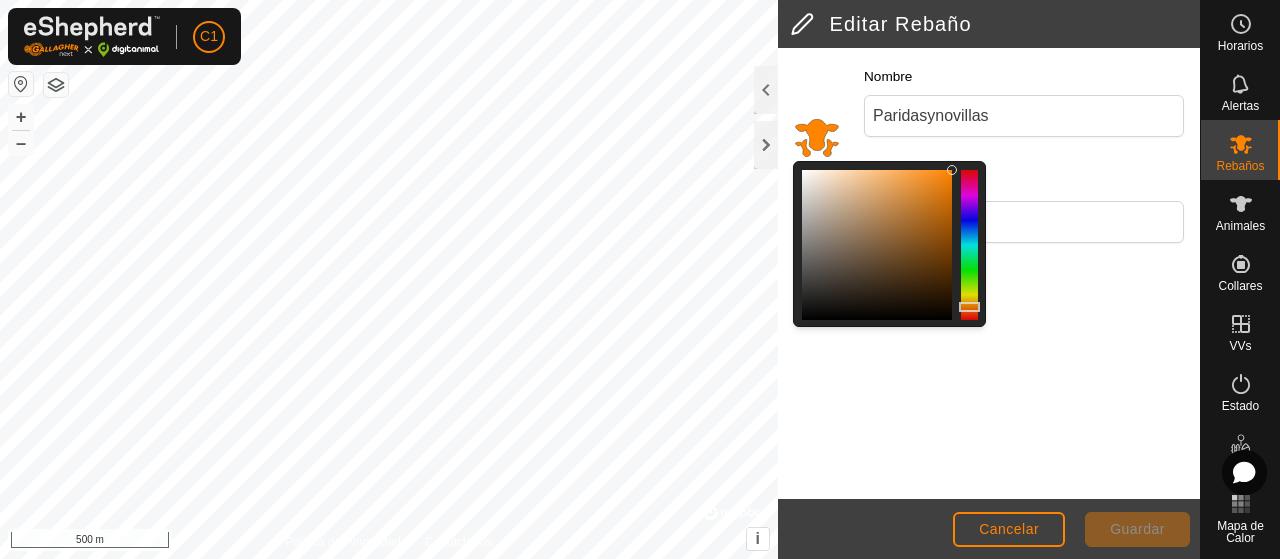 click on "Guardar" 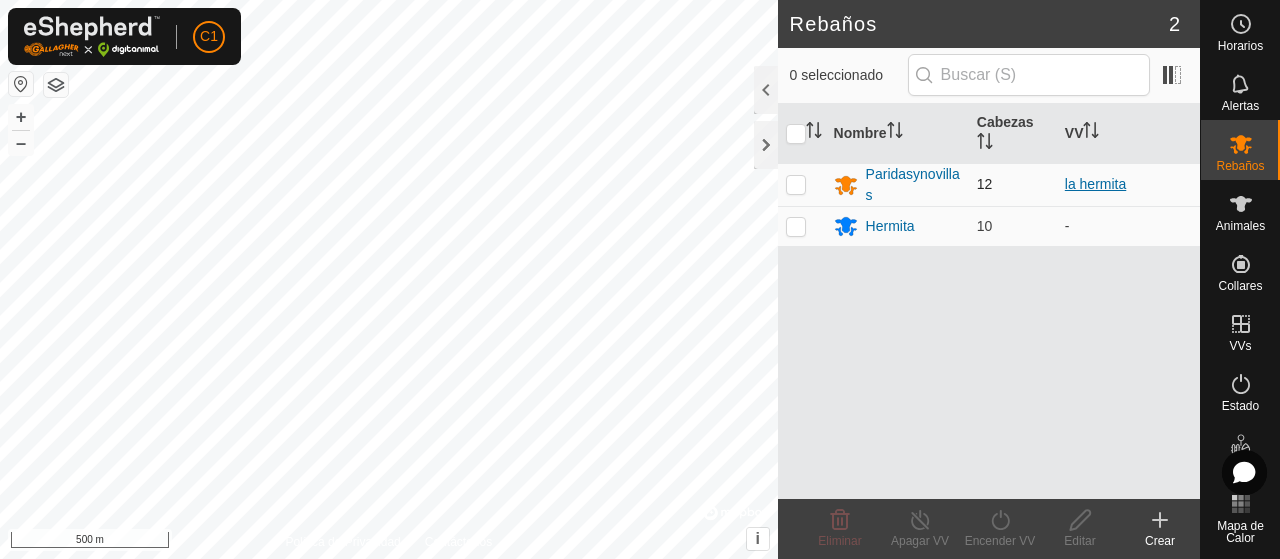 click on "la hermita" at bounding box center (1095, 184) 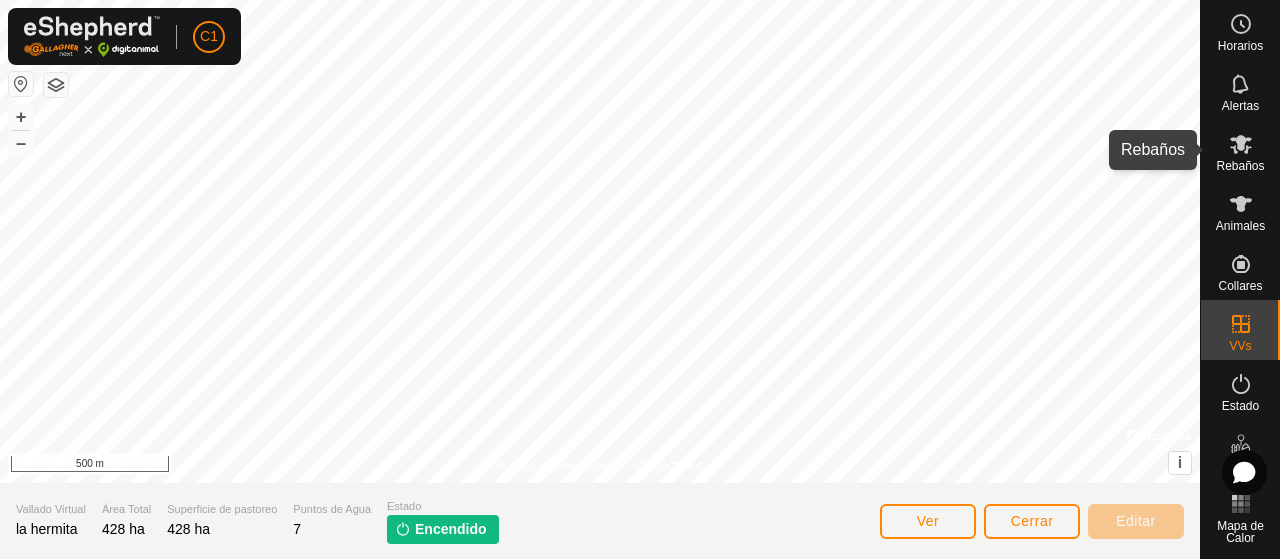 click at bounding box center [1241, 144] 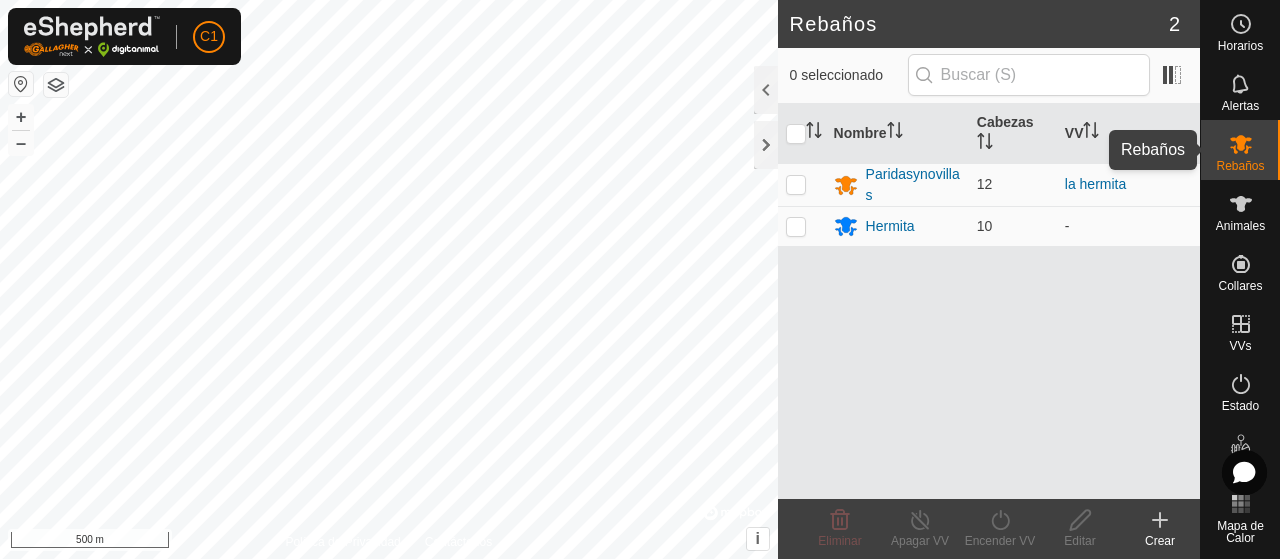 click 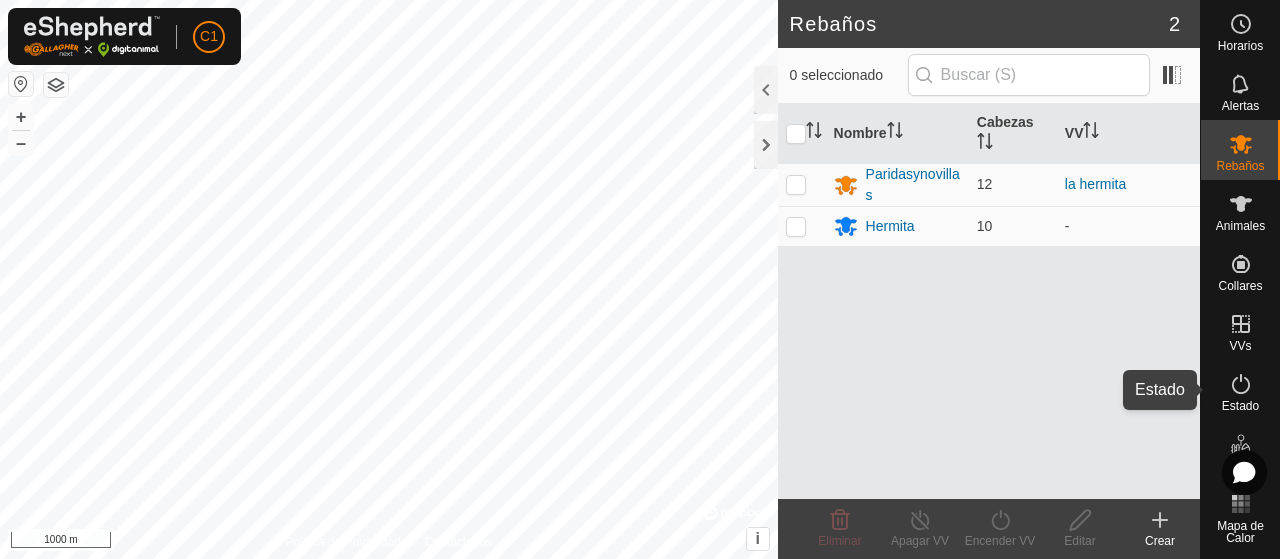 click 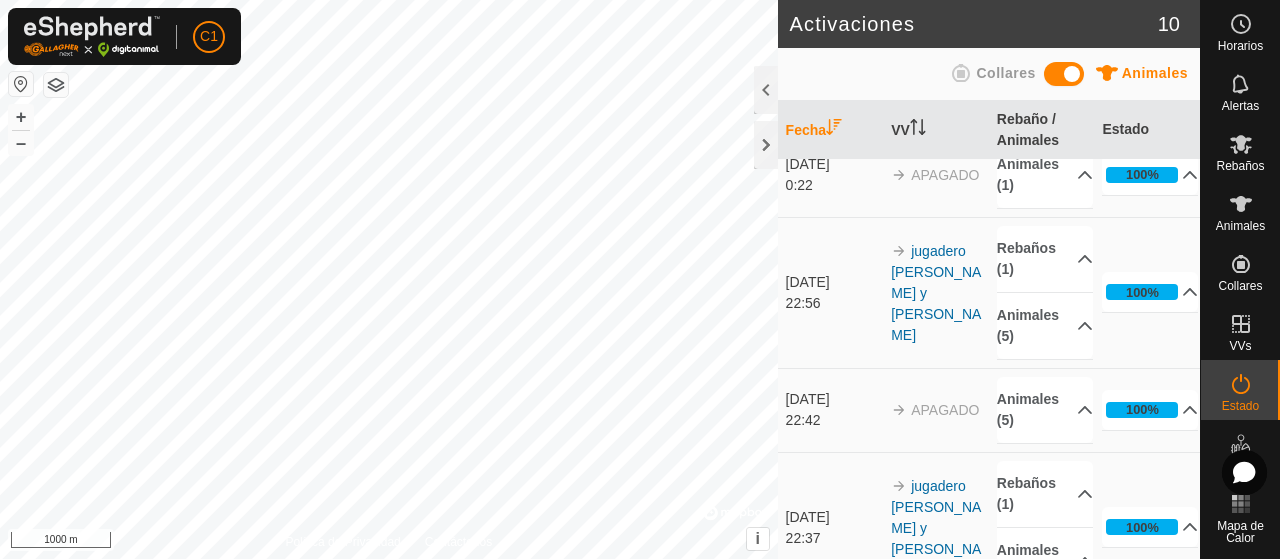 scroll, scrollTop: 776, scrollLeft: 0, axis: vertical 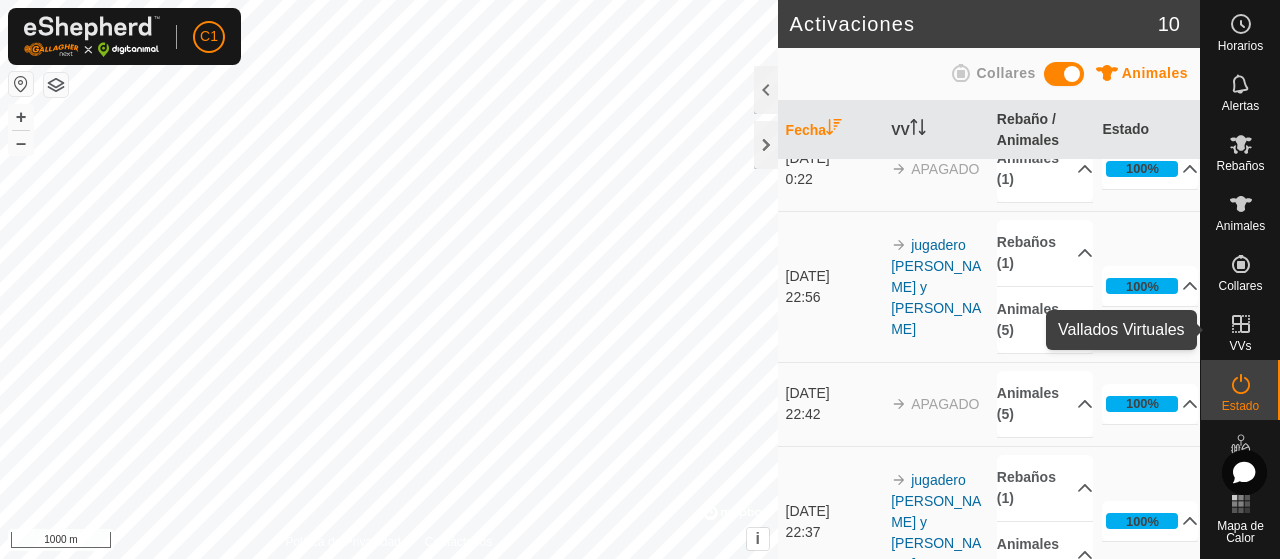 click at bounding box center [1241, 324] 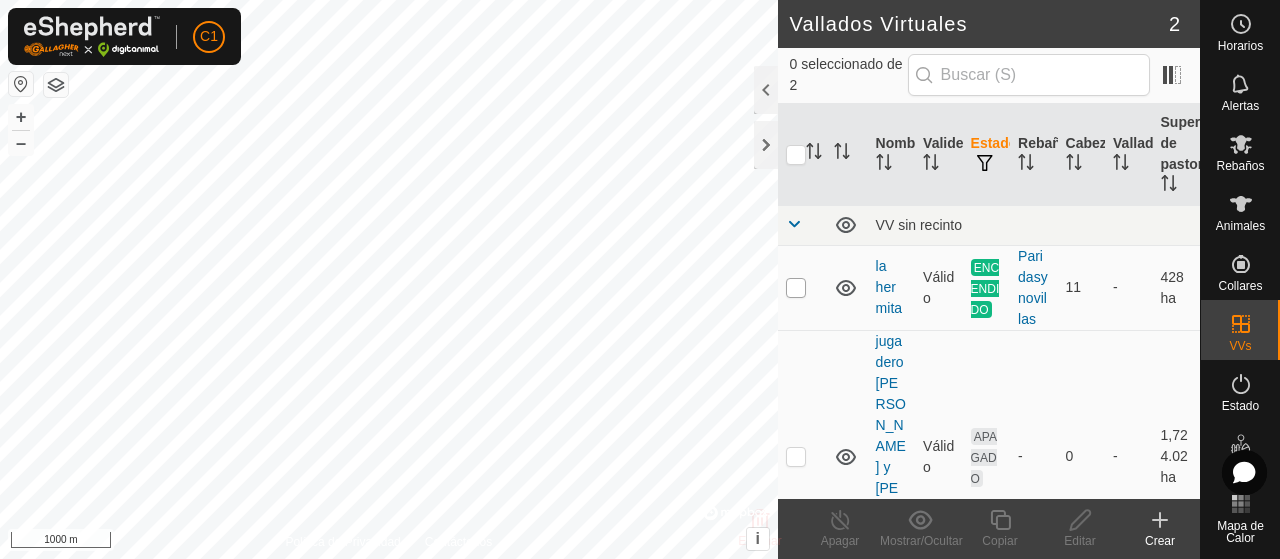 click at bounding box center (796, 288) 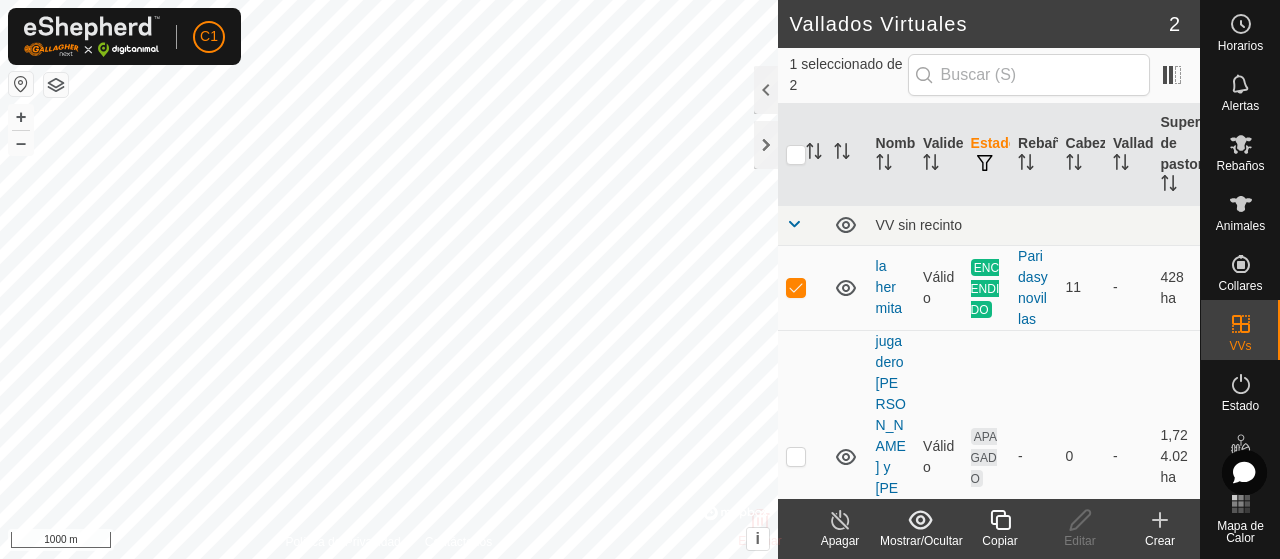 click on "Apagar" 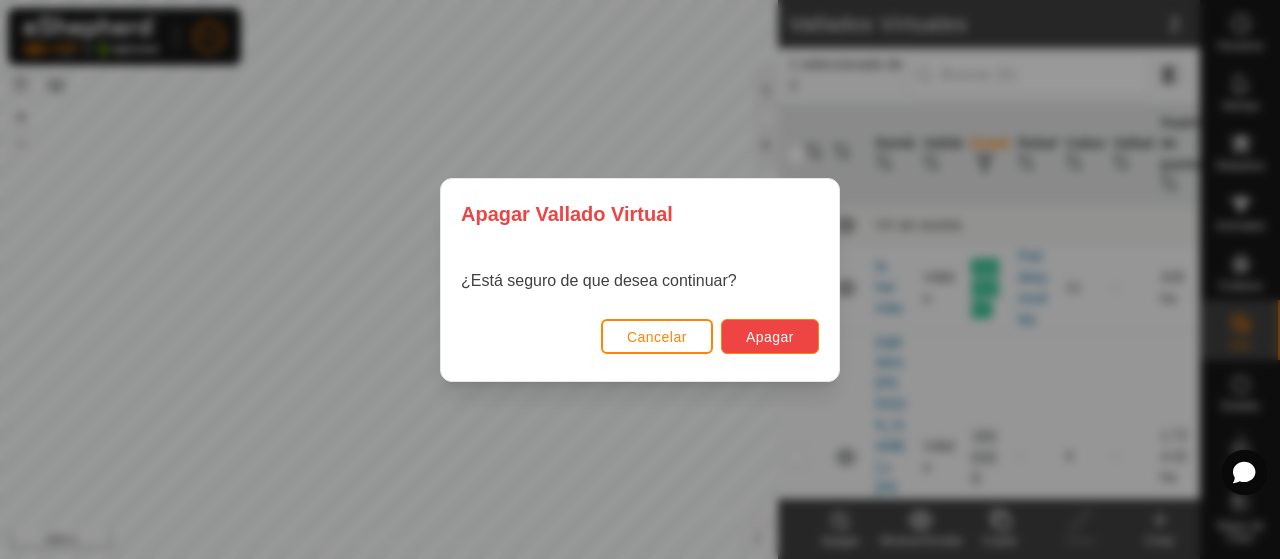 click on "Apagar" at bounding box center (770, 336) 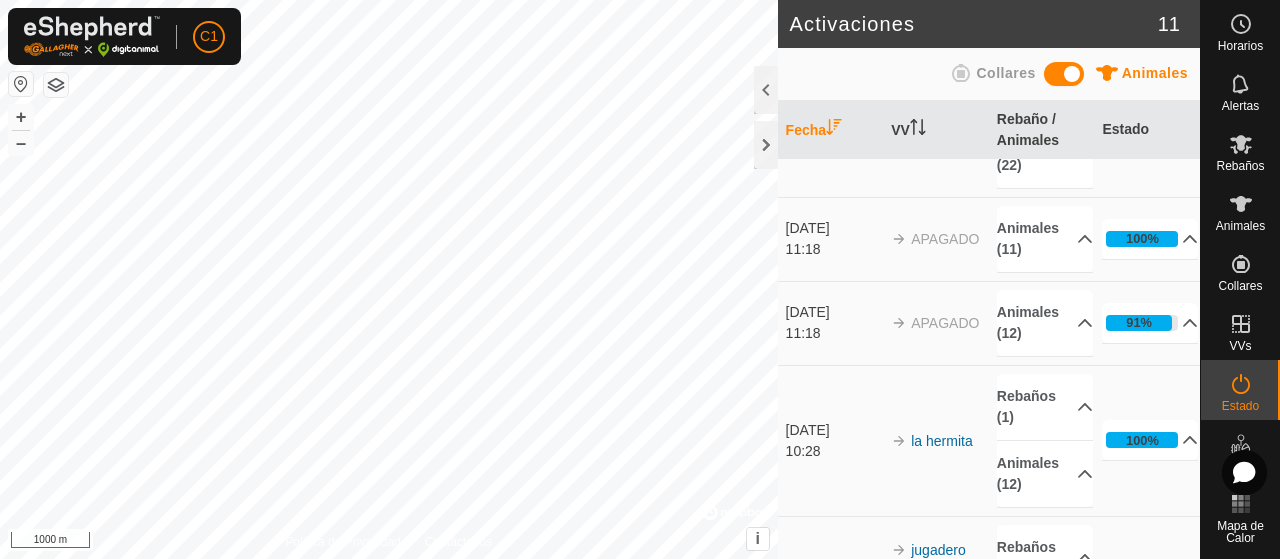 scroll, scrollTop: 300, scrollLeft: 0, axis: vertical 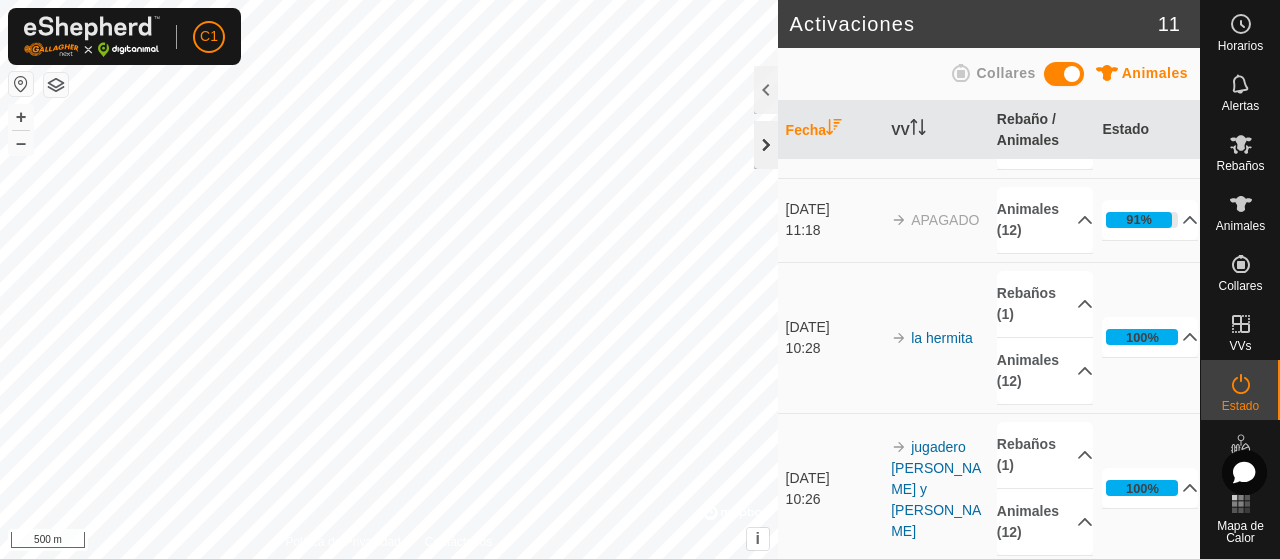 click 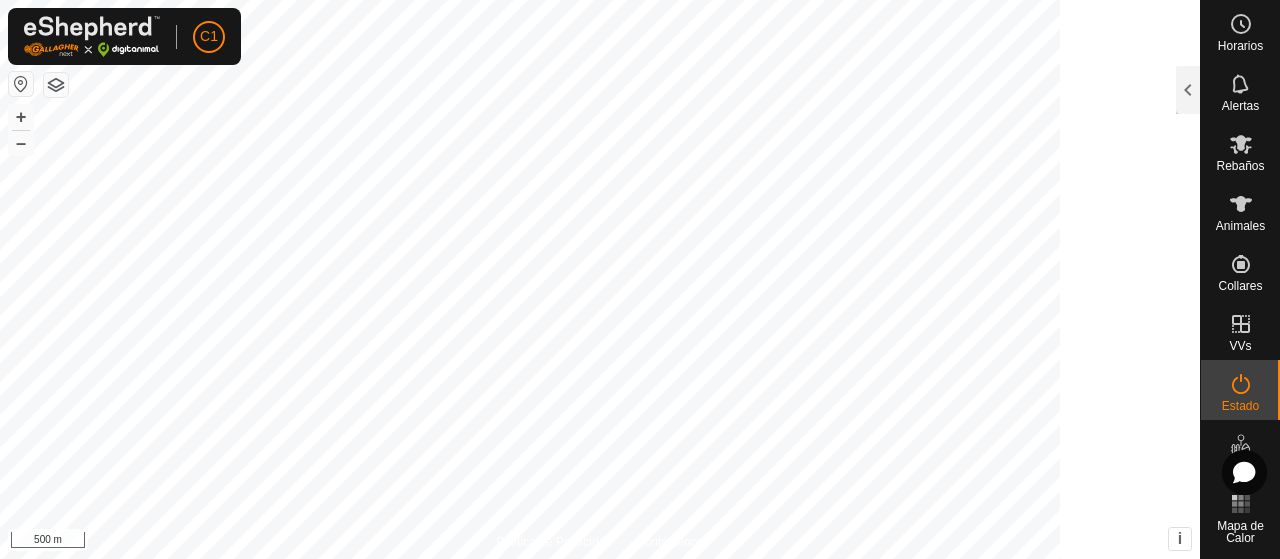 scroll, scrollTop: 829, scrollLeft: 0, axis: vertical 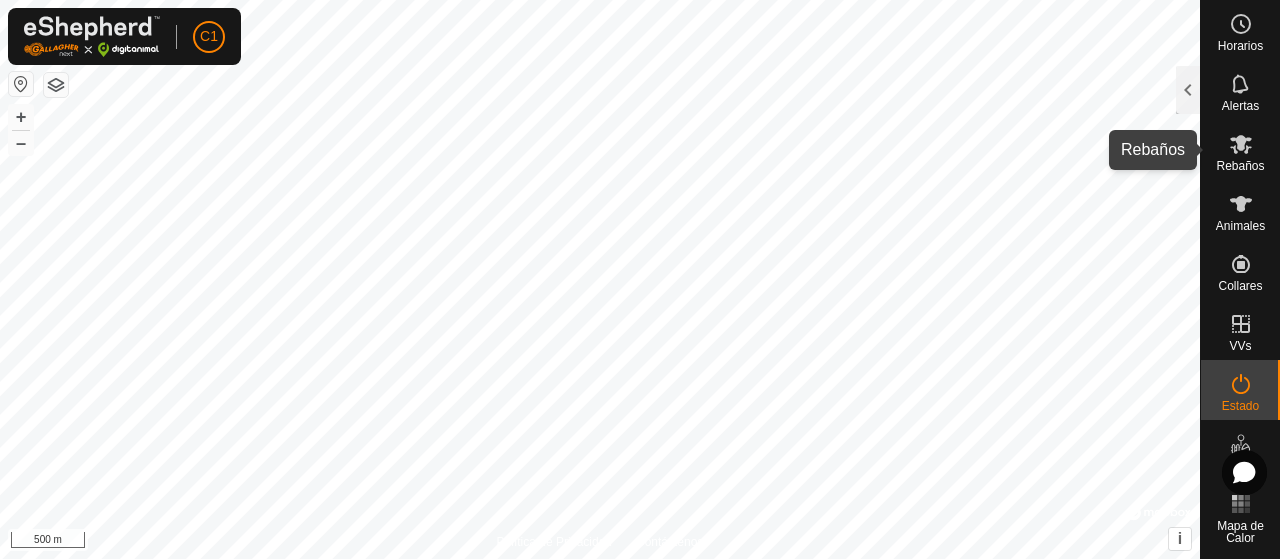 click 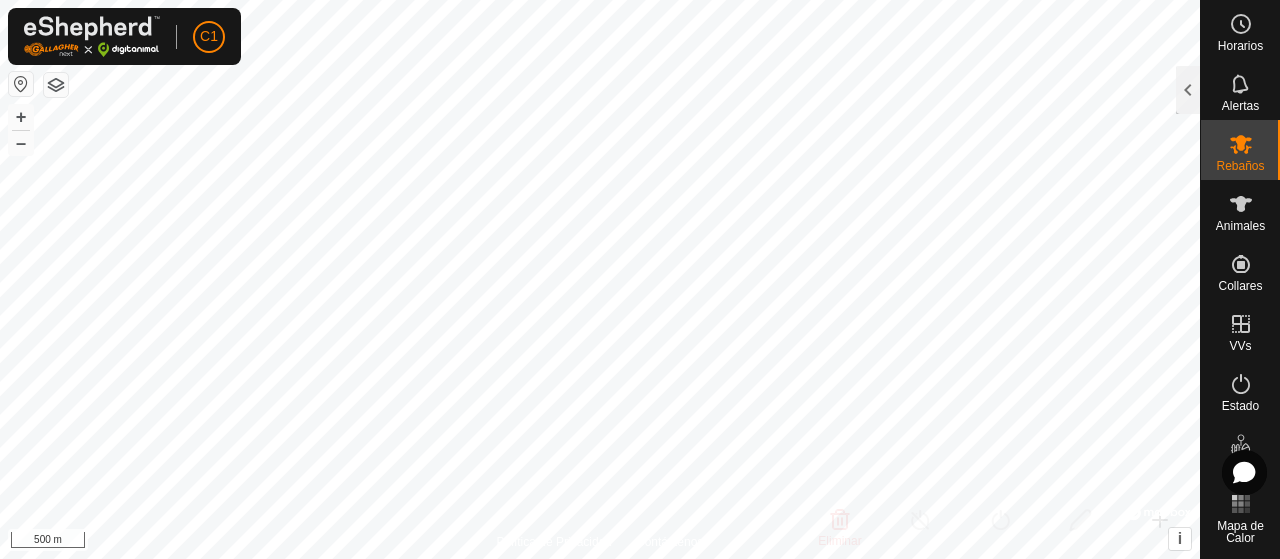 click 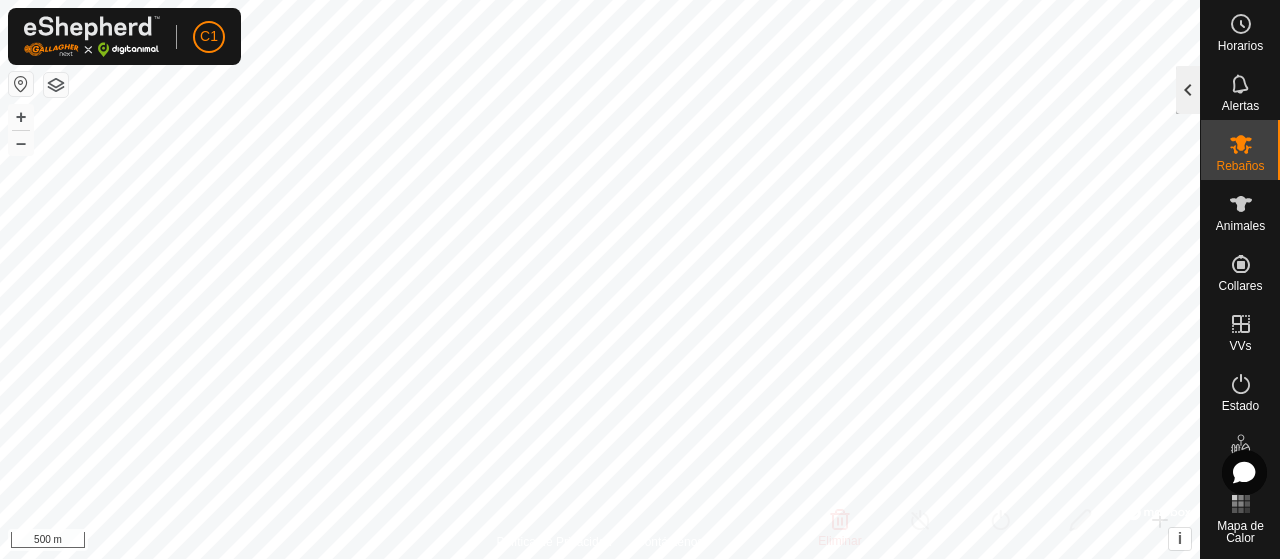 click 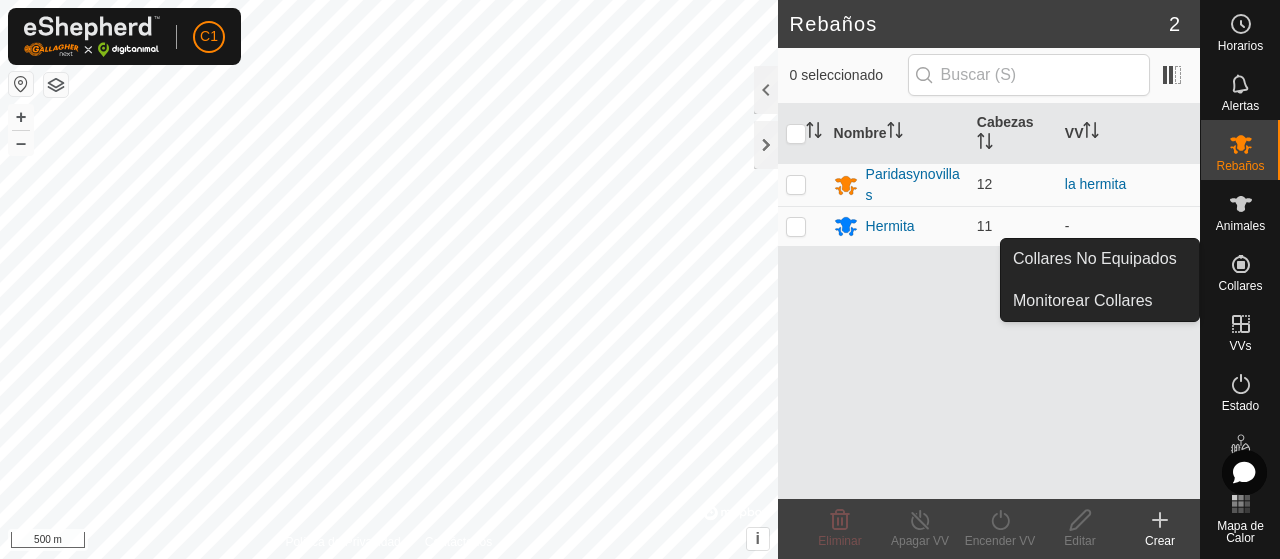 click 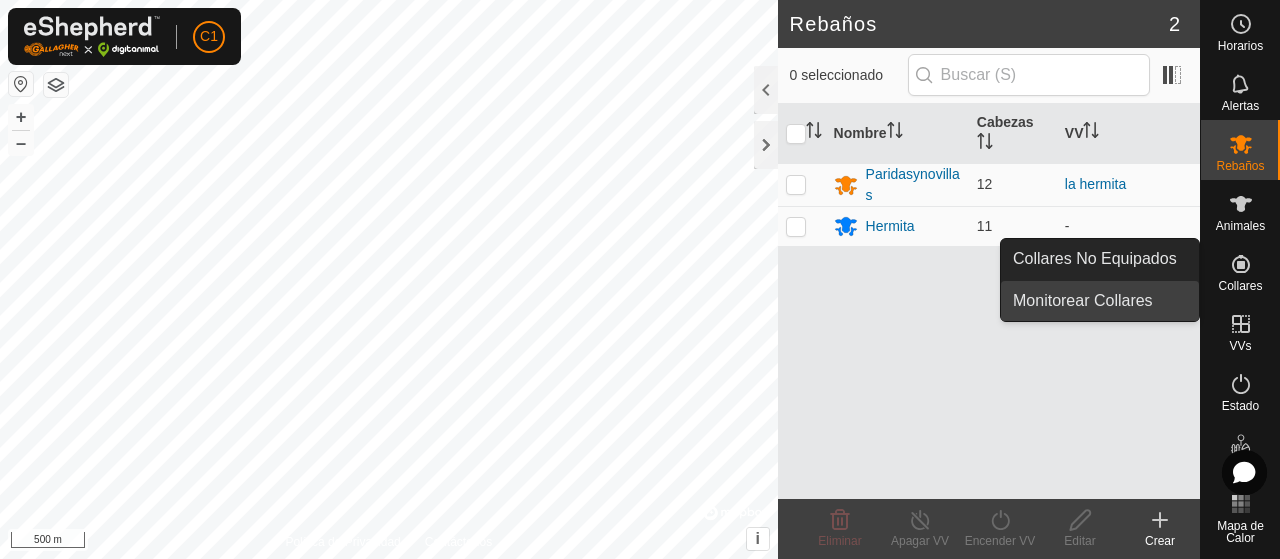 click on "Monitorear Collares" at bounding box center (1100, 301) 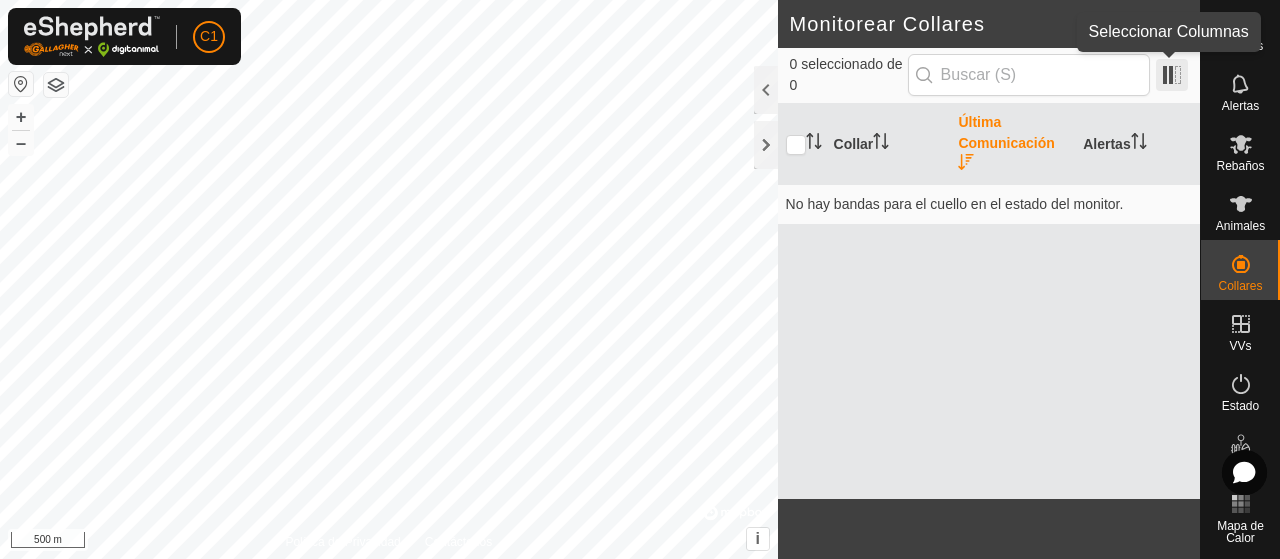 click at bounding box center (1172, 75) 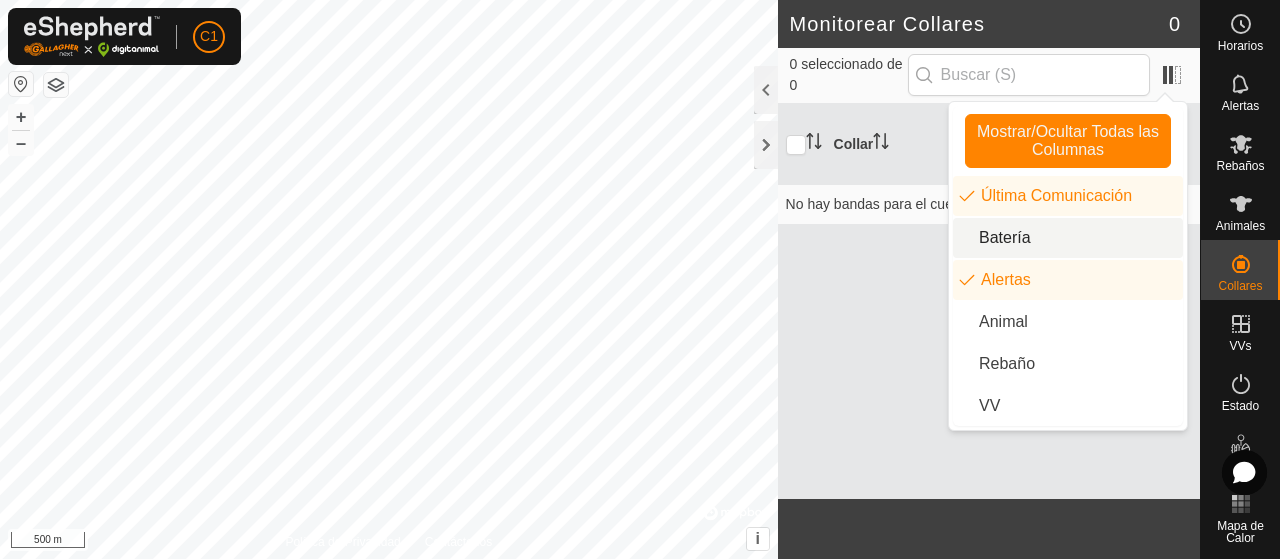 click on "Batería" at bounding box center (1068, 238) 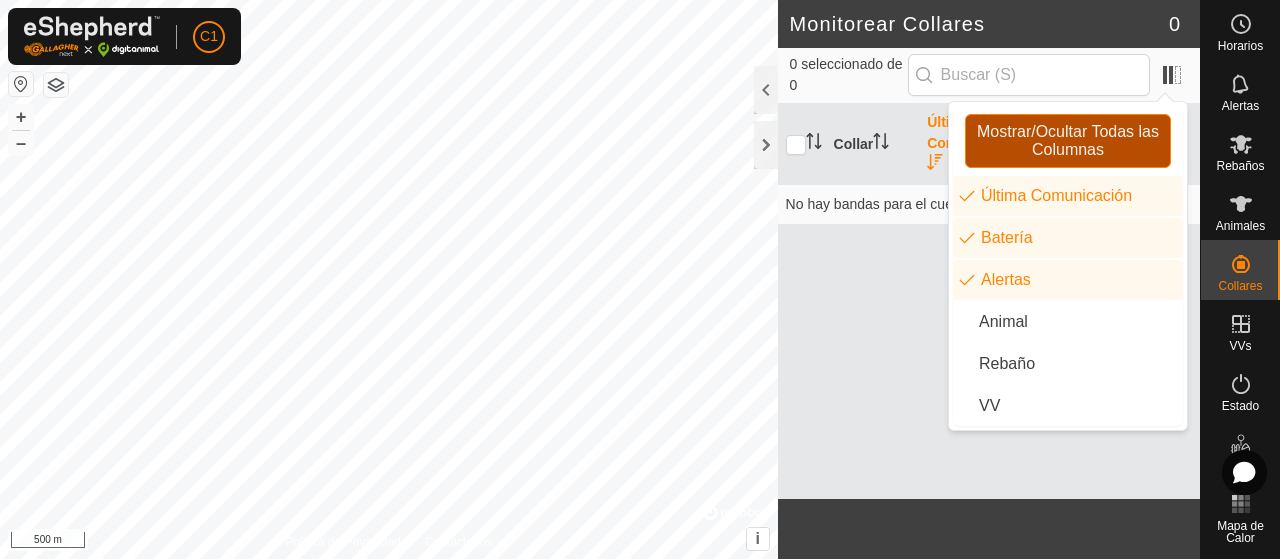 click on "Mostrar/Ocultar Todas las Columnas" at bounding box center (1068, 141) 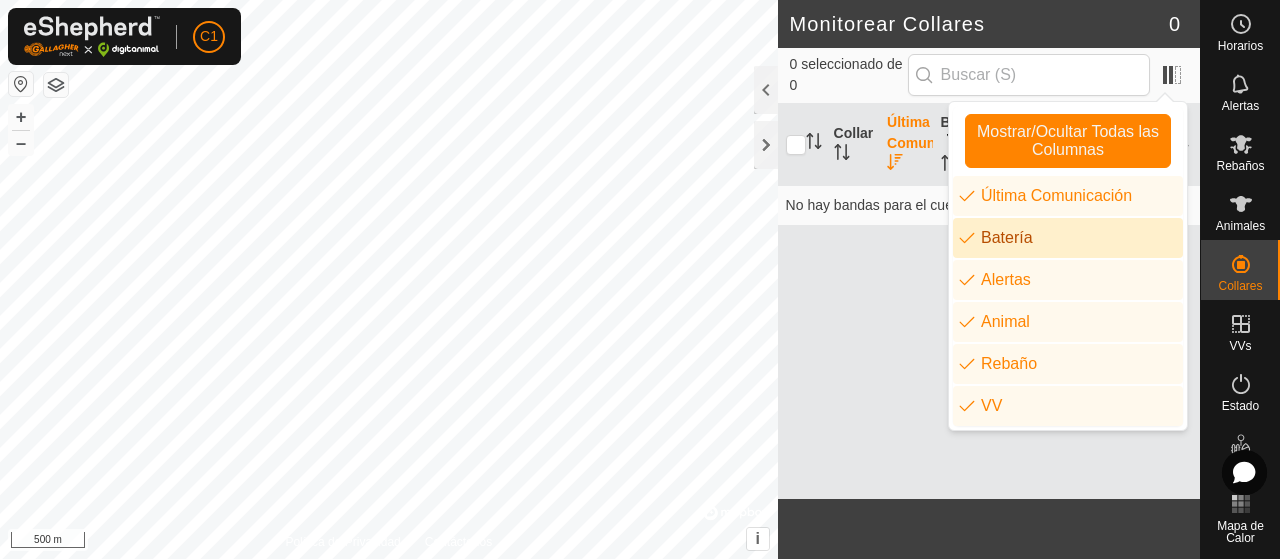 click on "Collar   Última Comunicación   Batería   Alertas   Animal   Rebaño   VV  No hay bandas para el [PERSON_NAME] en el estado del monitor." at bounding box center [989, 301] 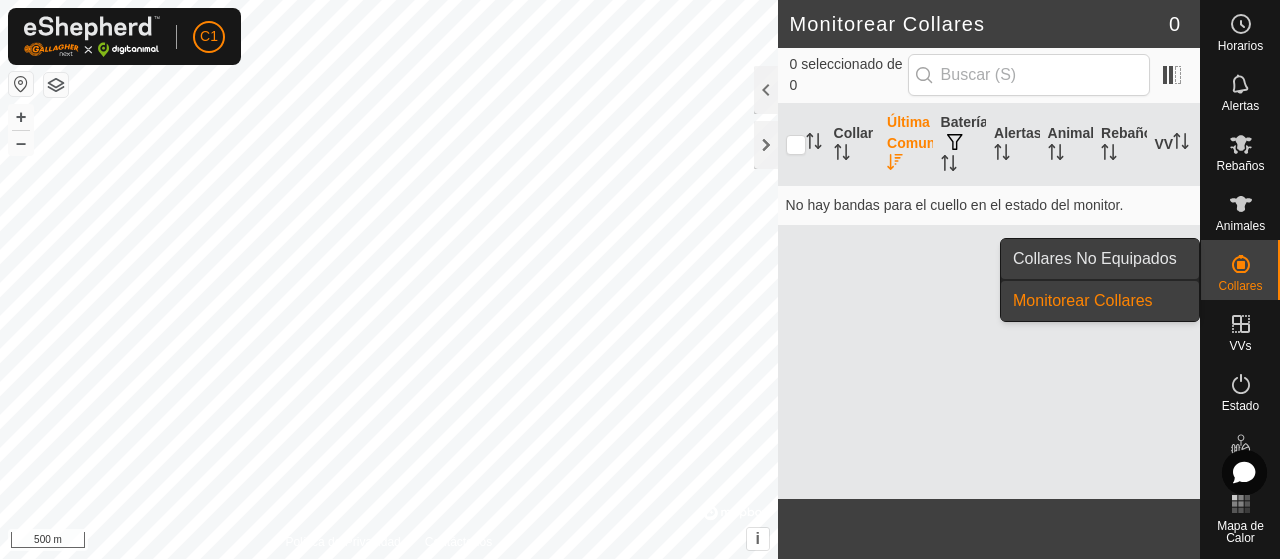 click on "Collares No Equipados" at bounding box center (1100, 259) 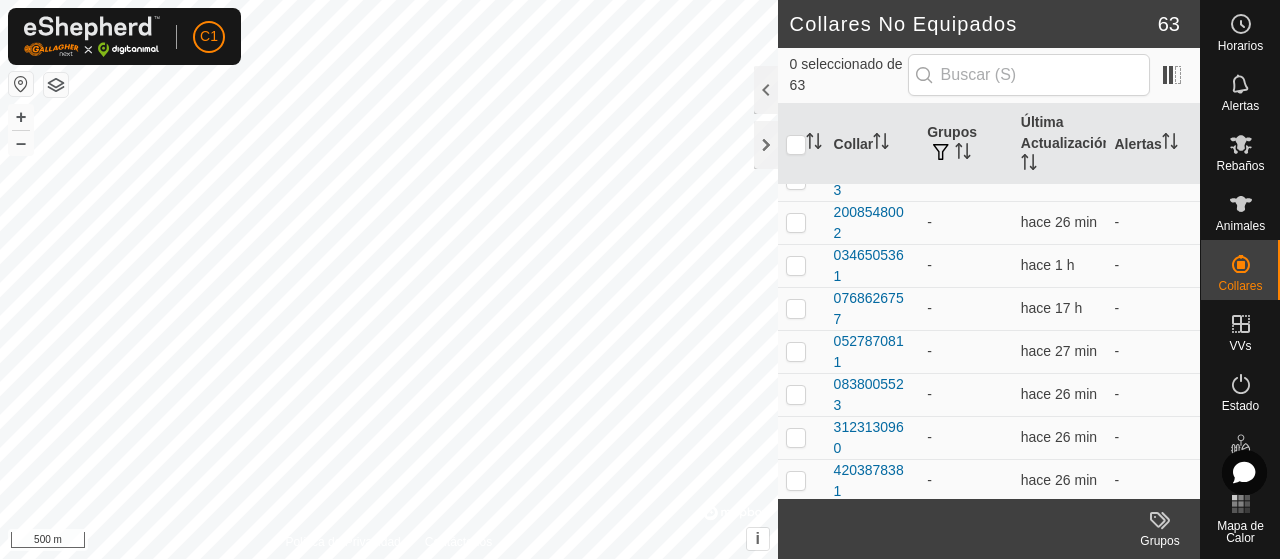 scroll, scrollTop: 0, scrollLeft: 0, axis: both 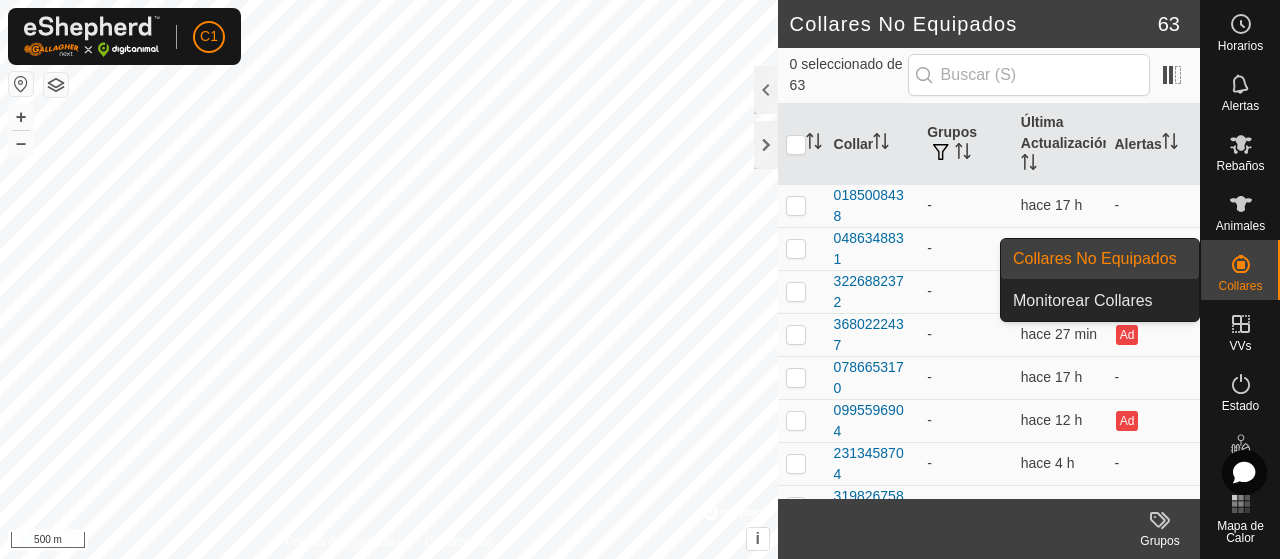 click 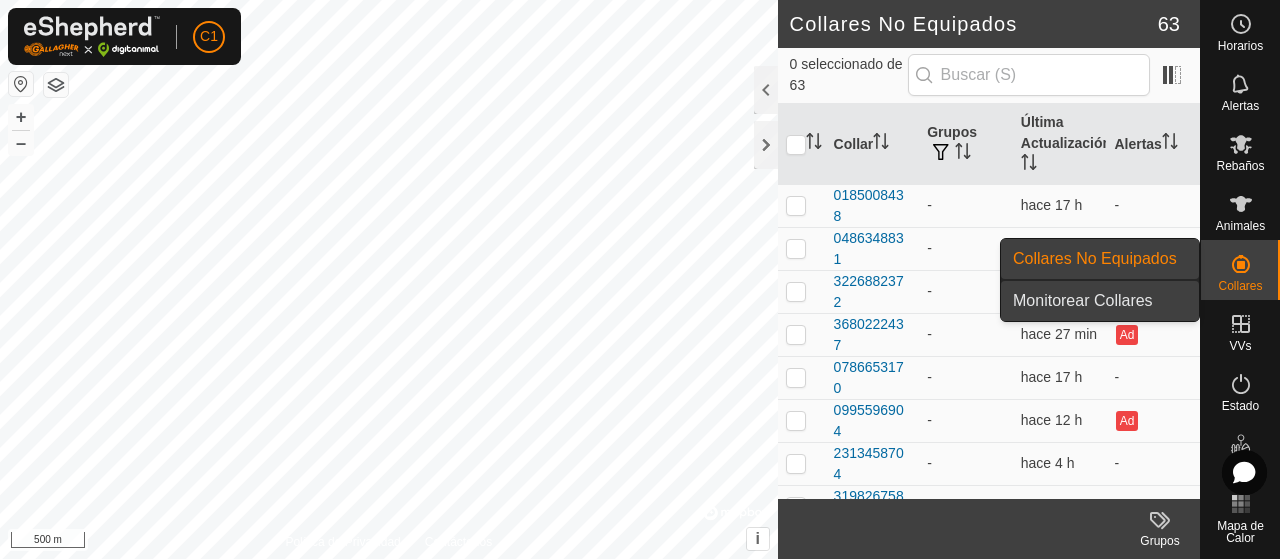 click on "Monitorear Collares" at bounding box center [1100, 301] 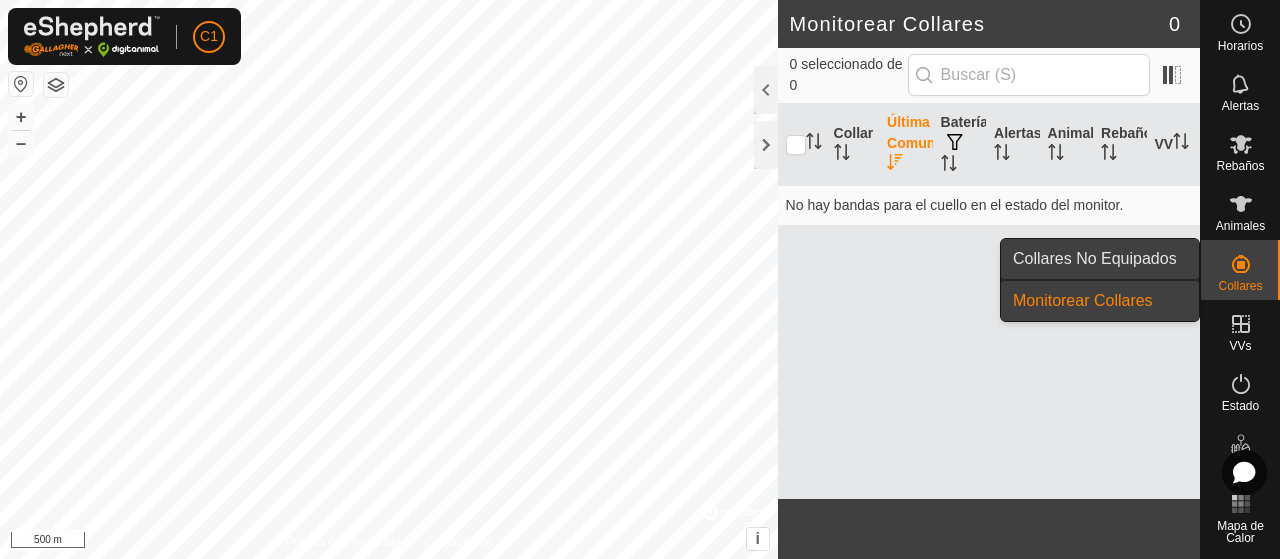click on "Collares No Equipados" at bounding box center (1100, 259) 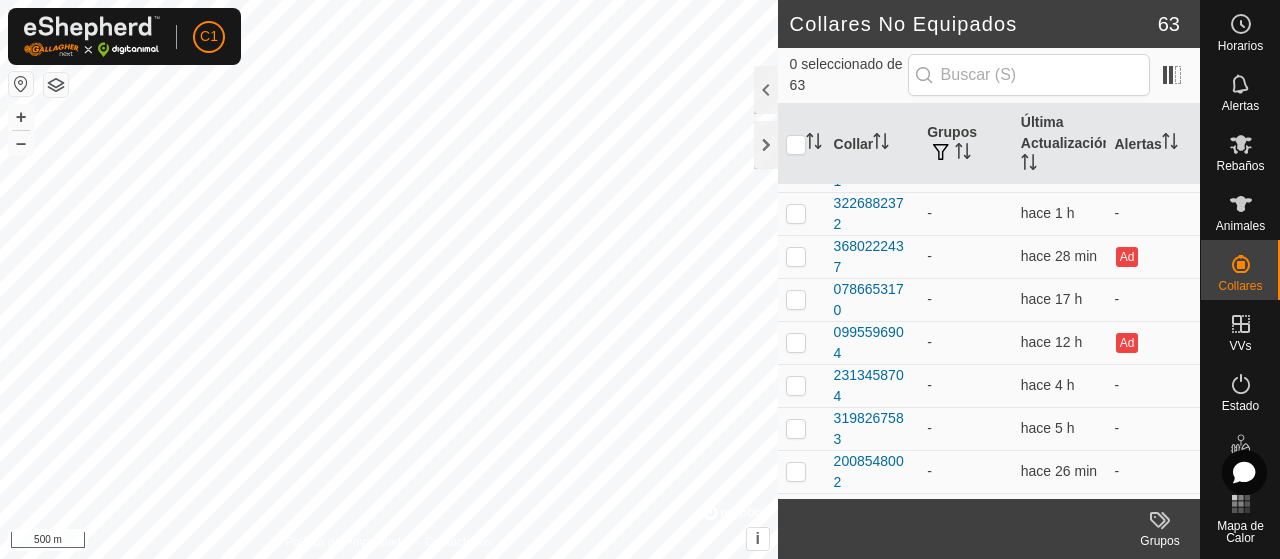 scroll, scrollTop: 93, scrollLeft: 0, axis: vertical 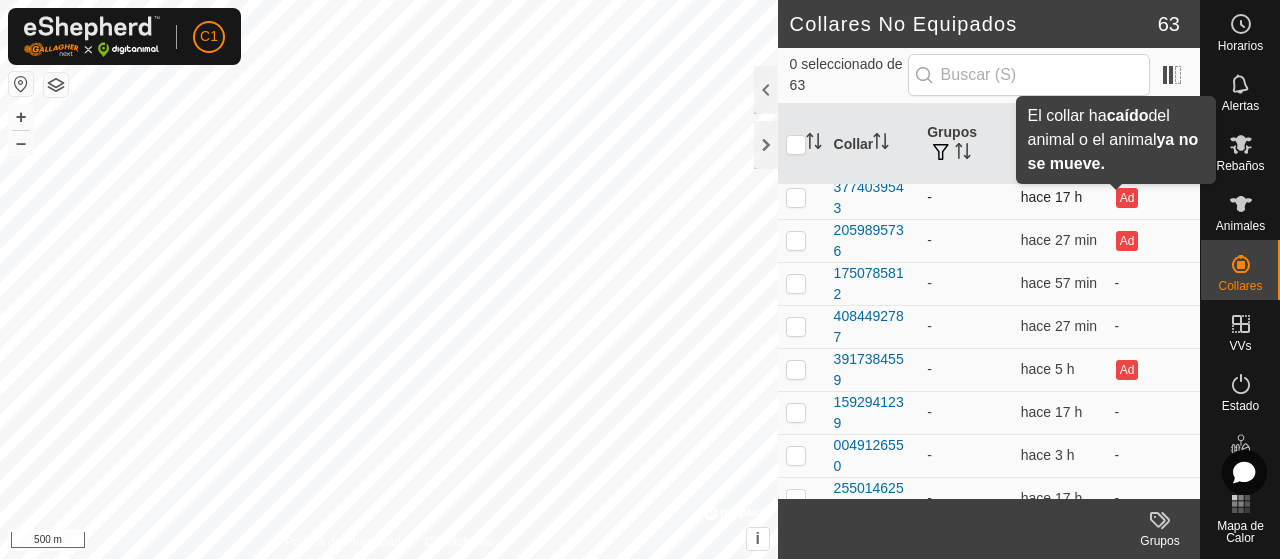 click on "Ad" at bounding box center (1127, 198) 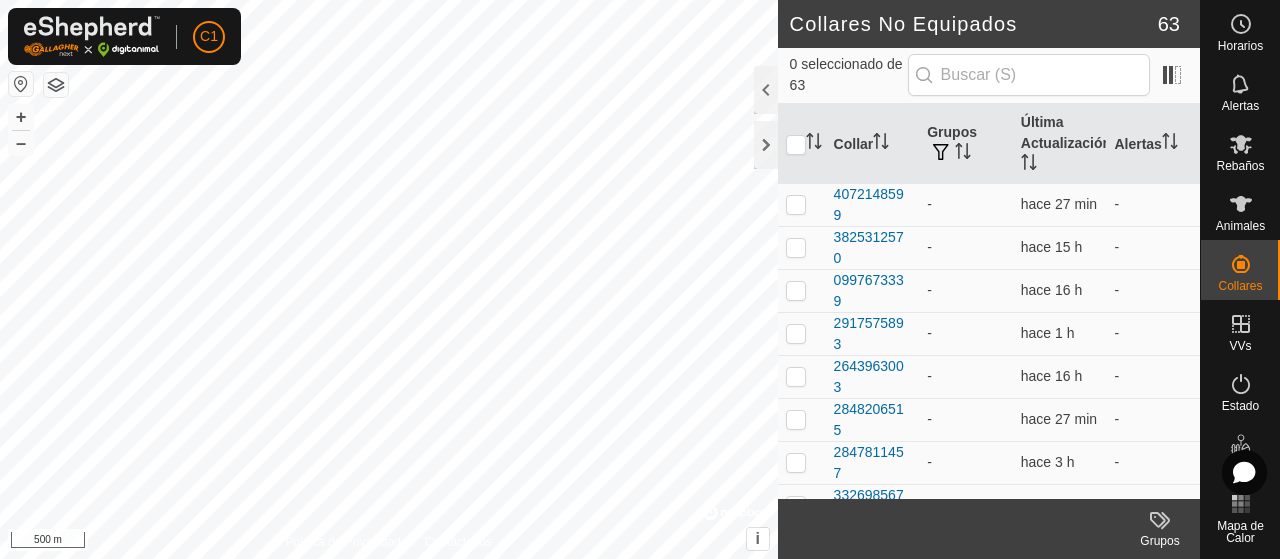 scroll, scrollTop: 2395, scrollLeft: 0, axis: vertical 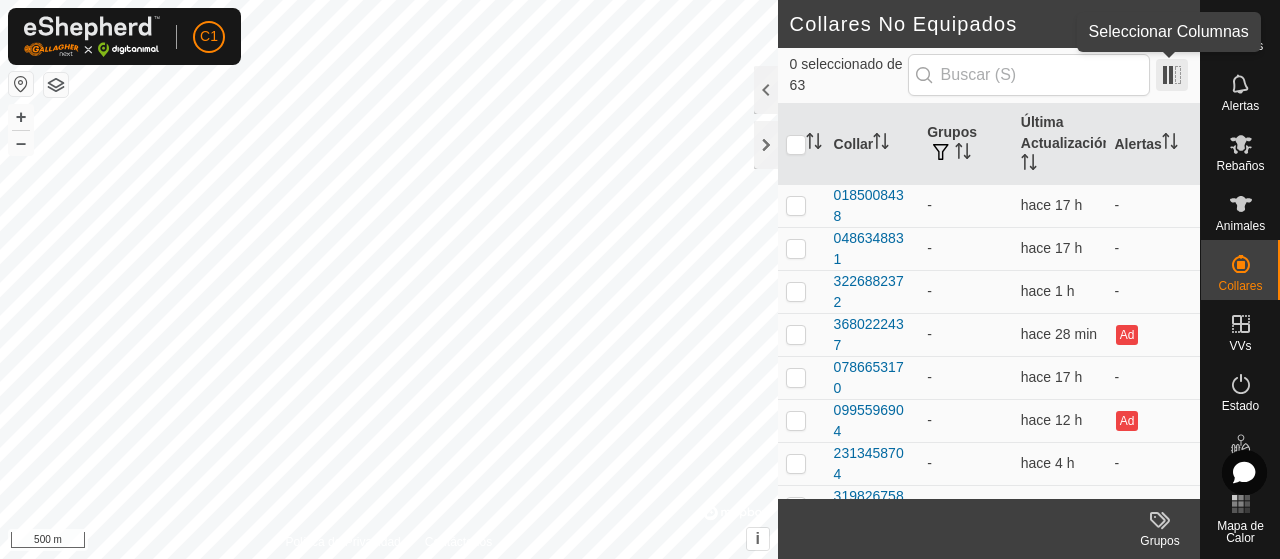 click at bounding box center [1172, 75] 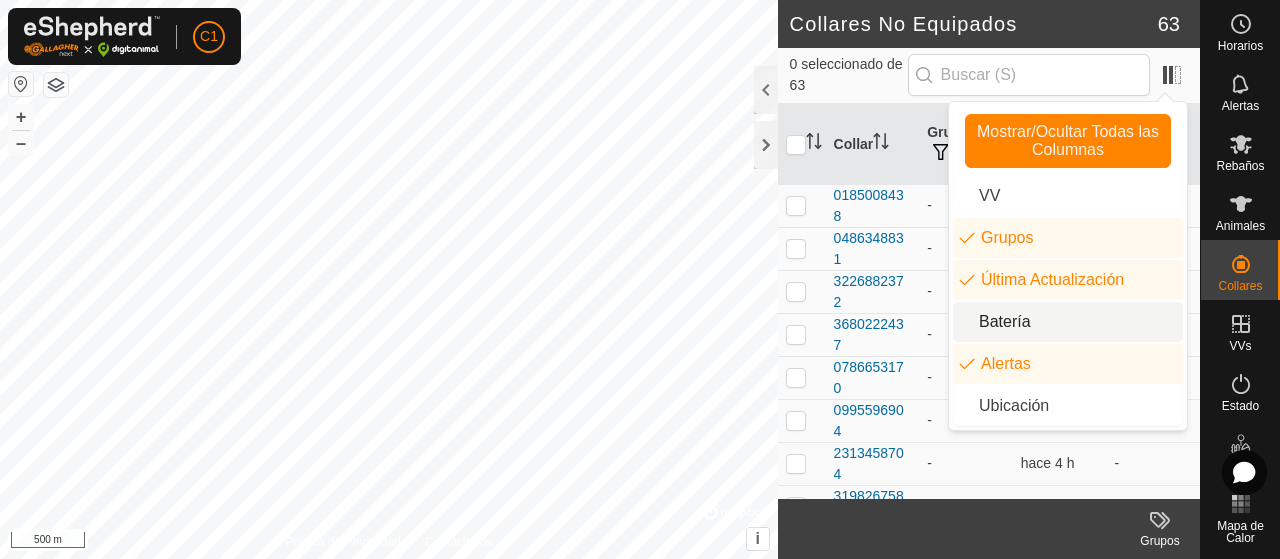 click on "Batería" at bounding box center [1068, 322] 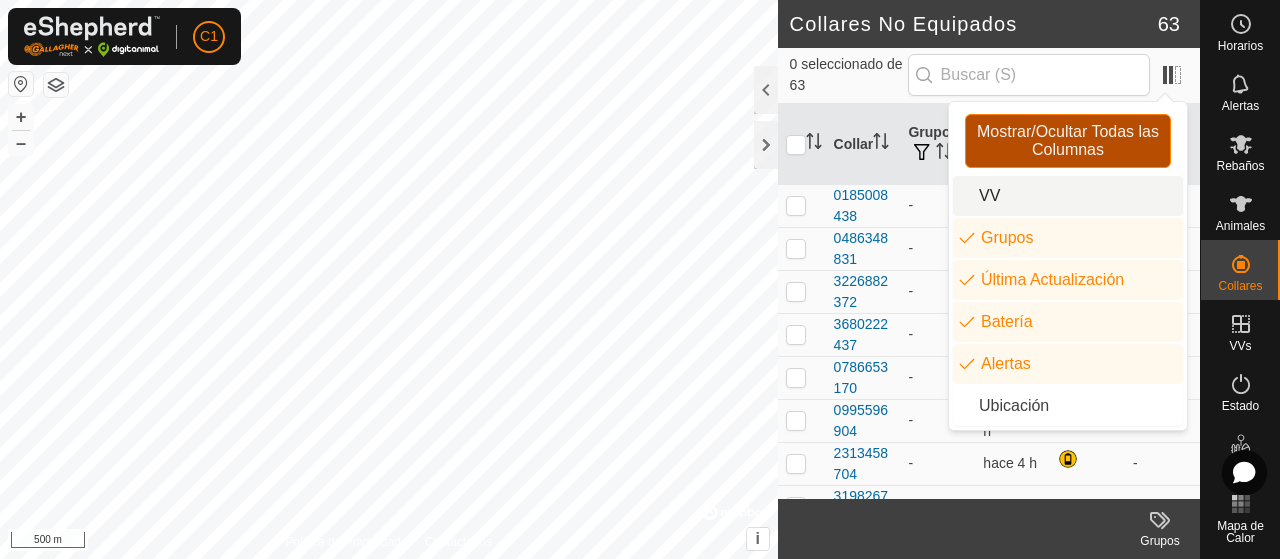 click on "Mostrar/Ocultar Todas las Columnas" at bounding box center (1068, 141) 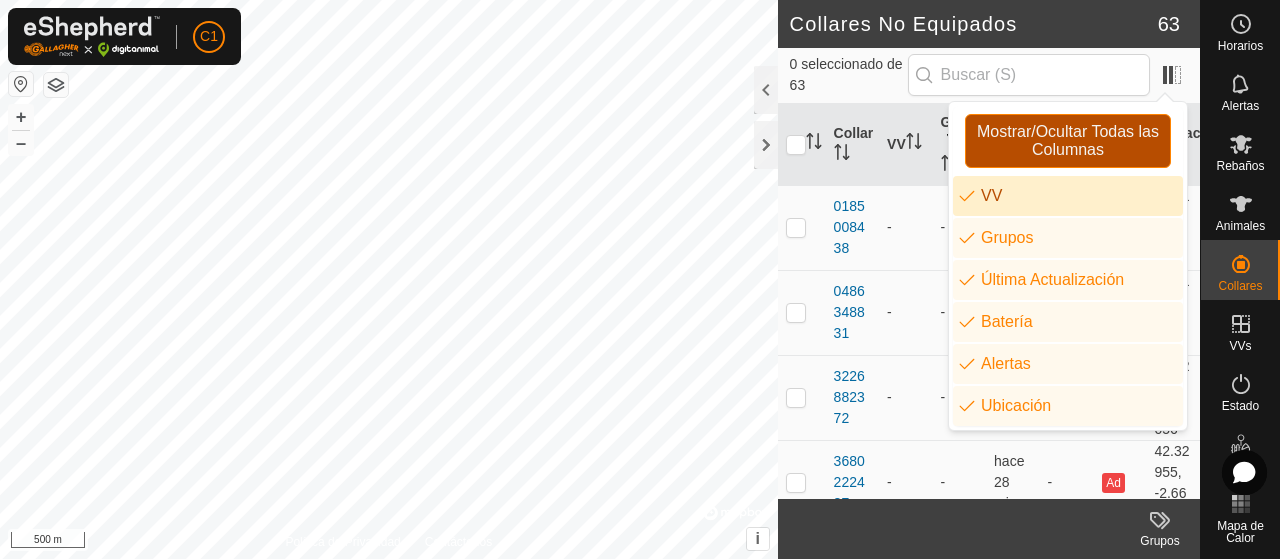 click on "Mostrar/Ocultar Todas las Columnas" at bounding box center [1068, 141] 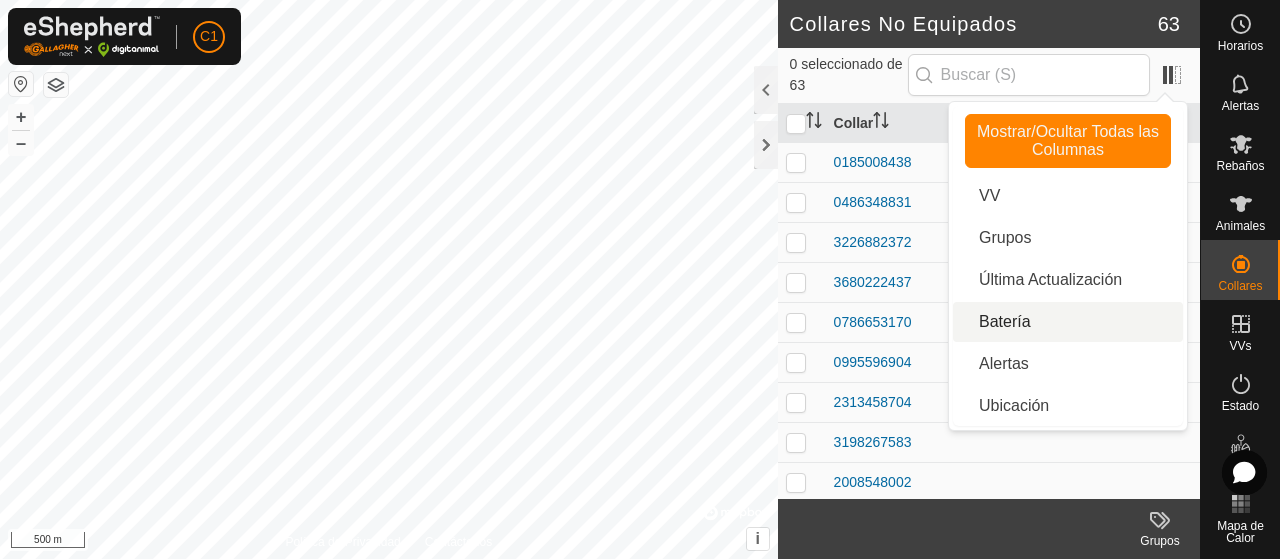 click on "Batería" at bounding box center [1068, 322] 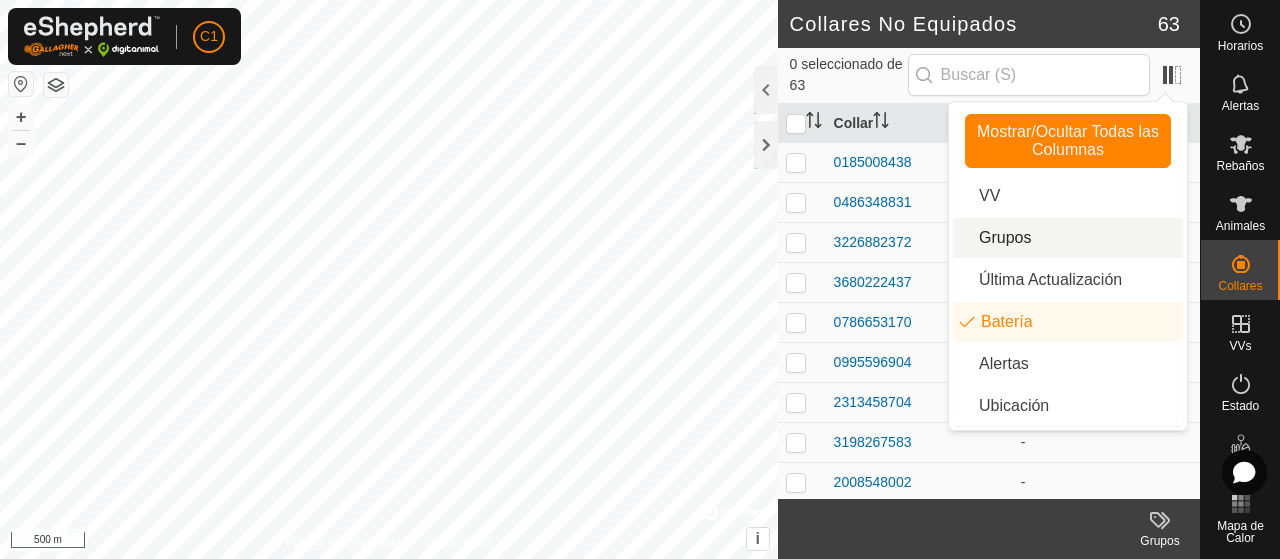 click on "Grupos" at bounding box center (1068, 238) 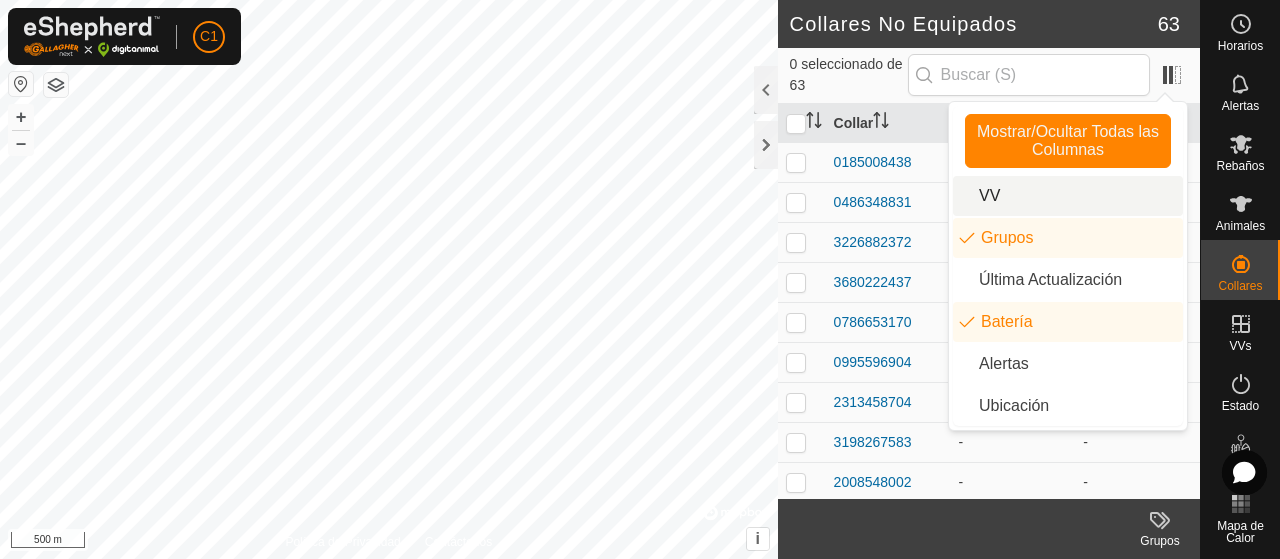click on "VV" at bounding box center (1068, 196) 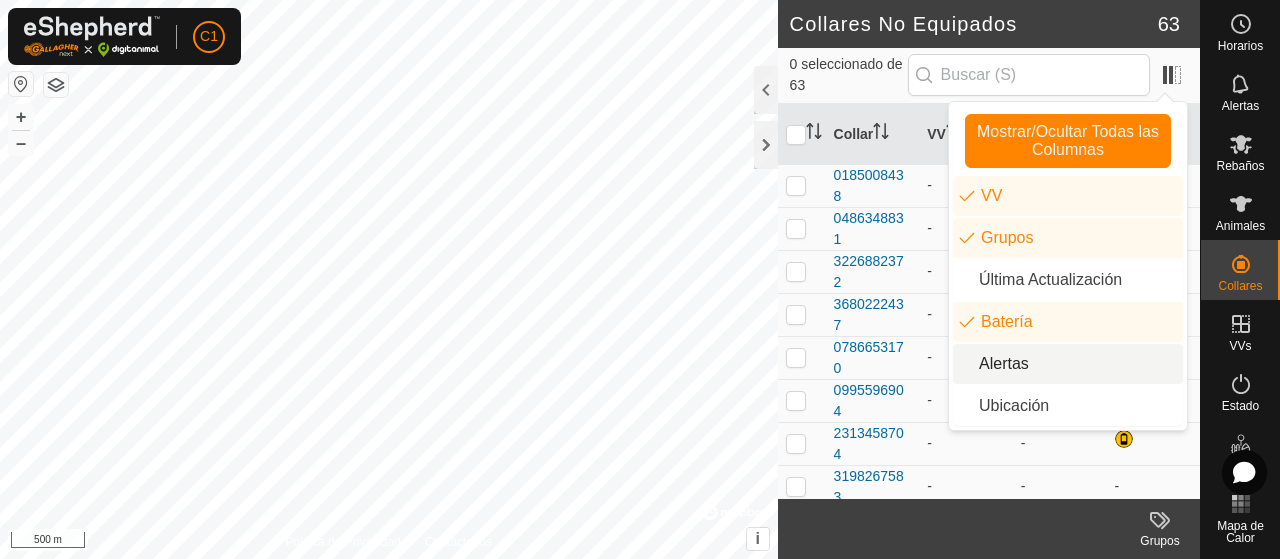 scroll, scrollTop: 100, scrollLeft: 0, axis: vertical 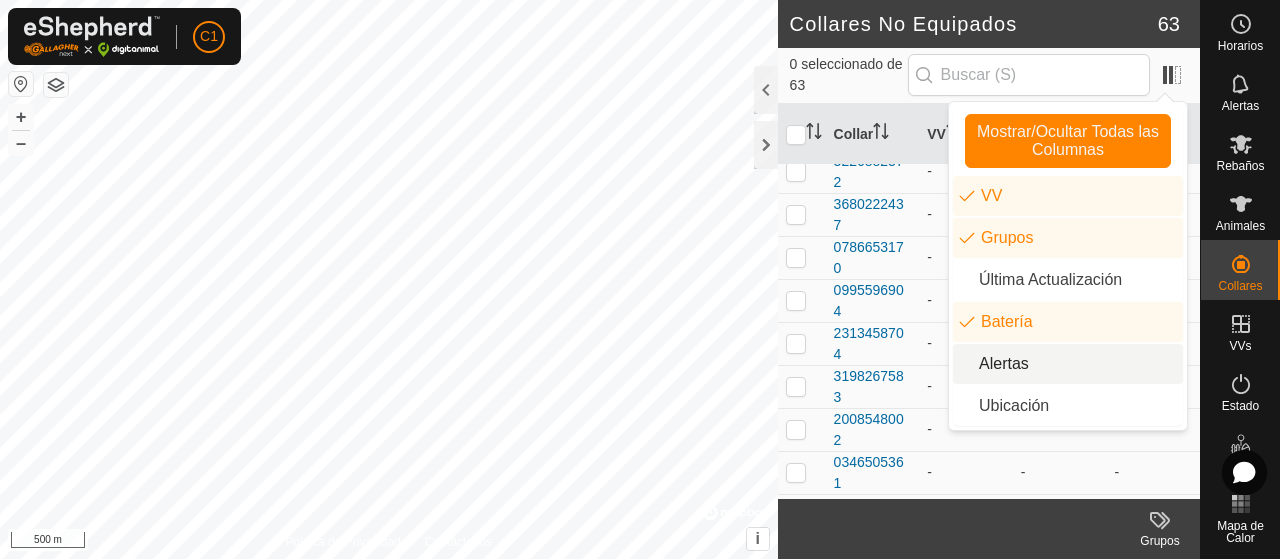 click on "Alertas" at bounding box center (1068, 364) 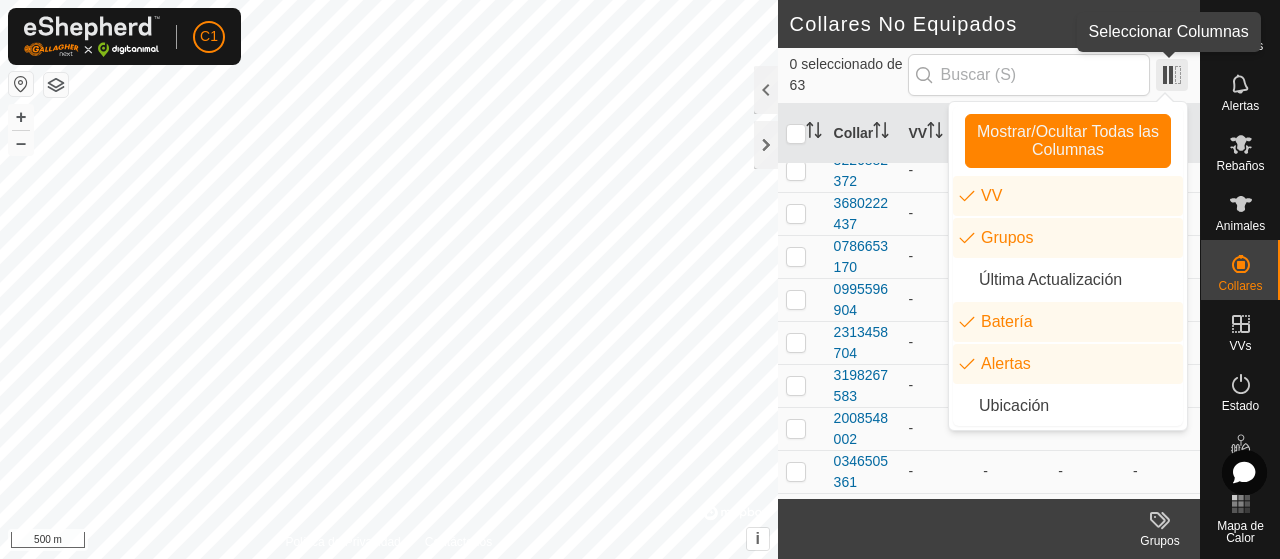 click at bounding box center (1172, 75) 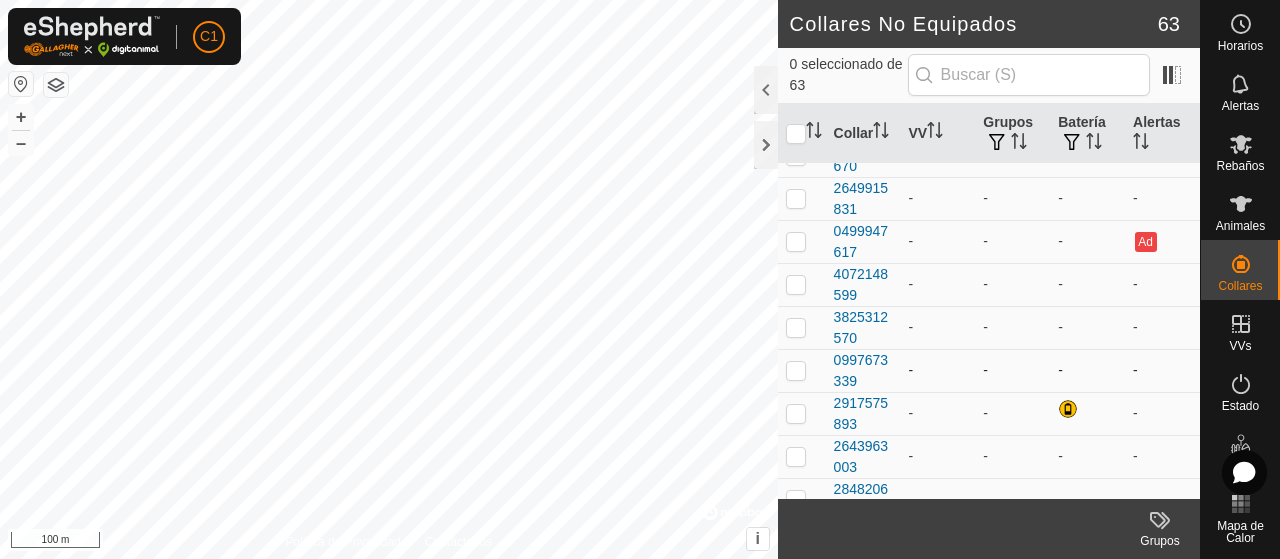 scroll, scrollTop: 2100, scrollLeft: 0, axis: vertical 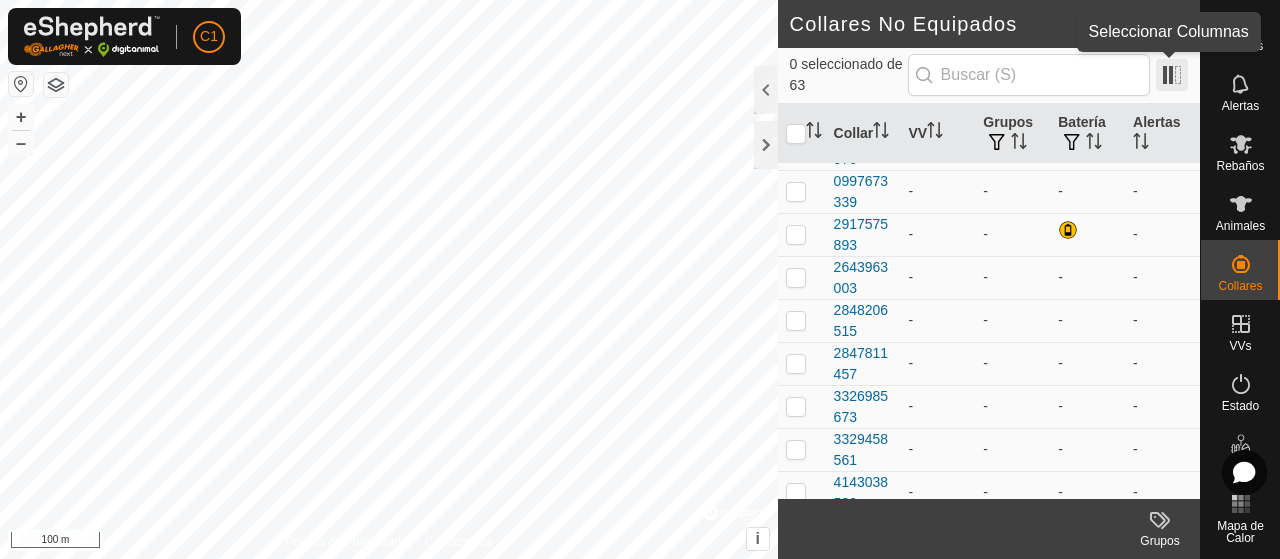 click at bounding box center (1172, 75) 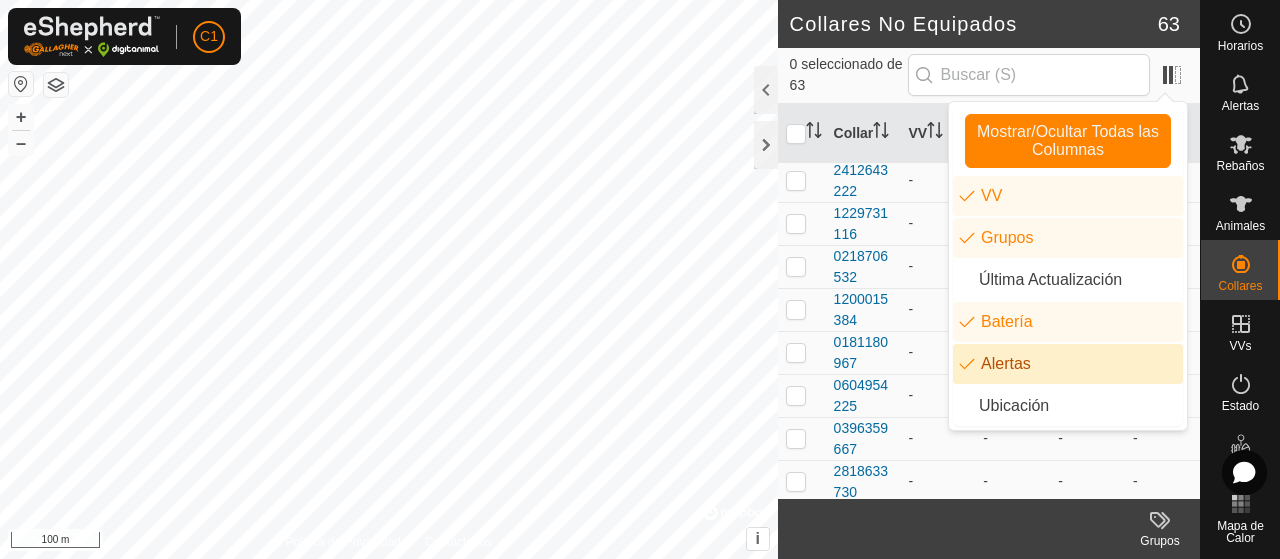 scroll, scrollTop: 1388, scrollLeft: 0, axis: vertical 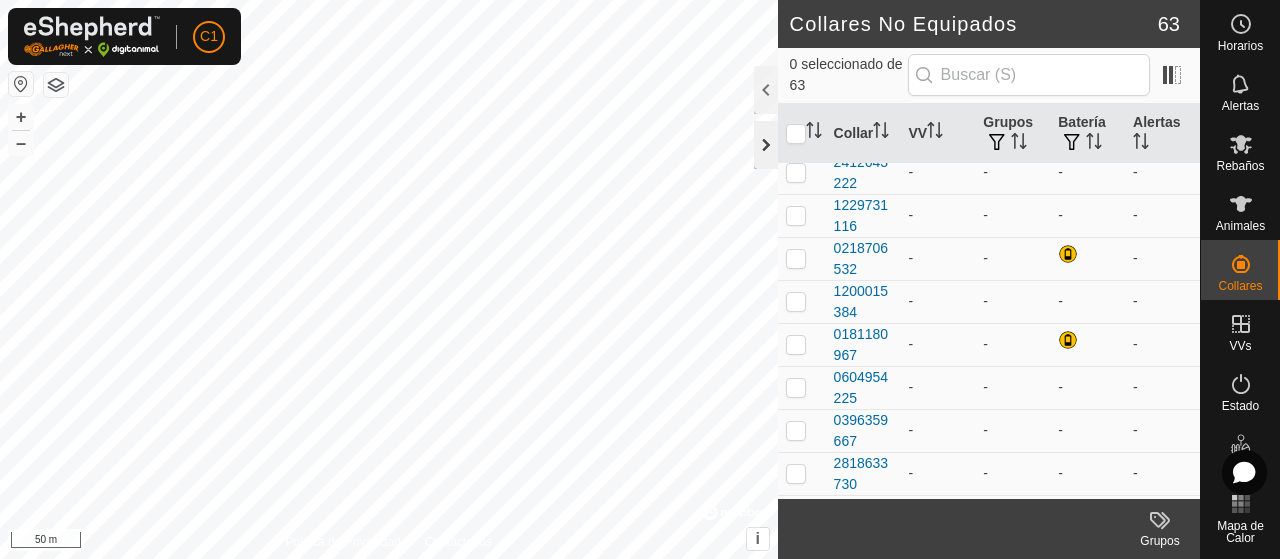 click 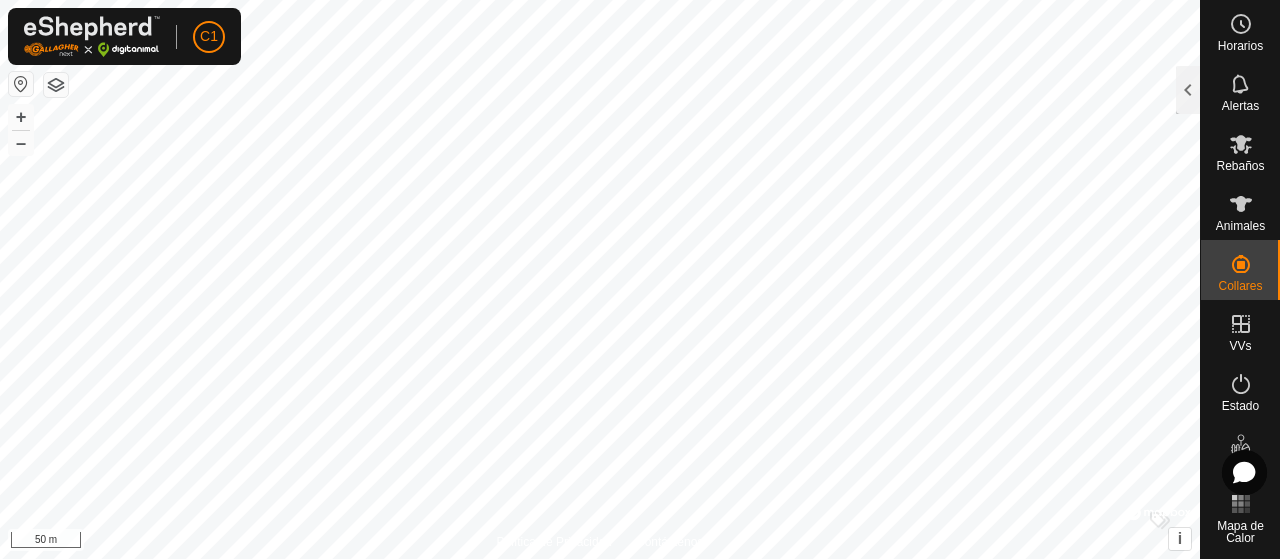 scroll, scrollTop: 6450, scrollLeft: 0, axis: vertical 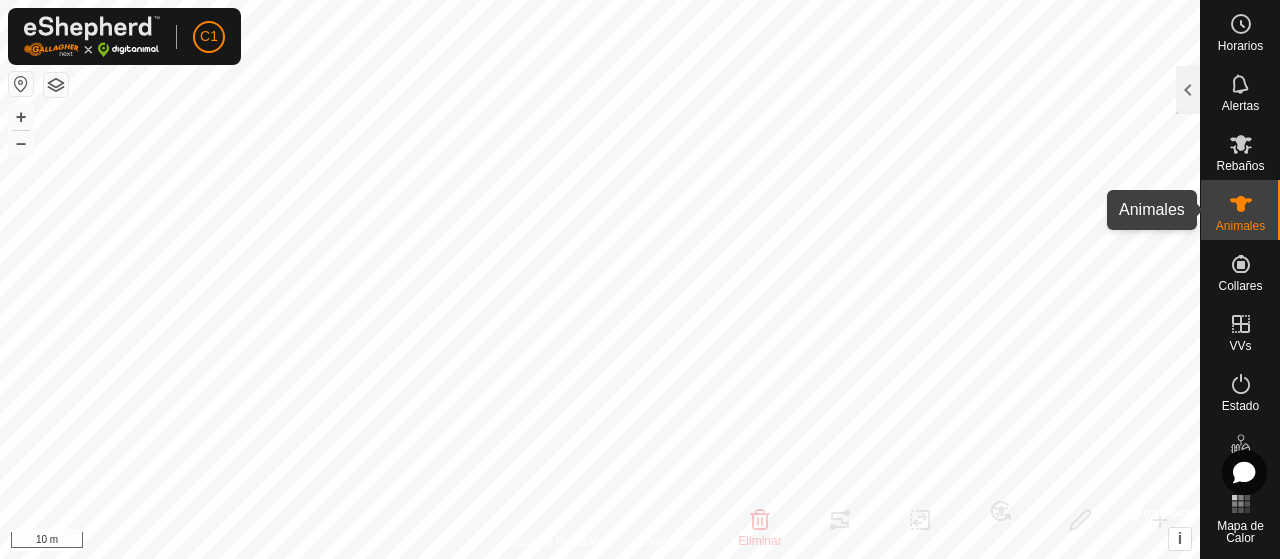 click 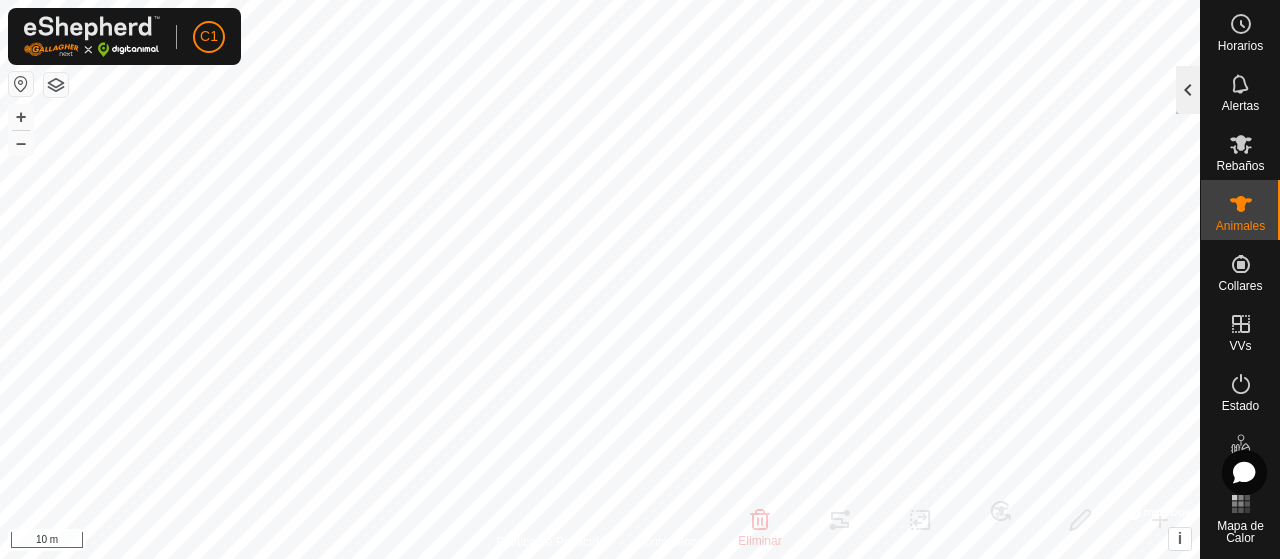 click 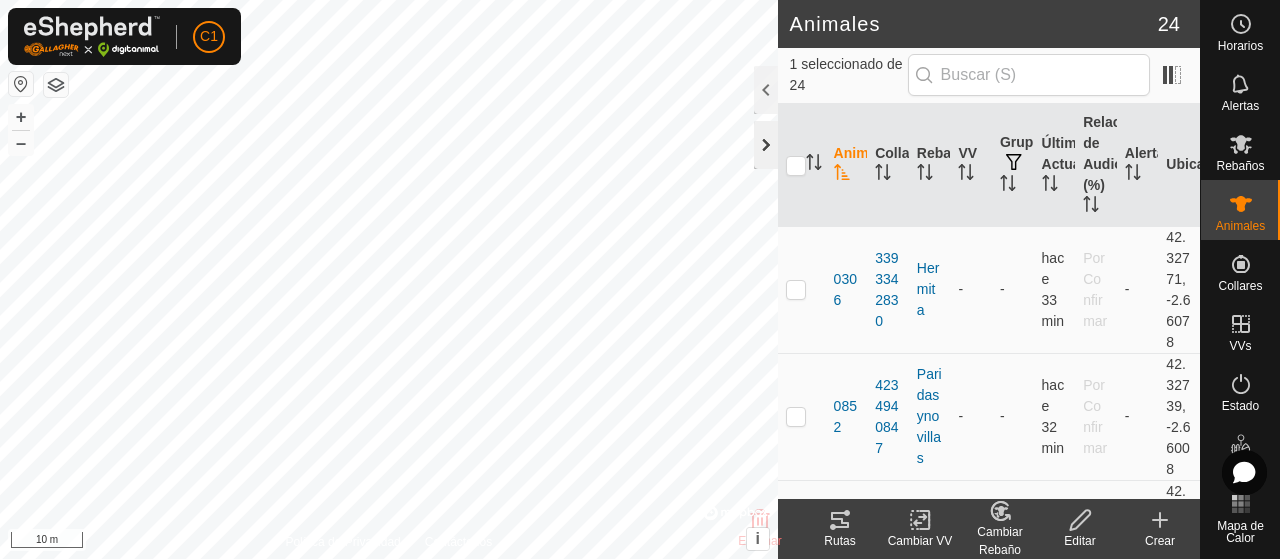 click 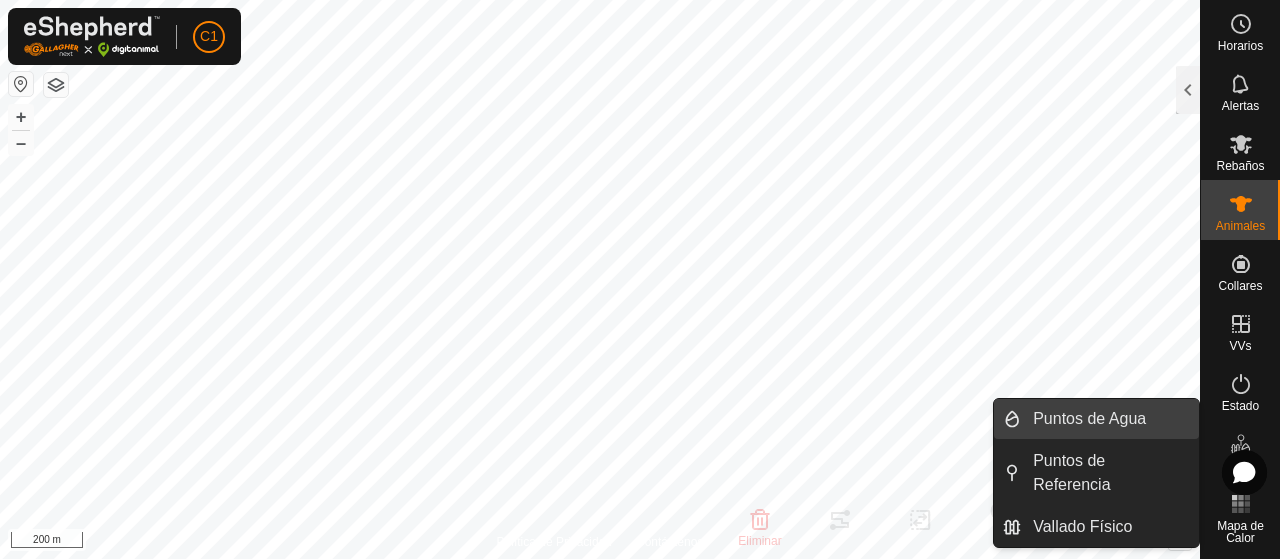click on "Puntos de Agua" at bounding box center [1110, 419] 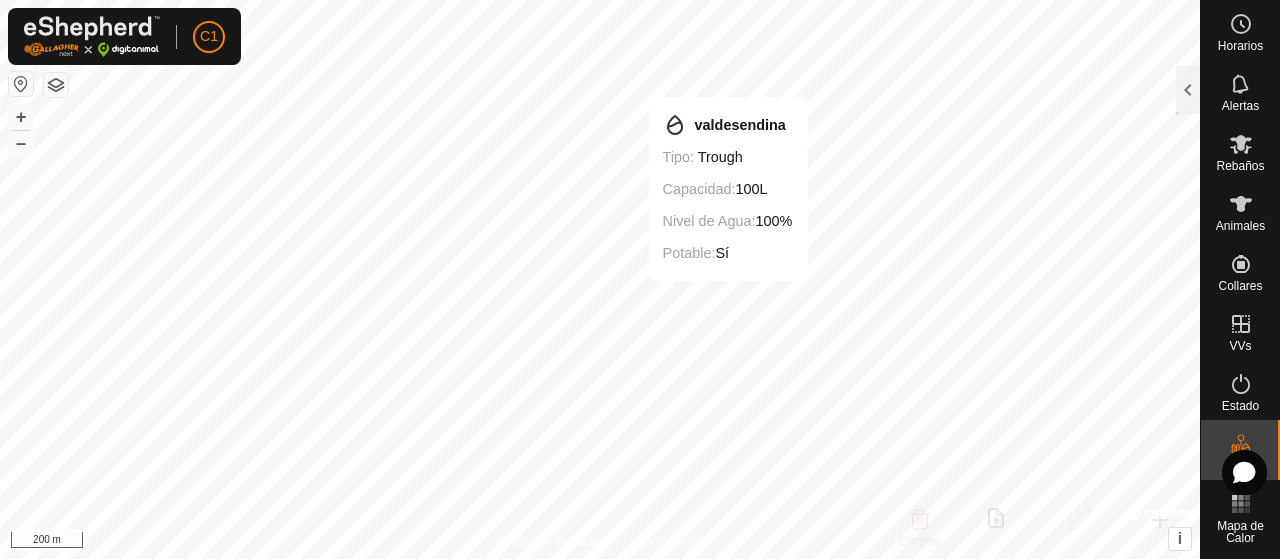 checkbox on "true" 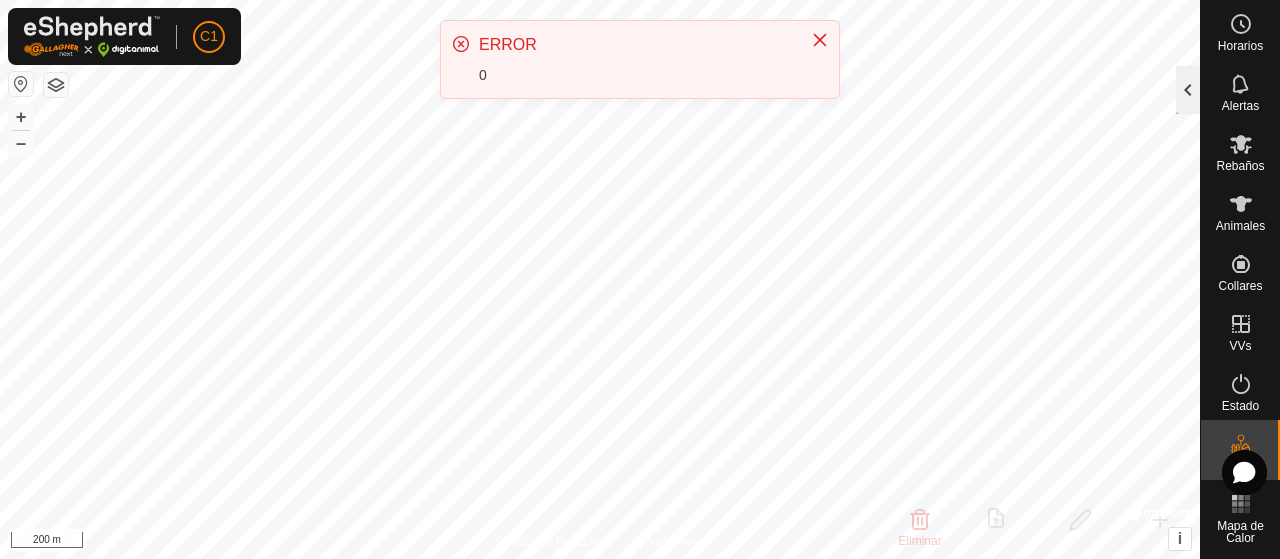 click 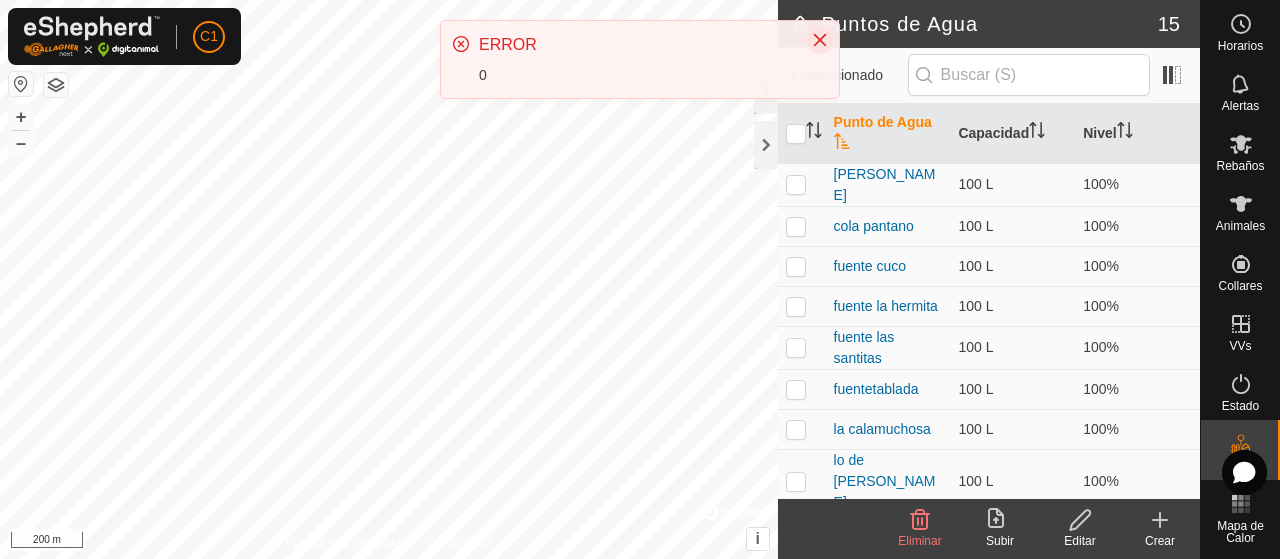 click 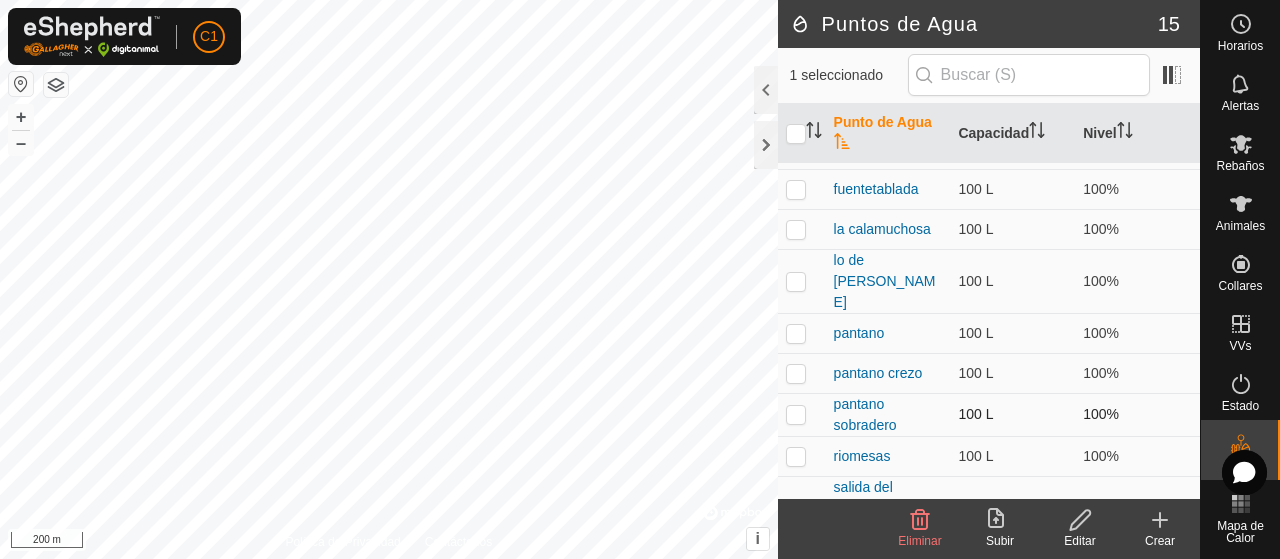 scroll, scrollTop: 280, scrollLeft: 0, axis: vertical 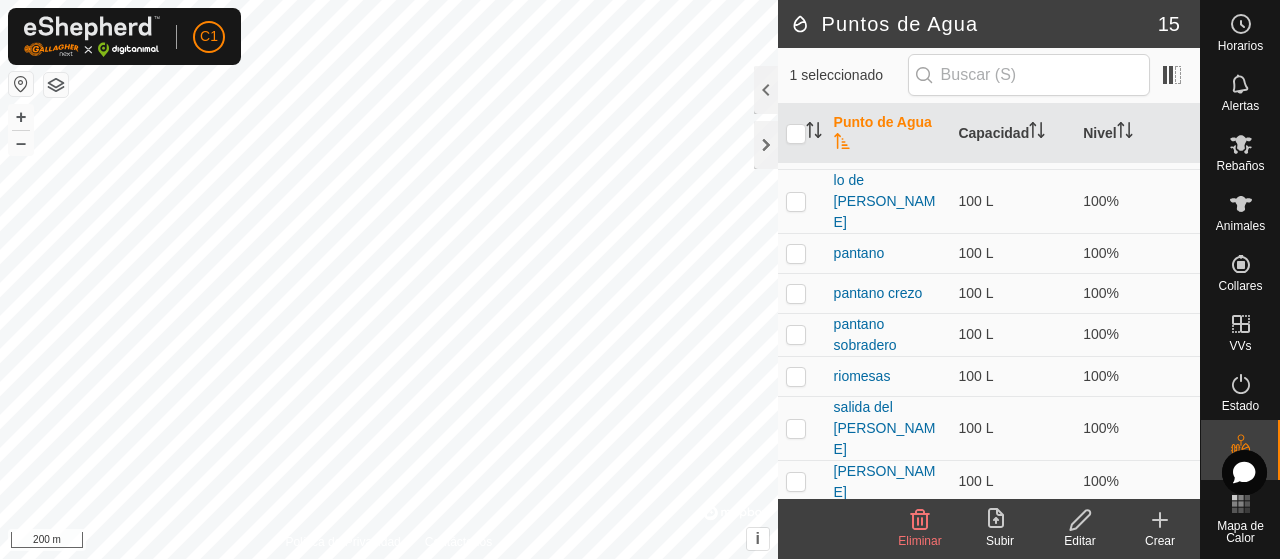 click 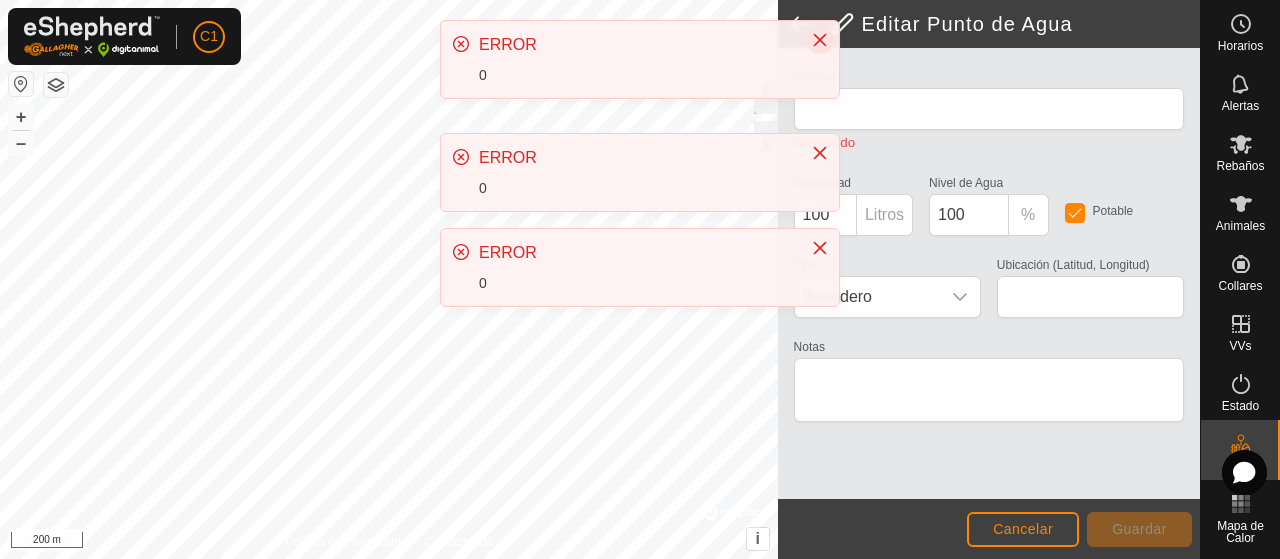 click 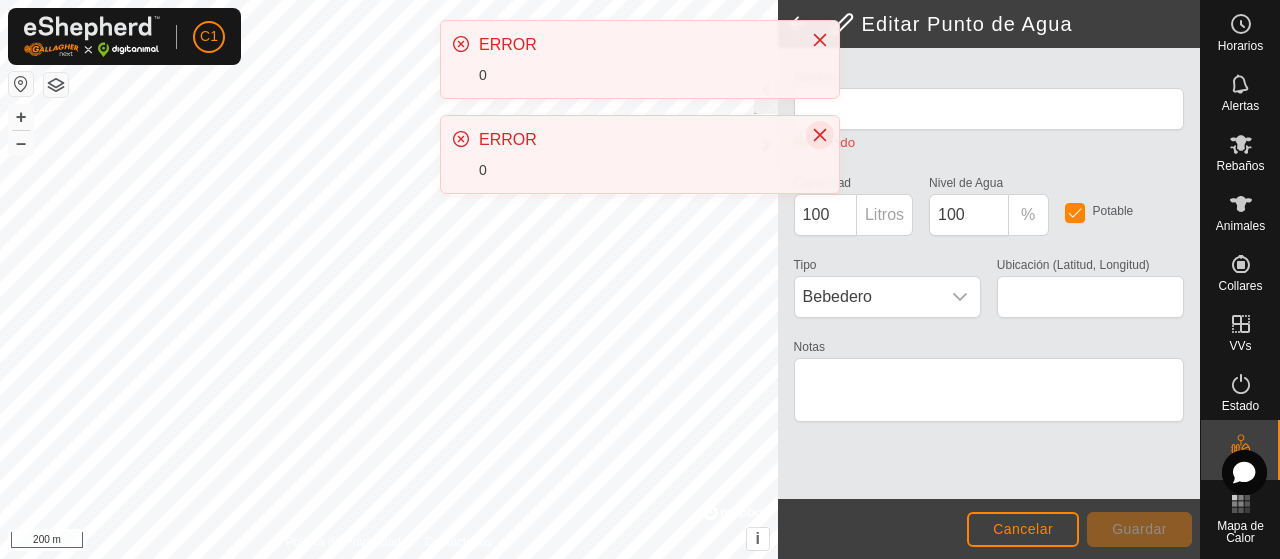 click 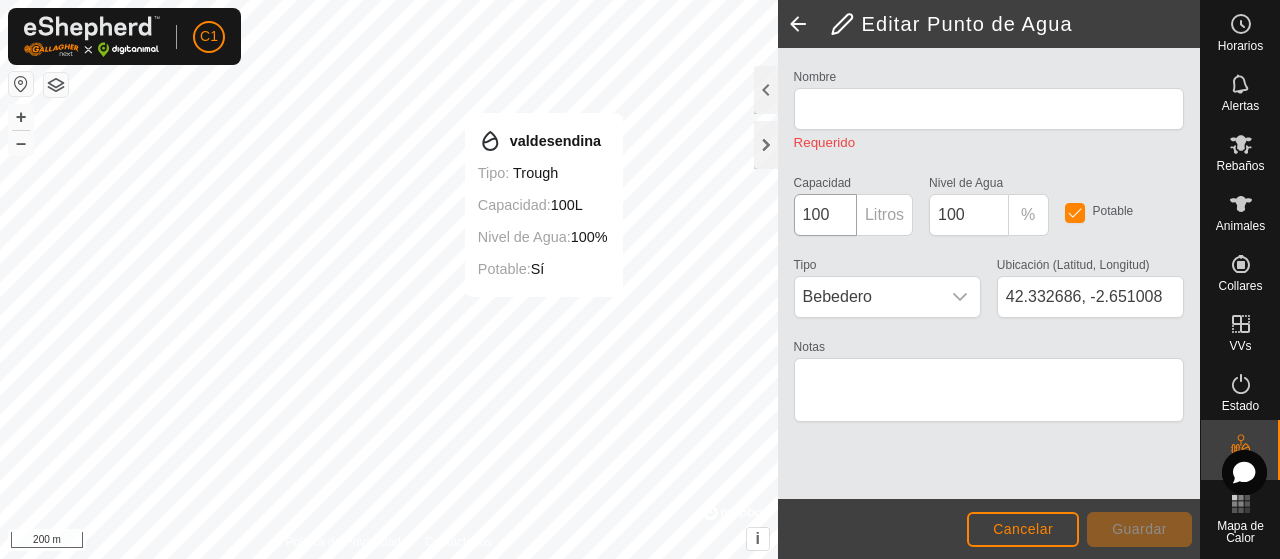 type on "42.332189, -2.650067" 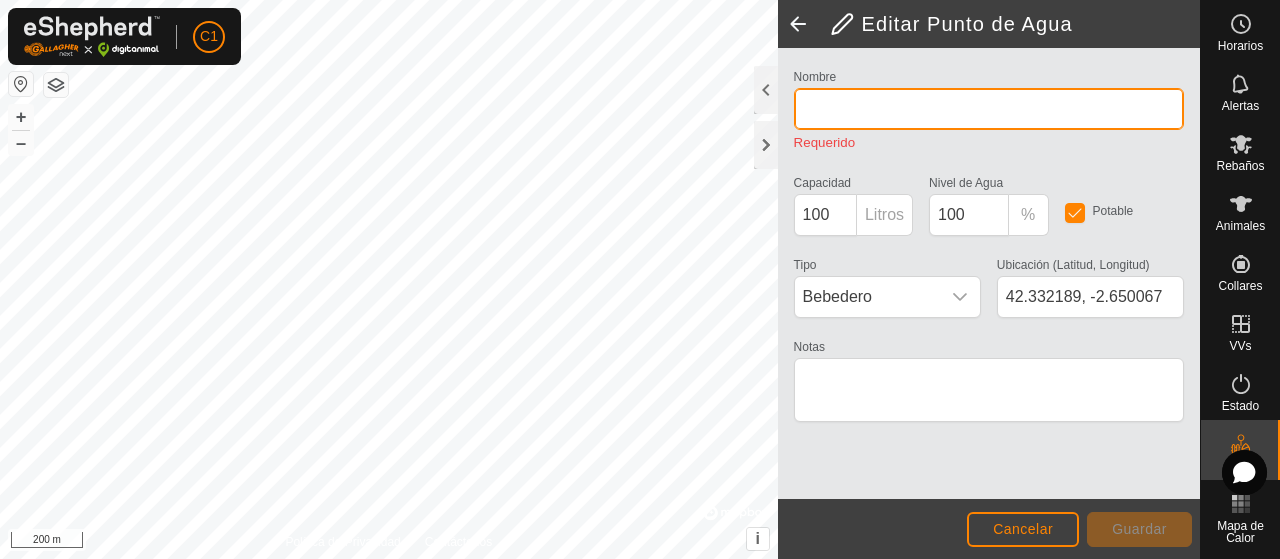 click on "Nombre" at bounding box center [989, 109] 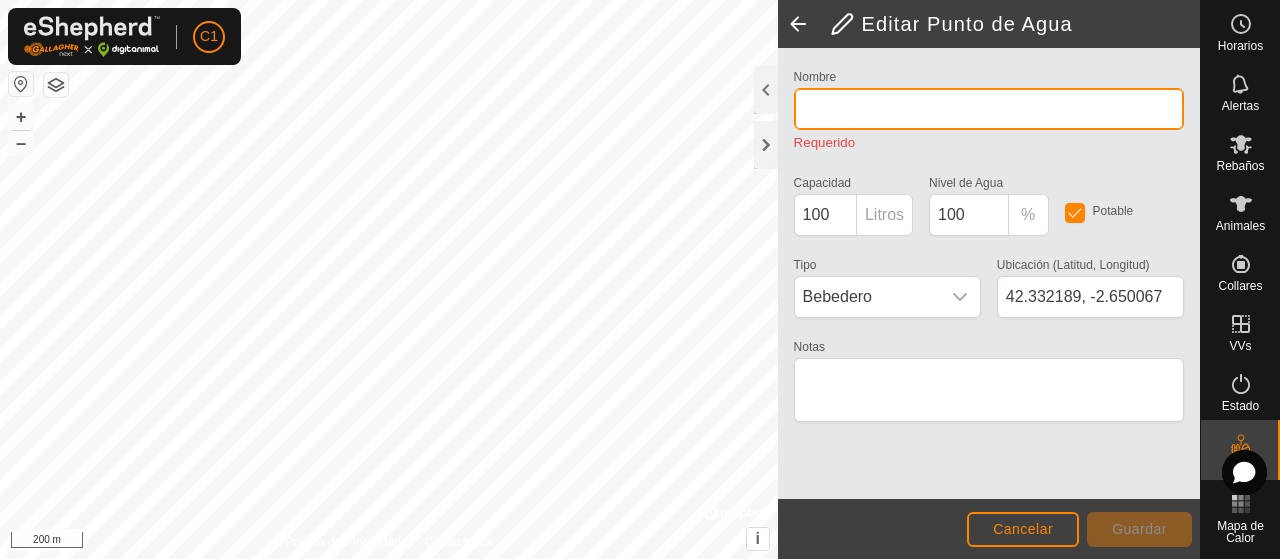 type on "valdesendina" 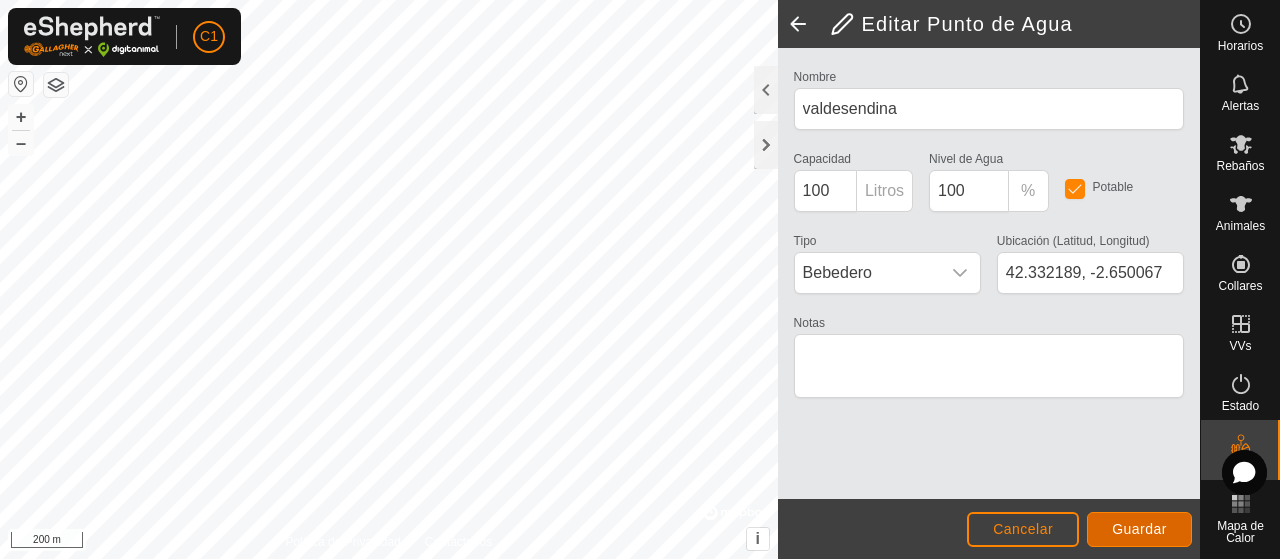 click on "Guardar" 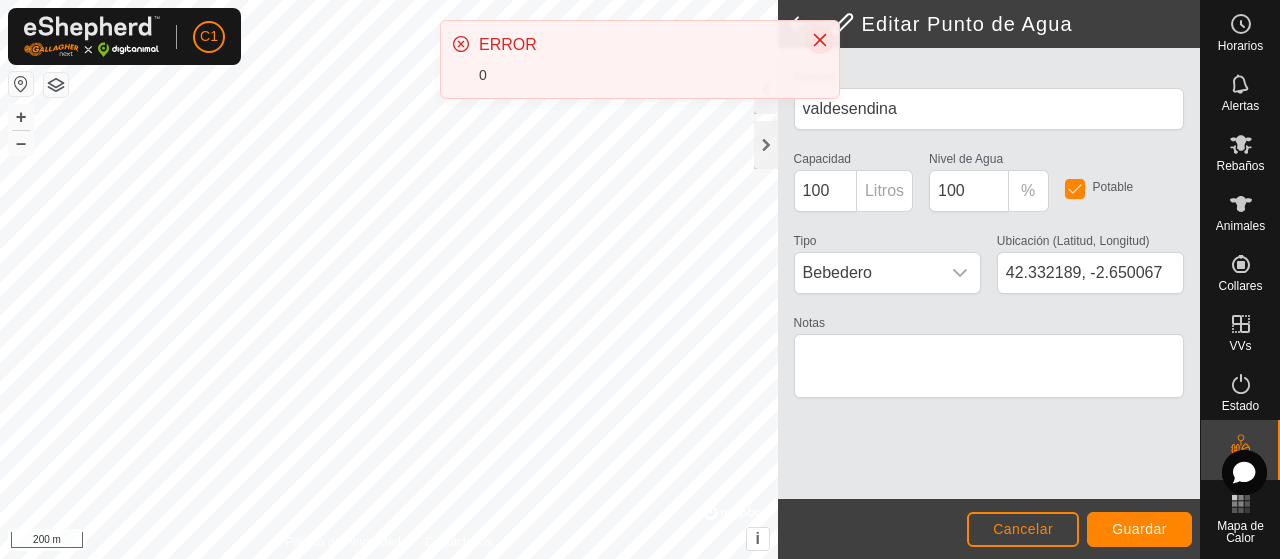 click 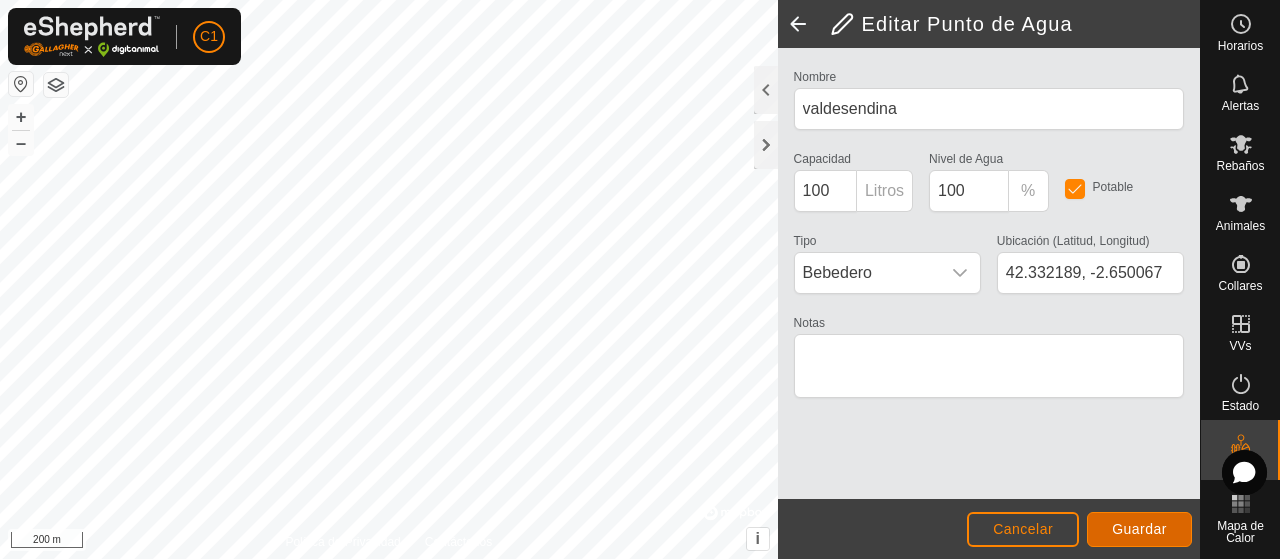 click on "Guardar" 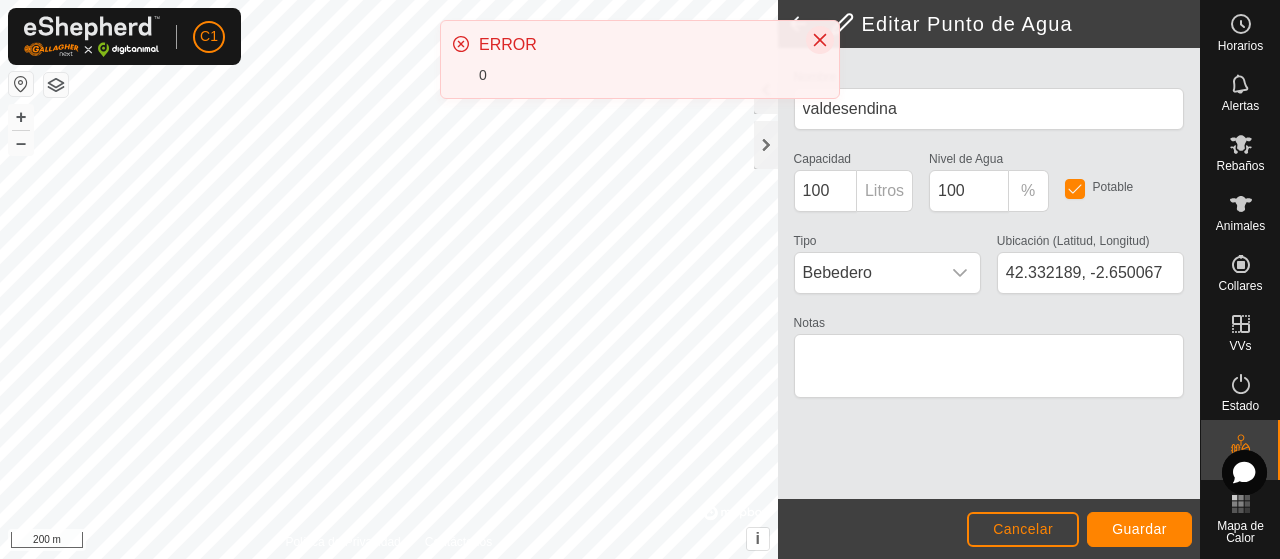 click 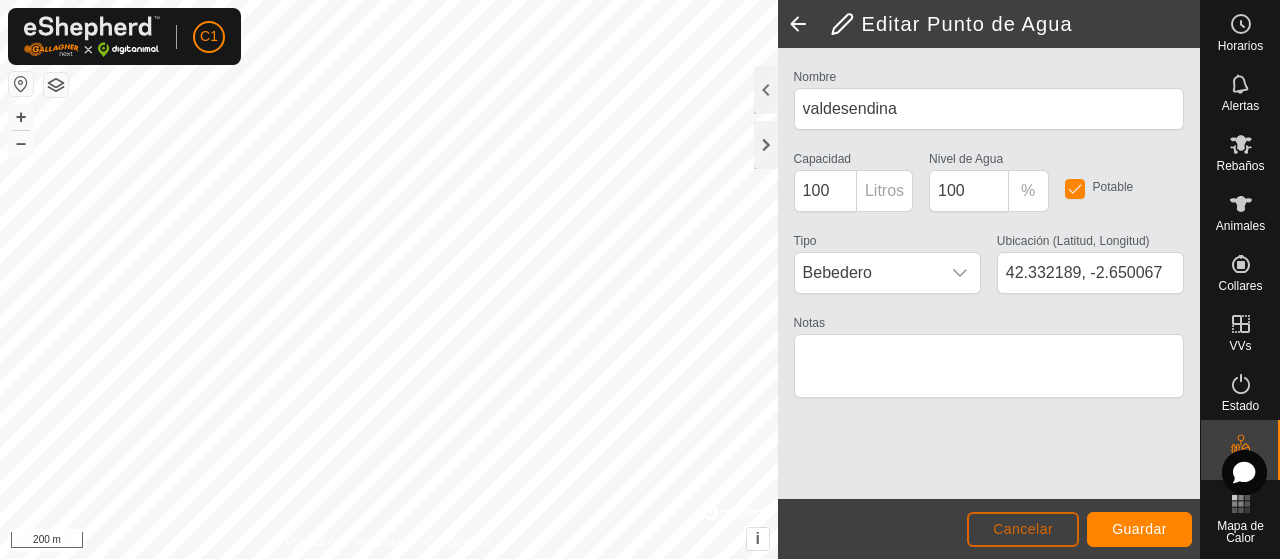 click on "Cancelar" 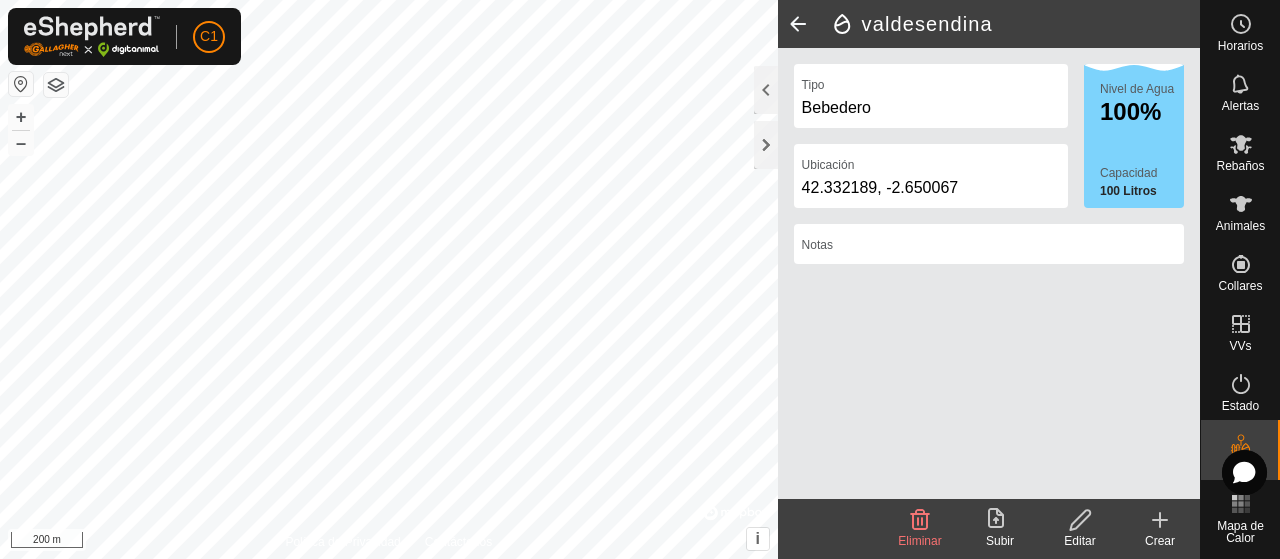 click 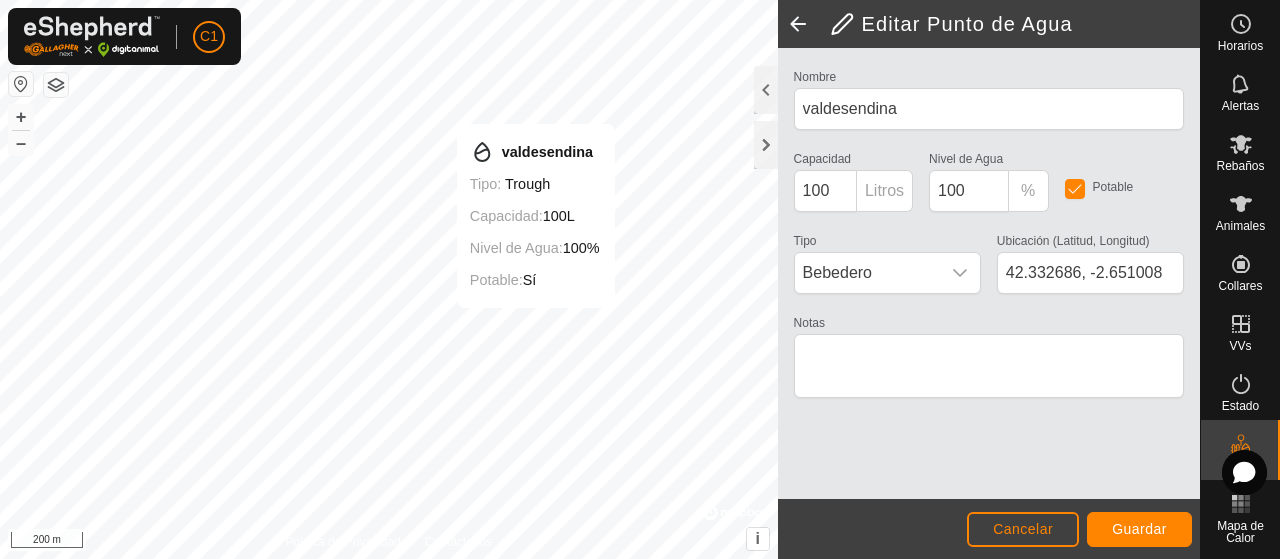 type on "42.331841, -2.650268" 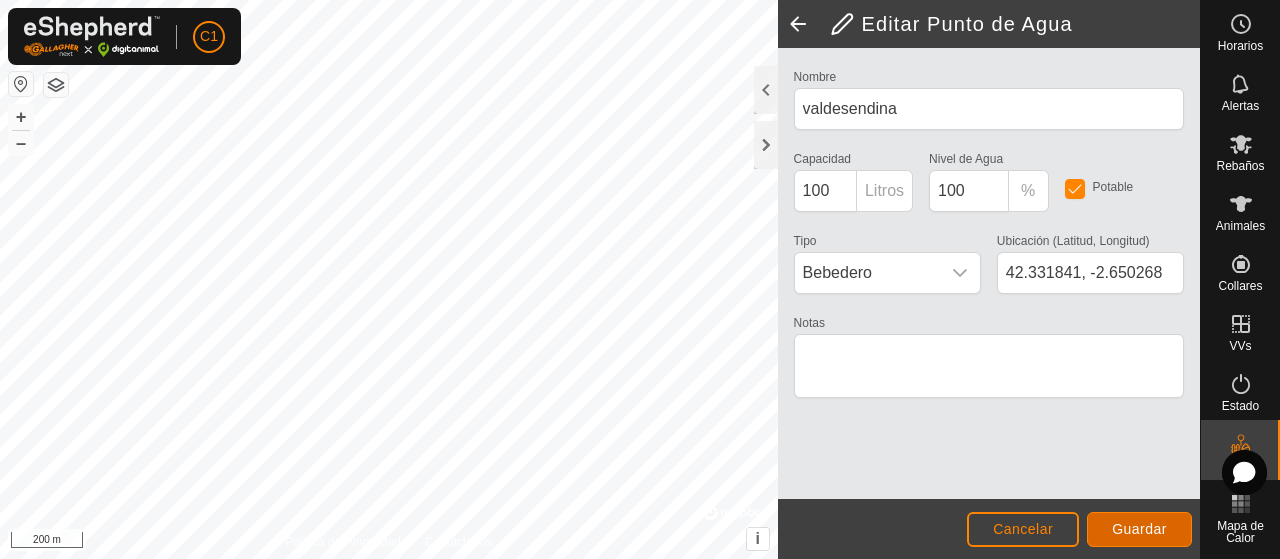 click on "Guardar" 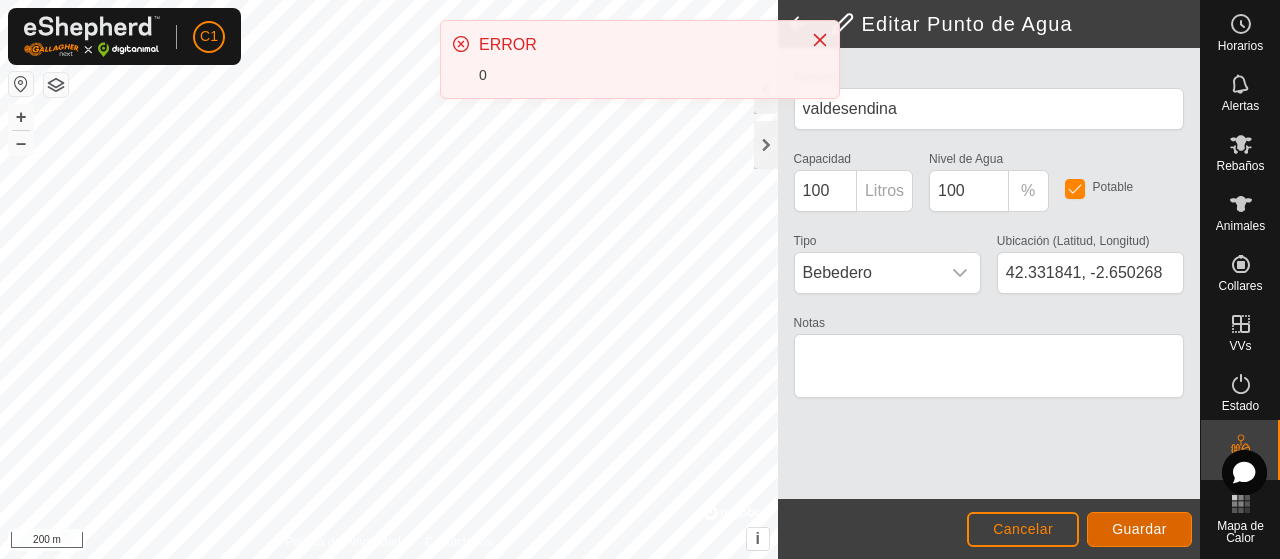 click on "Guardar" 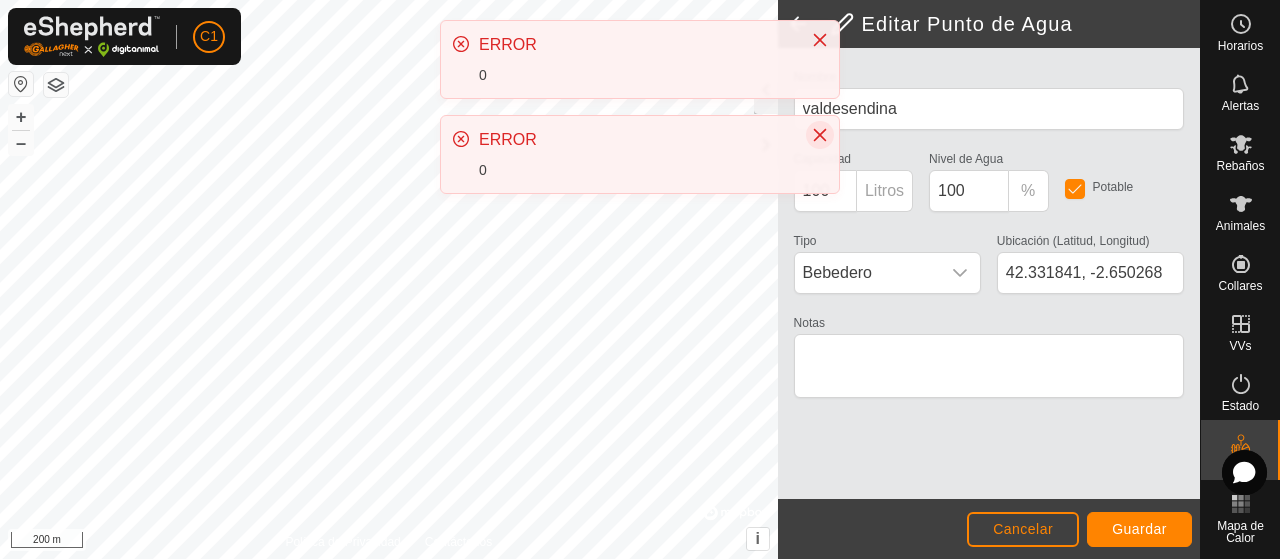 click 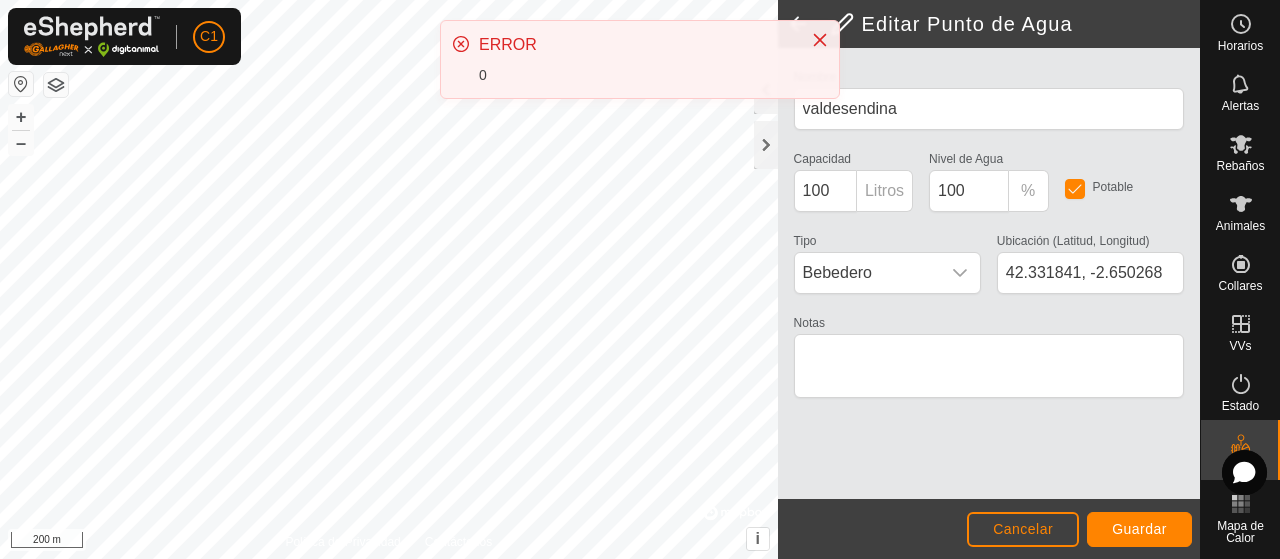 click 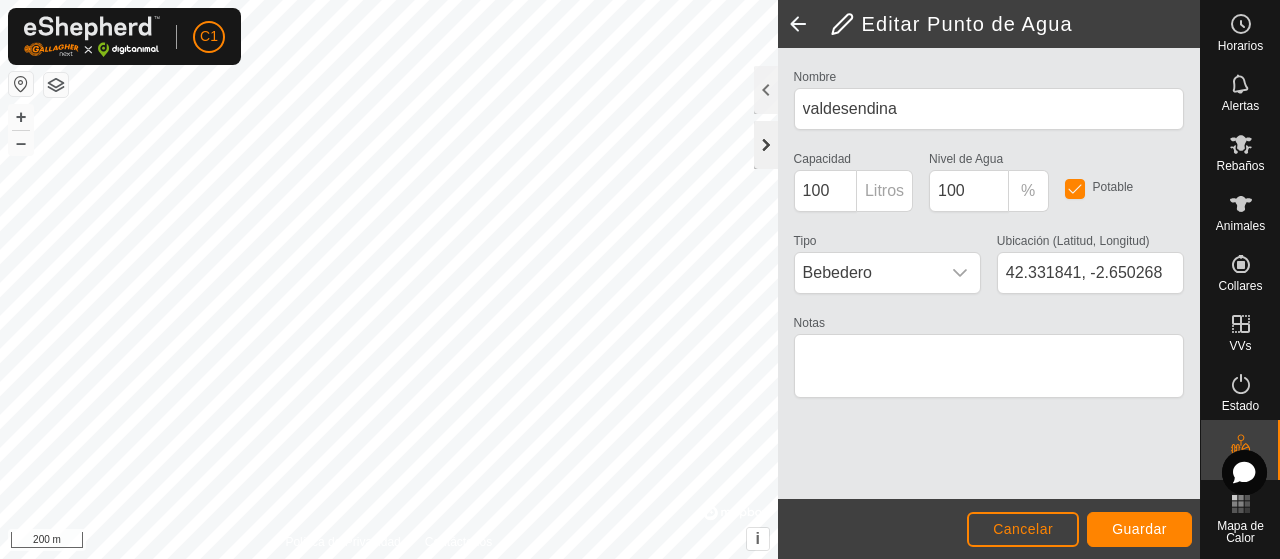 click 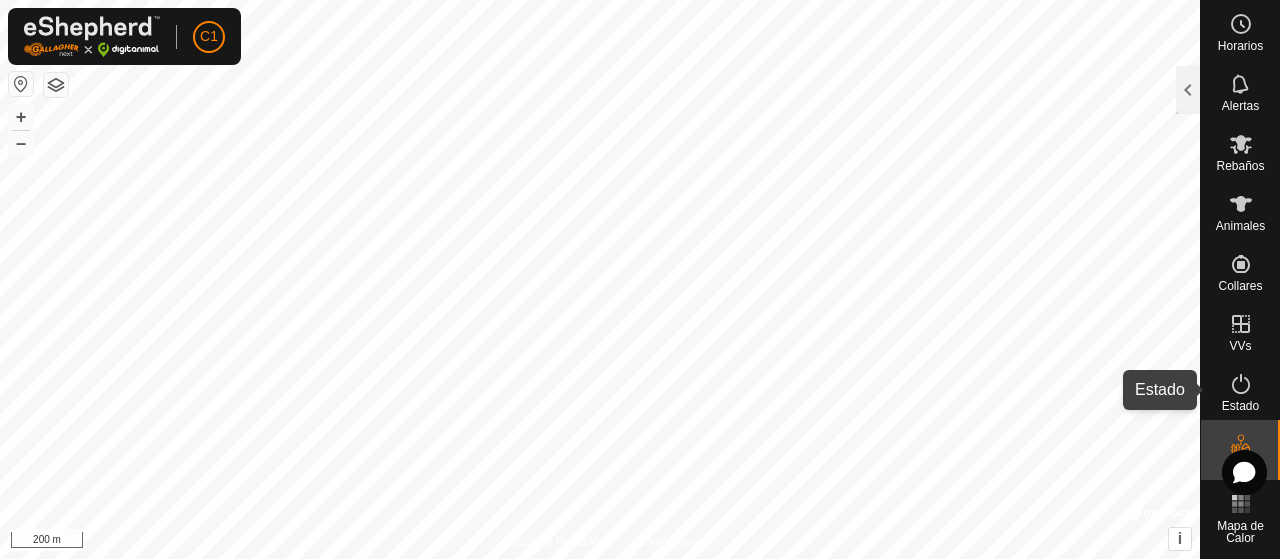 click at bounding box center (1241, 384) 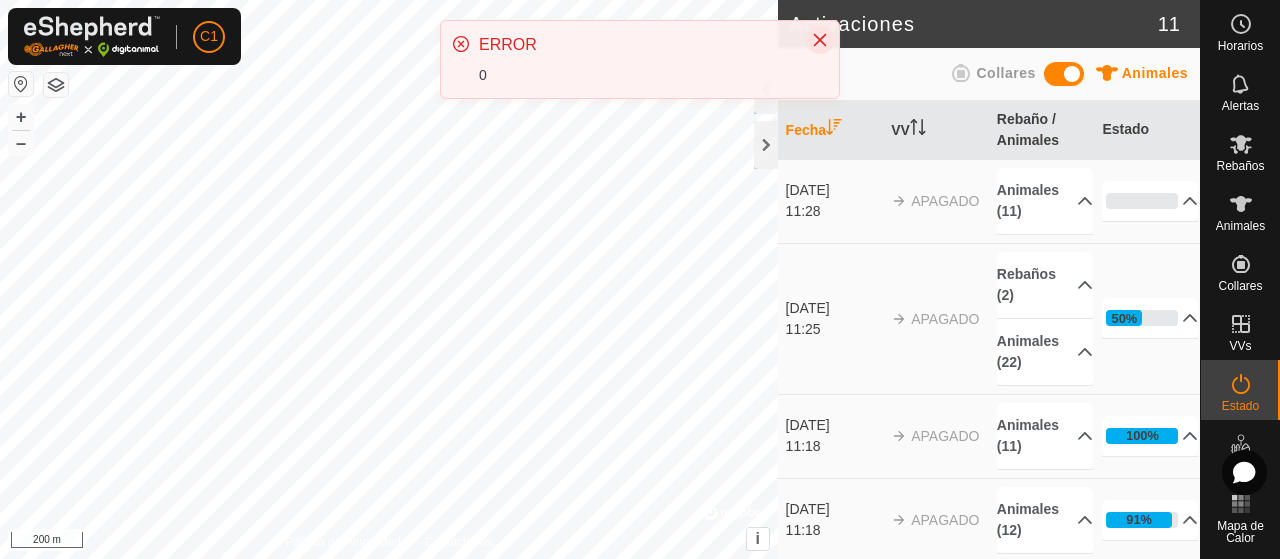 click 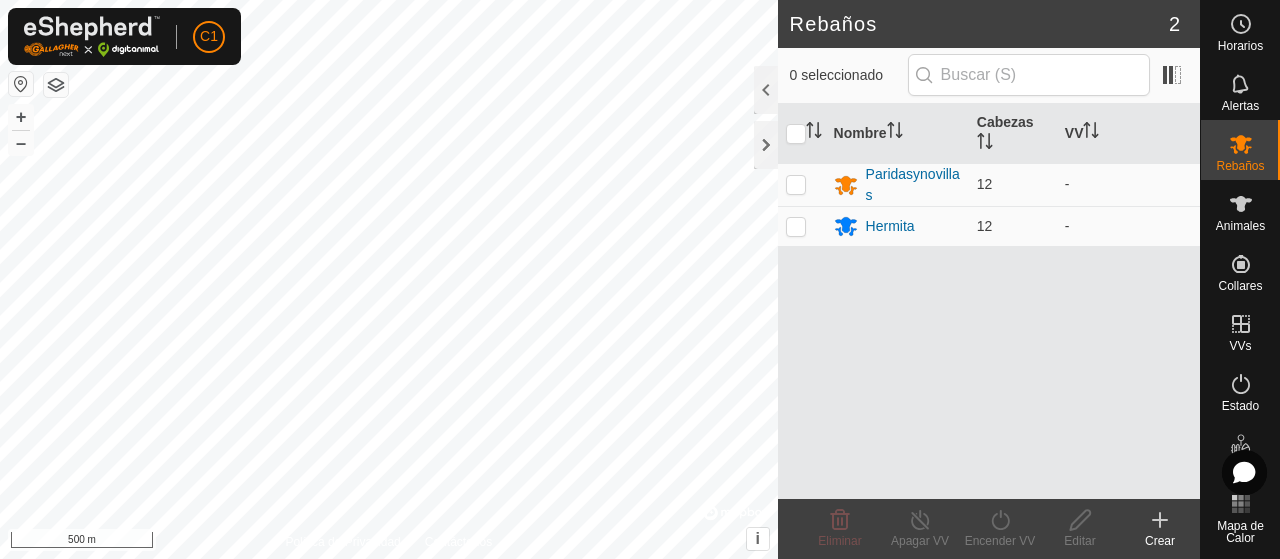 scroll, scrollTop: 0, scrollLeft: 0, axis: both 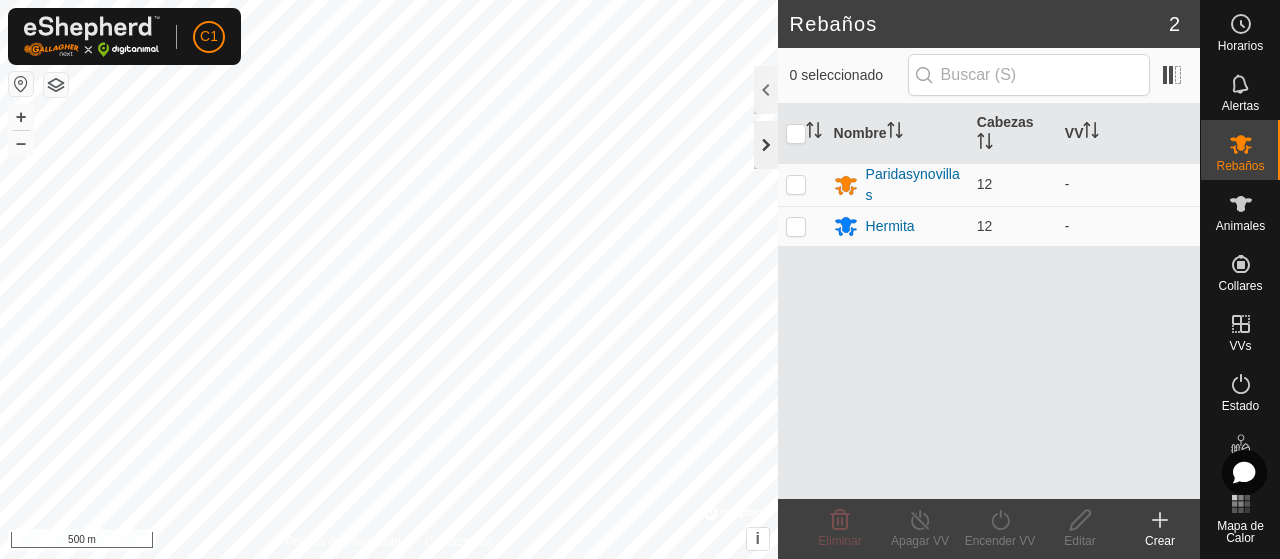click 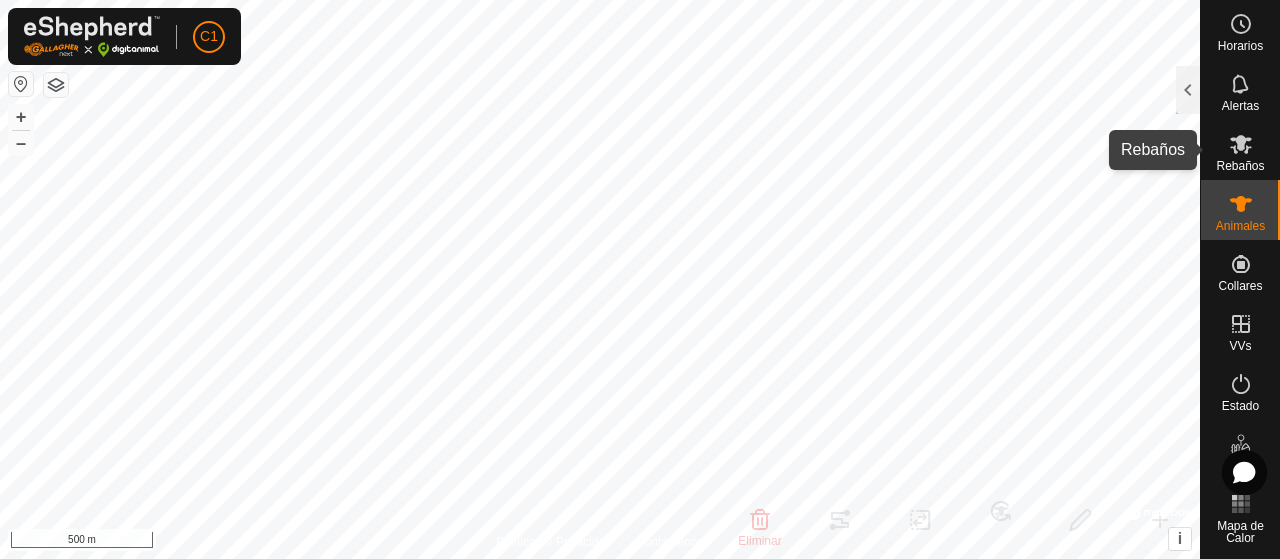 click 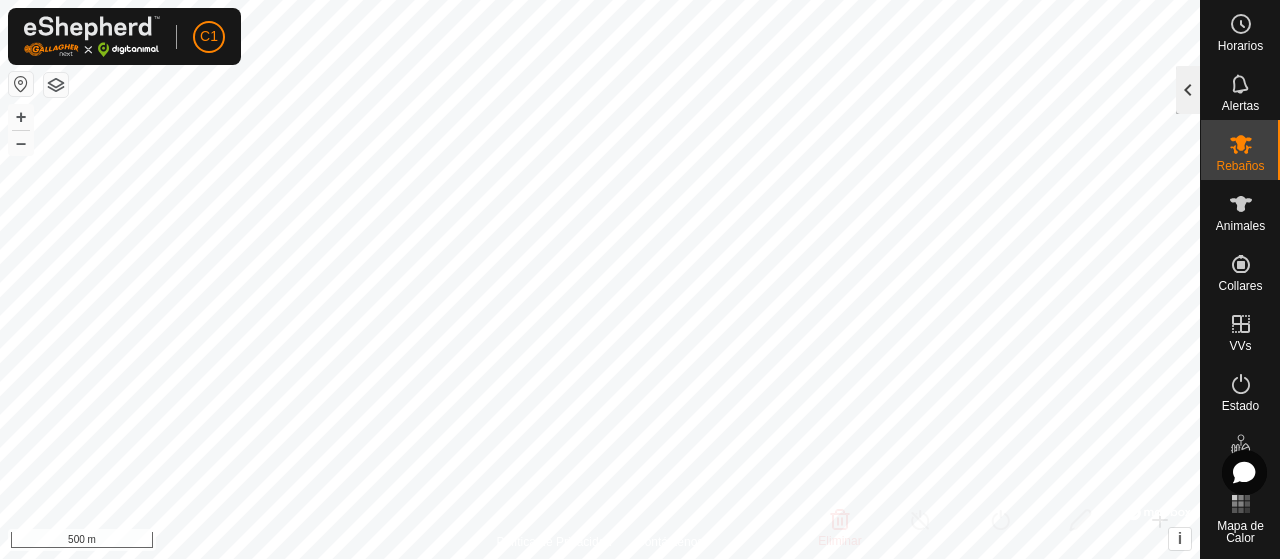 click 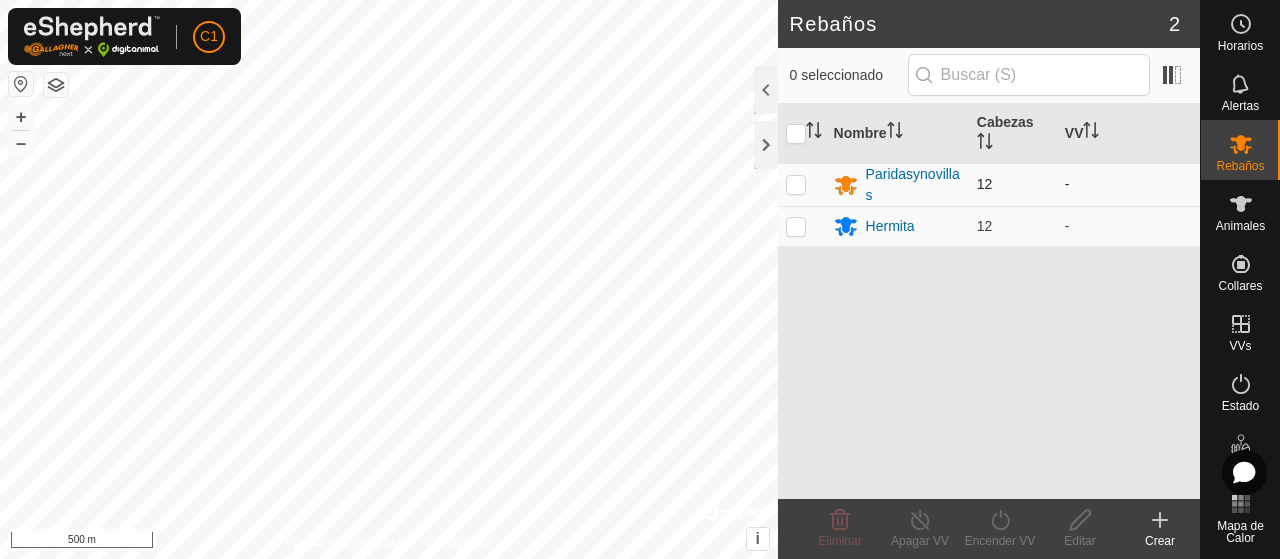 click at bounding box center (796, 184) 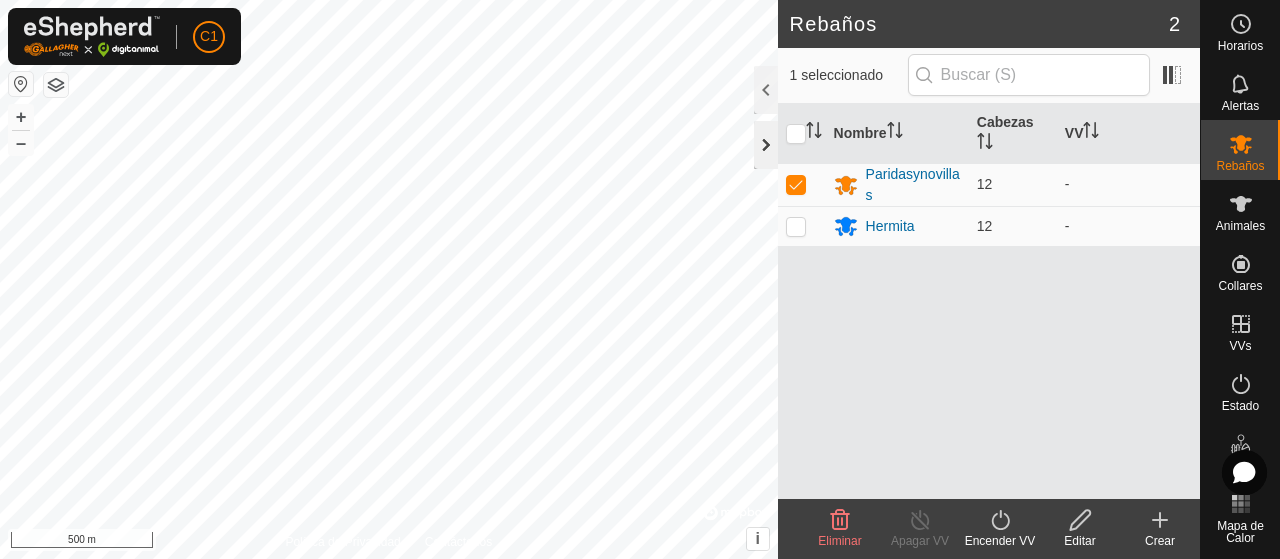 click 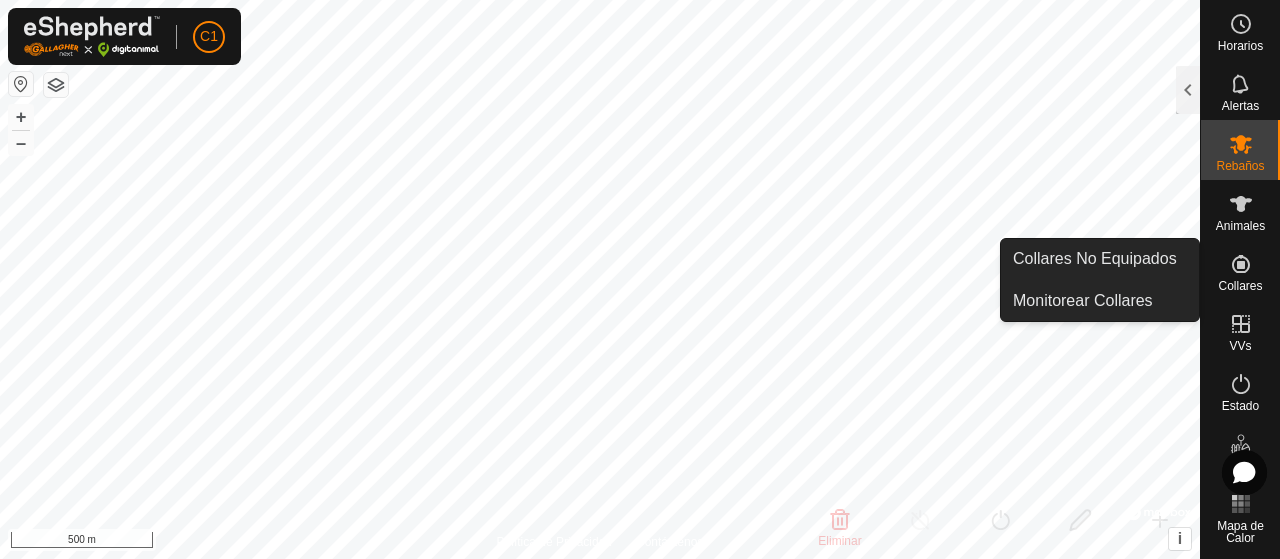 click on "Collares" at bounding box center (1240, 286) 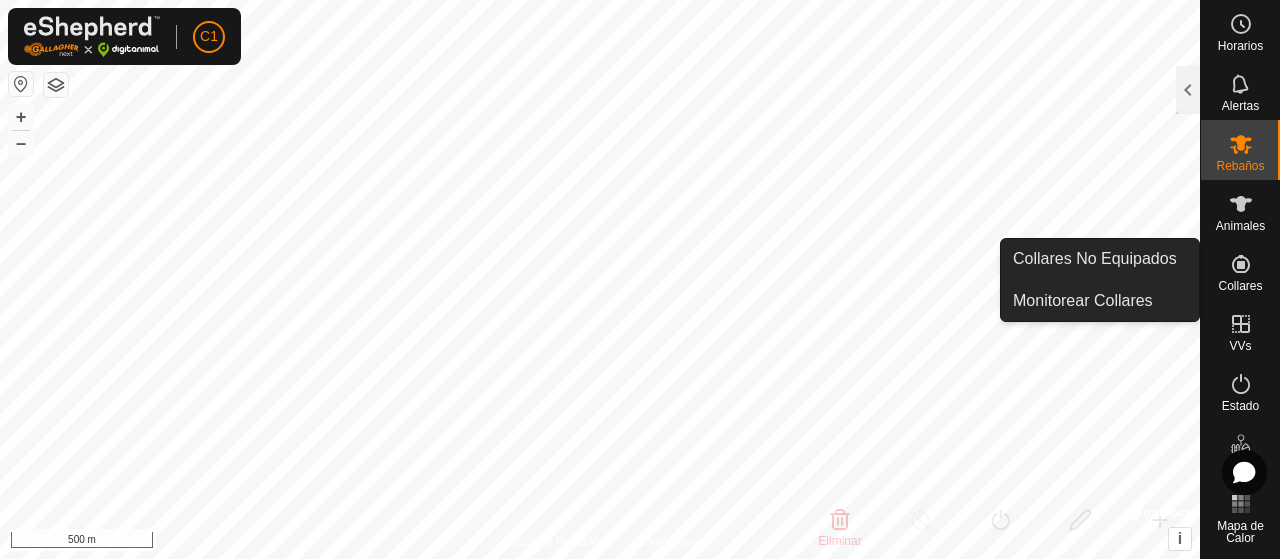 click on "Collares No Equipados" at bounding box center (1100, 259) 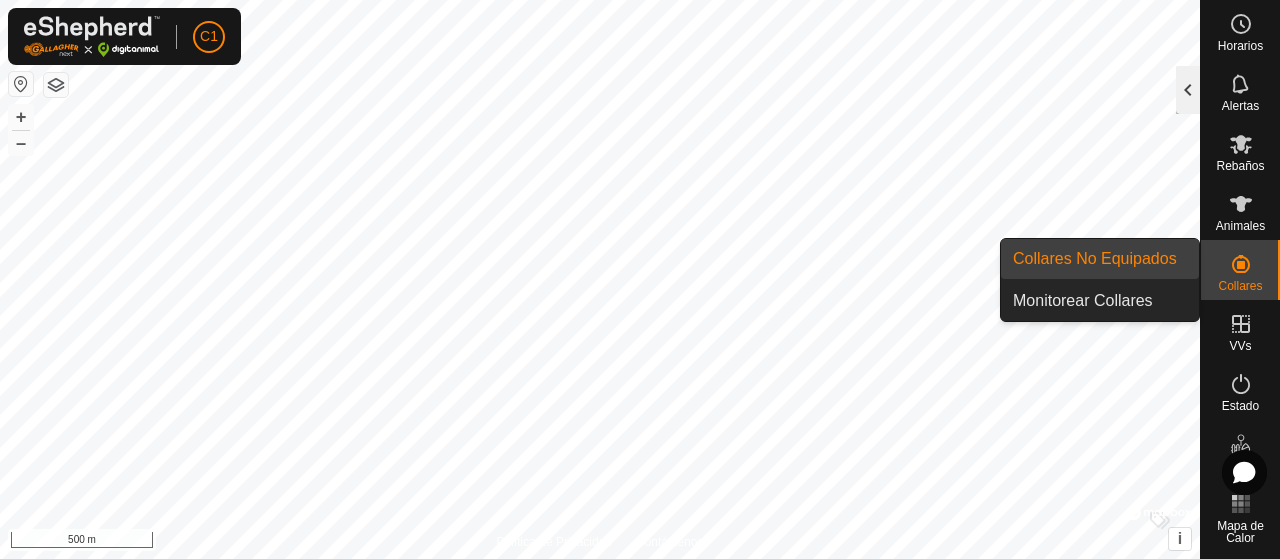 click 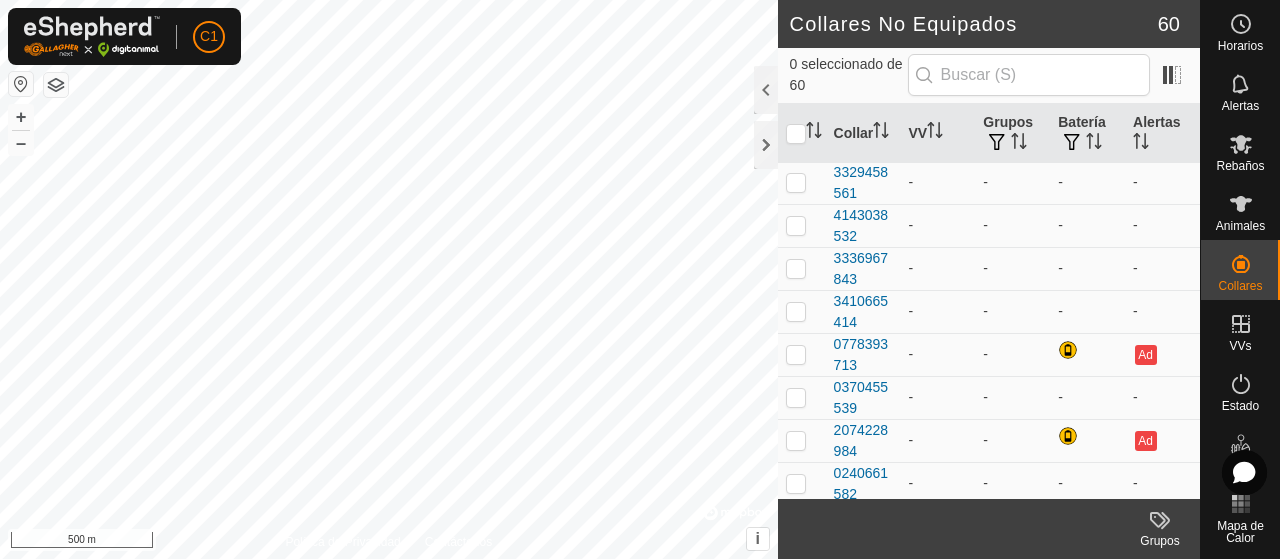 scroll, scrollTop: 2245, scrollLeft: 0, axis: vertical 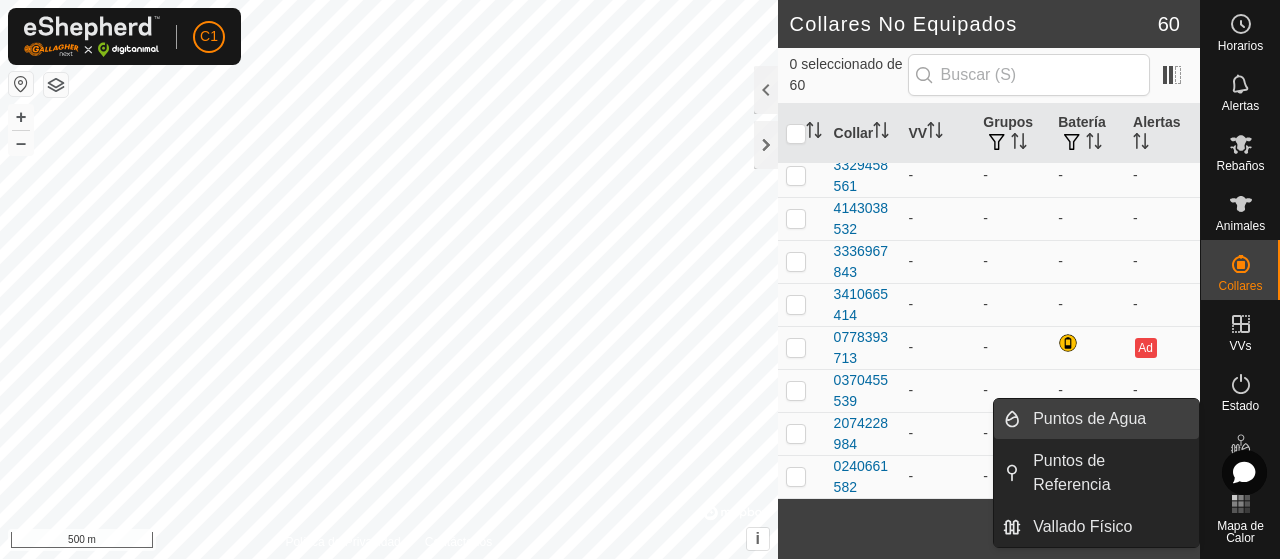 click on "Puntos de Agua" at bounding box center (1110, 419) 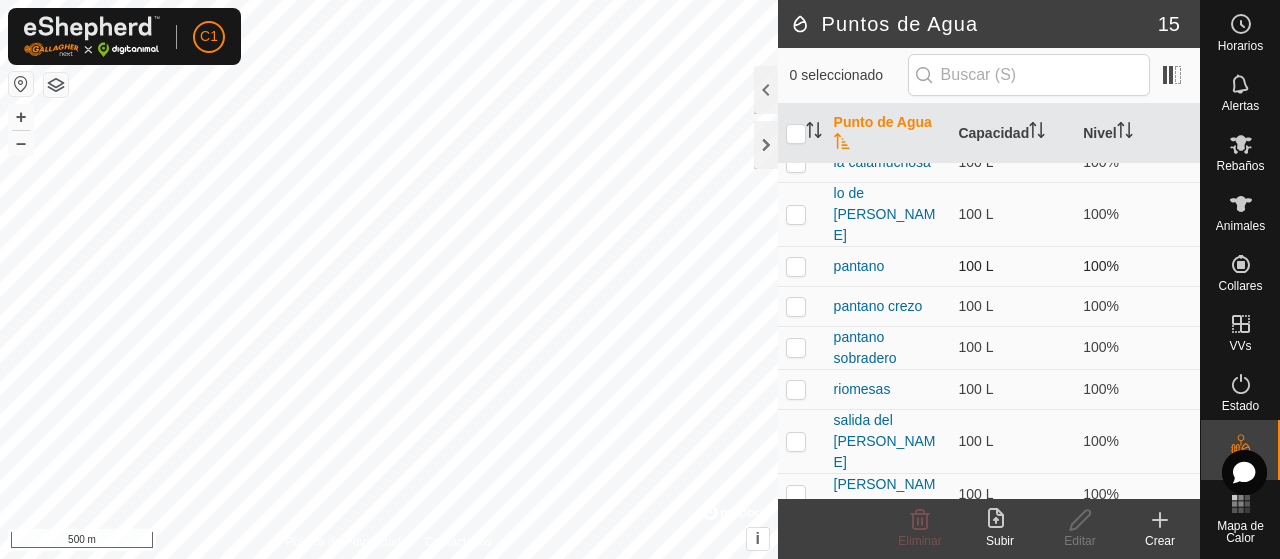 scroll, scrollTop: 280, scrollLeft: 0, axis: vertical 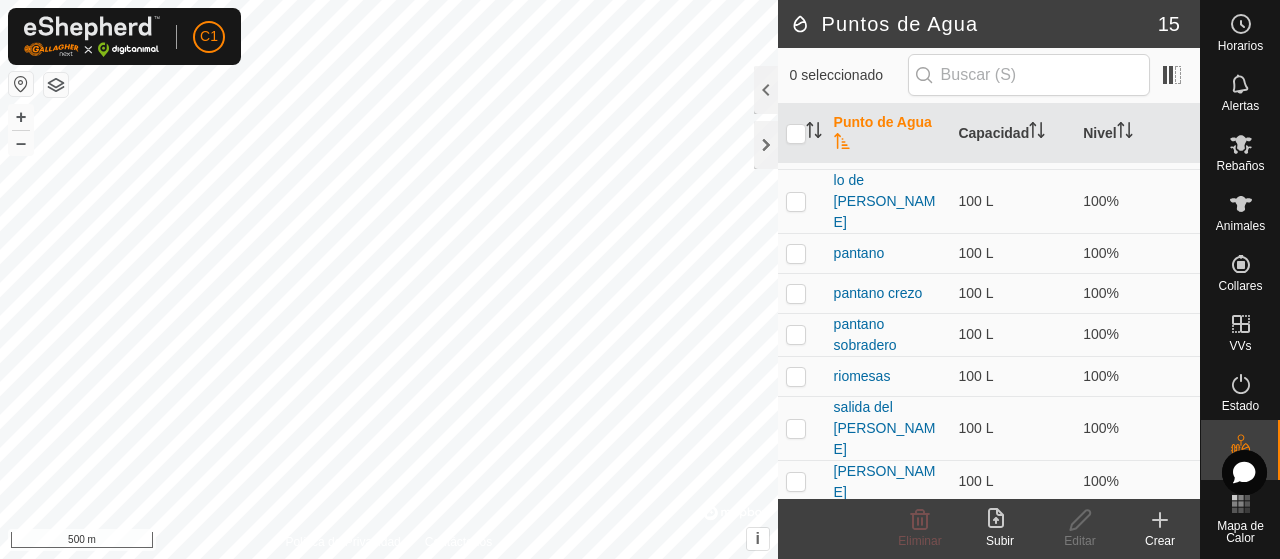 click at bounding box center [796, 523] 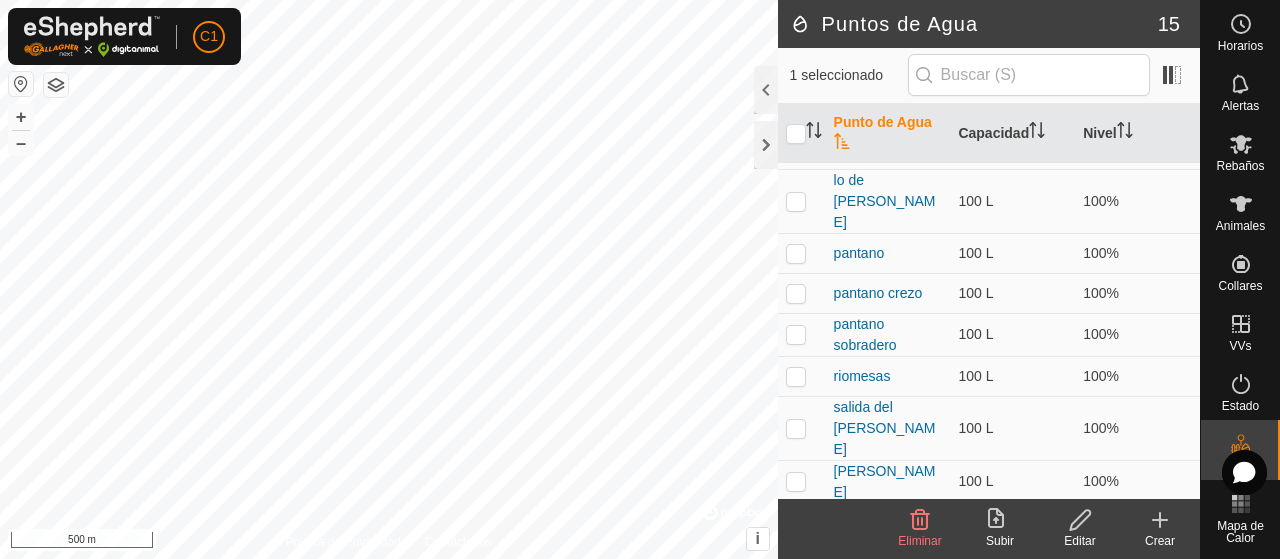 checkbox on "true" 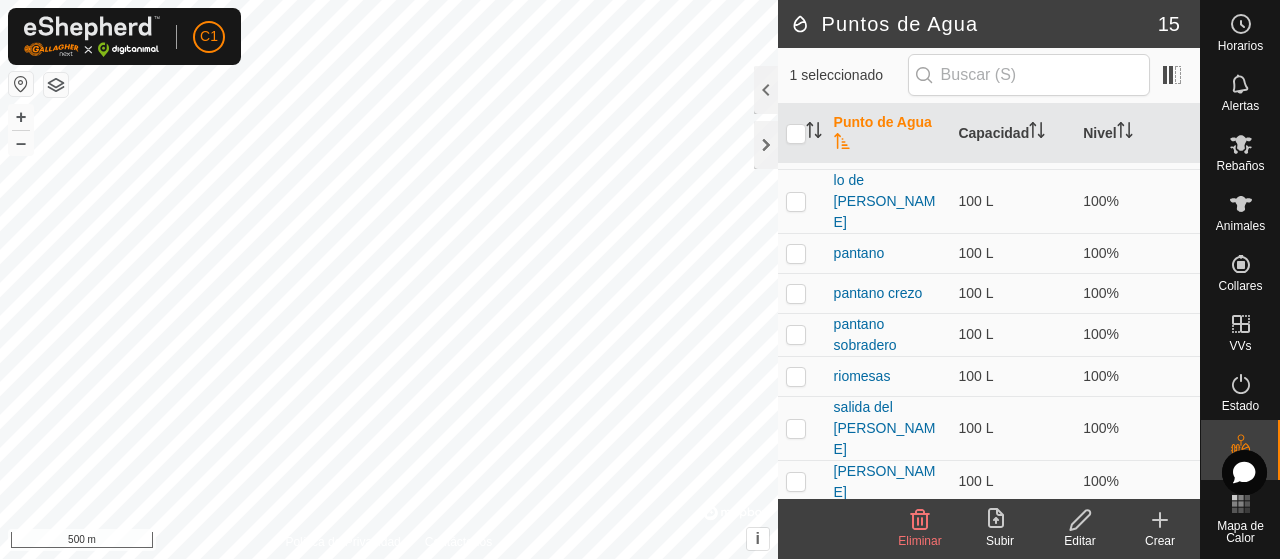 click 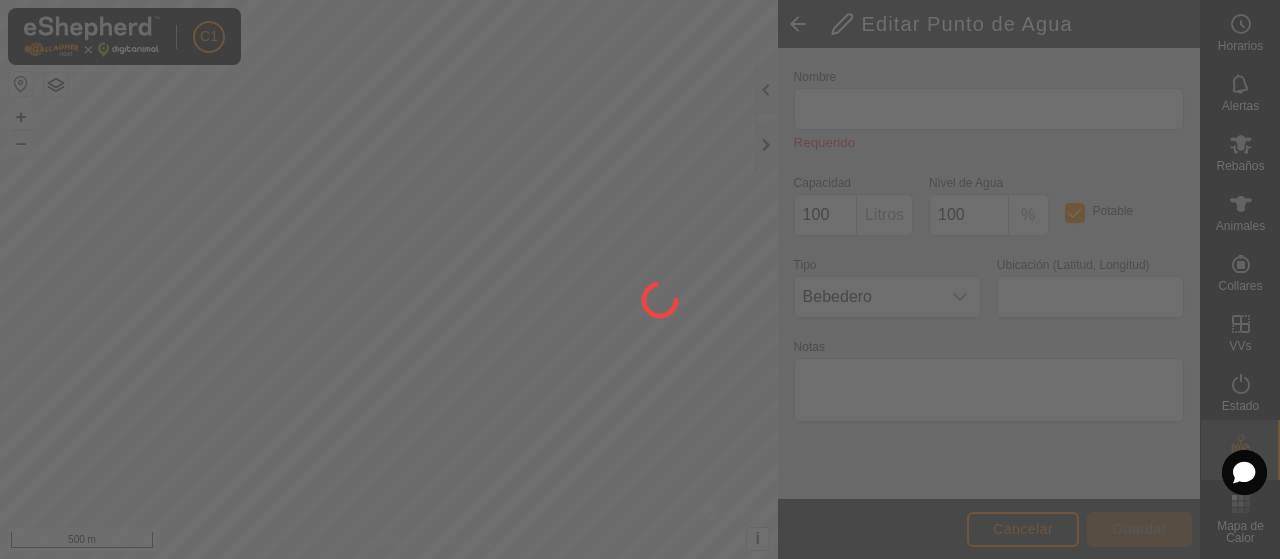 type on "valdesendina" 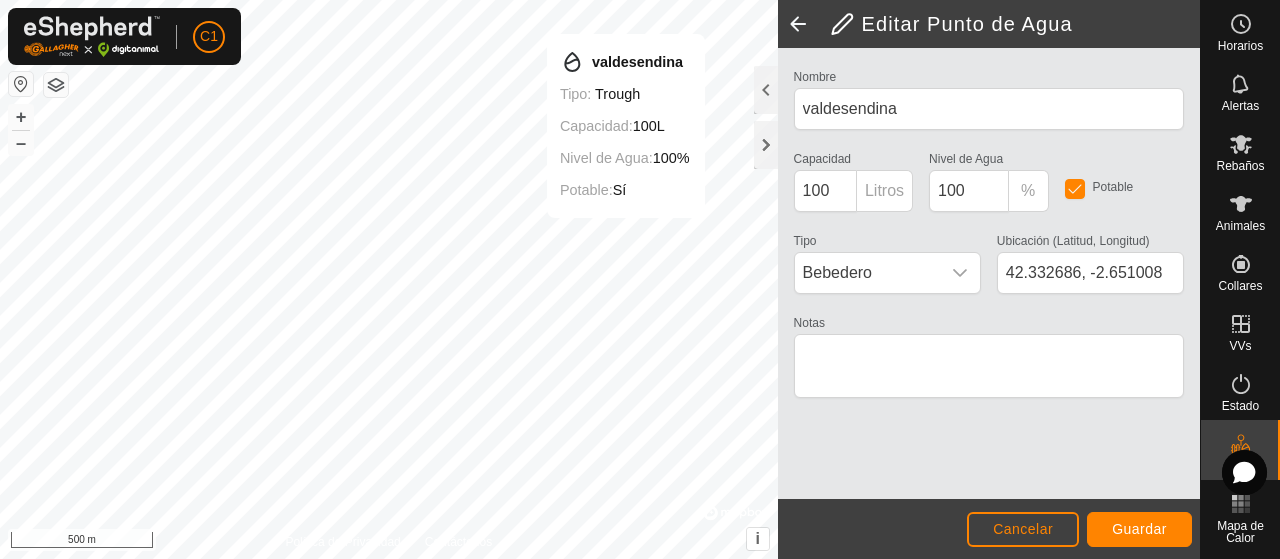 type on "42.332020, -2.650192" 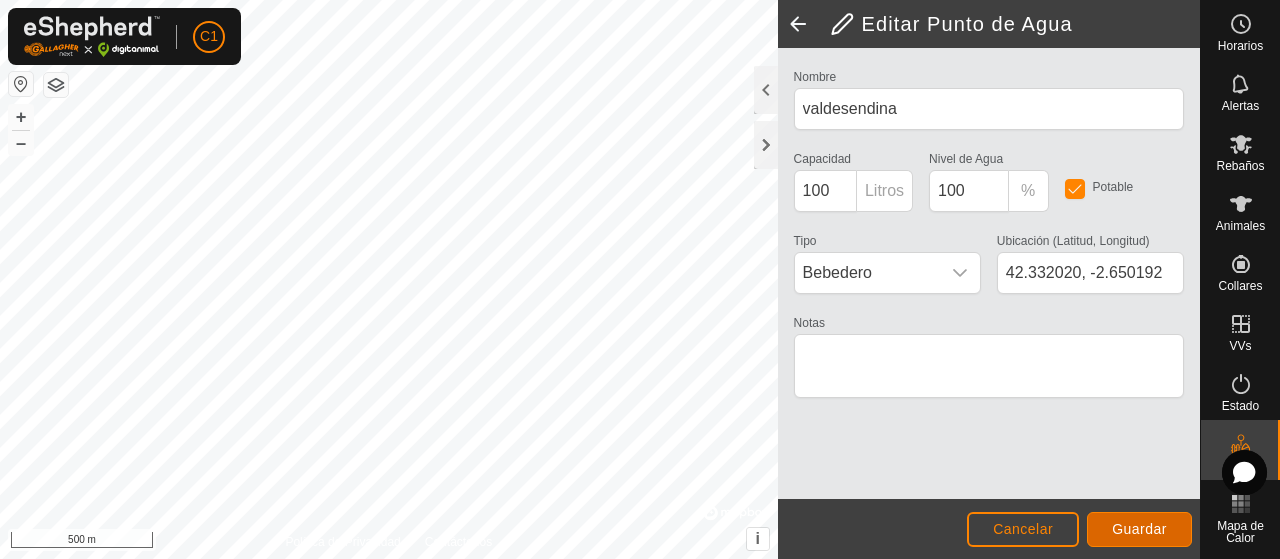 click on "Guardar" 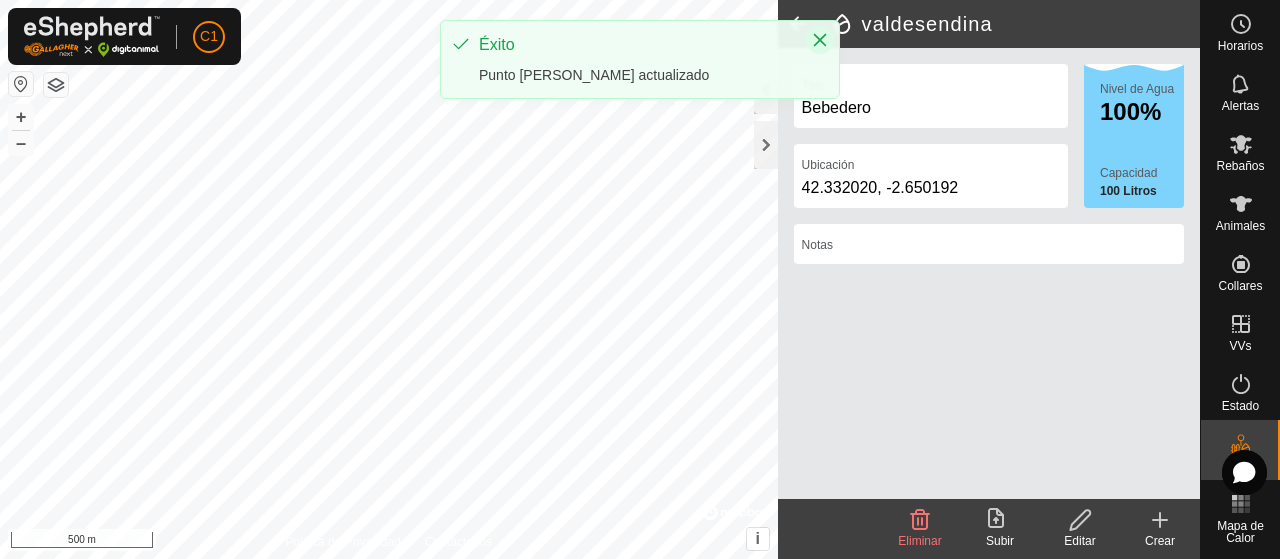 click 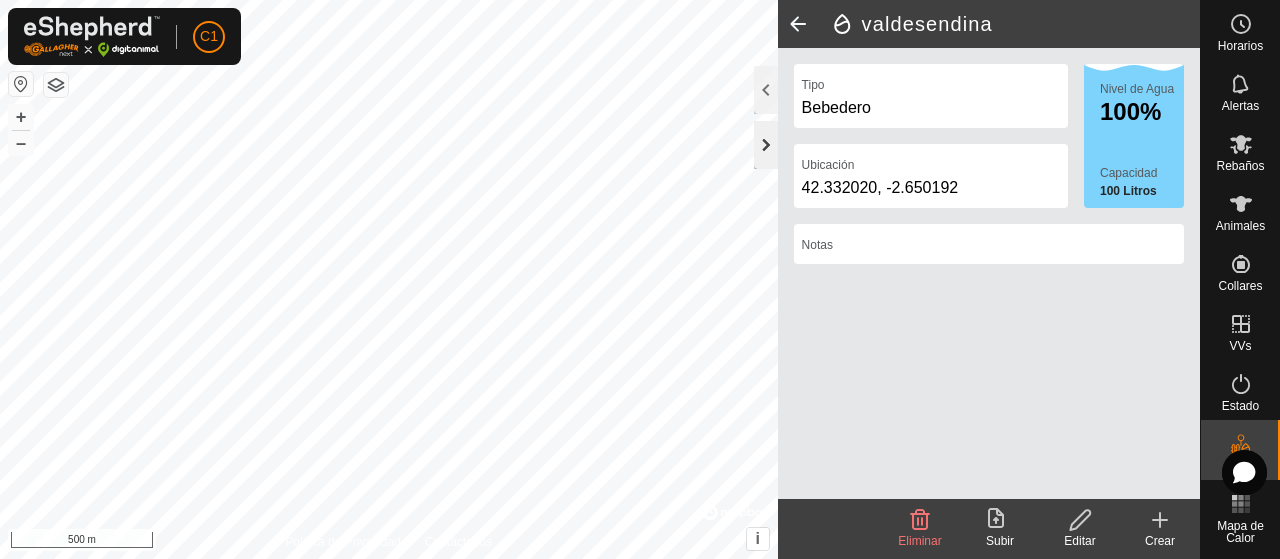 click 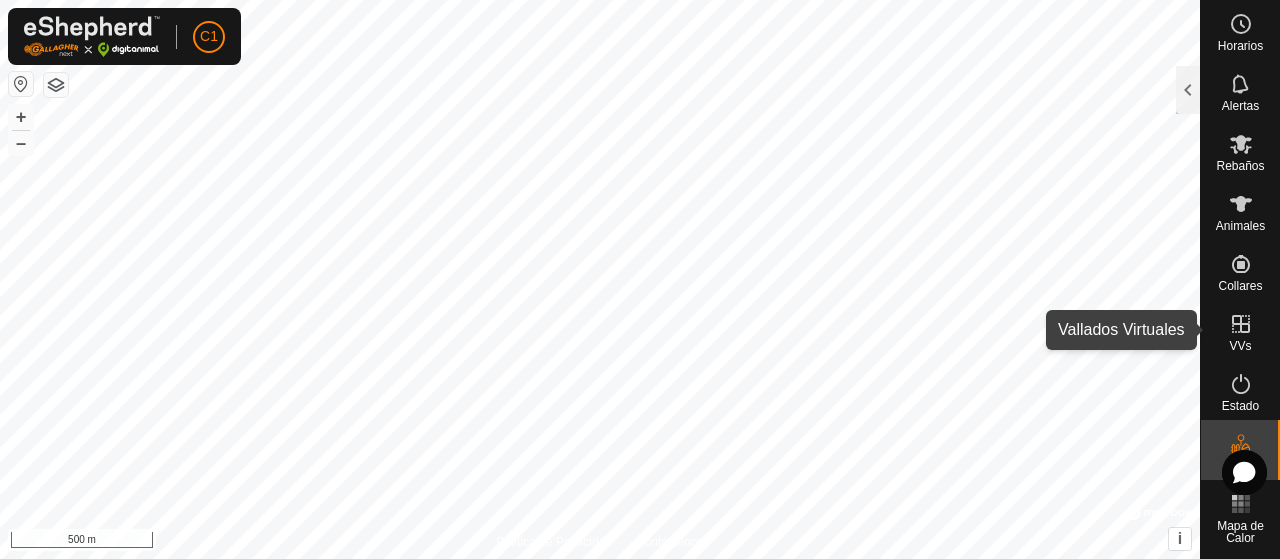 click 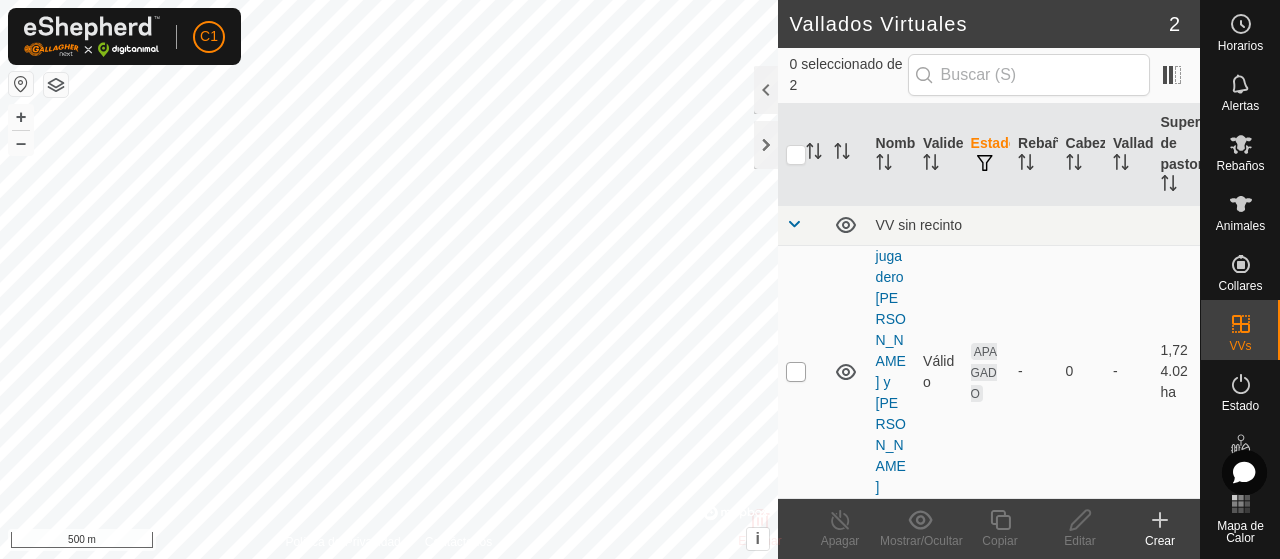 click at bounding box center (796, 372) 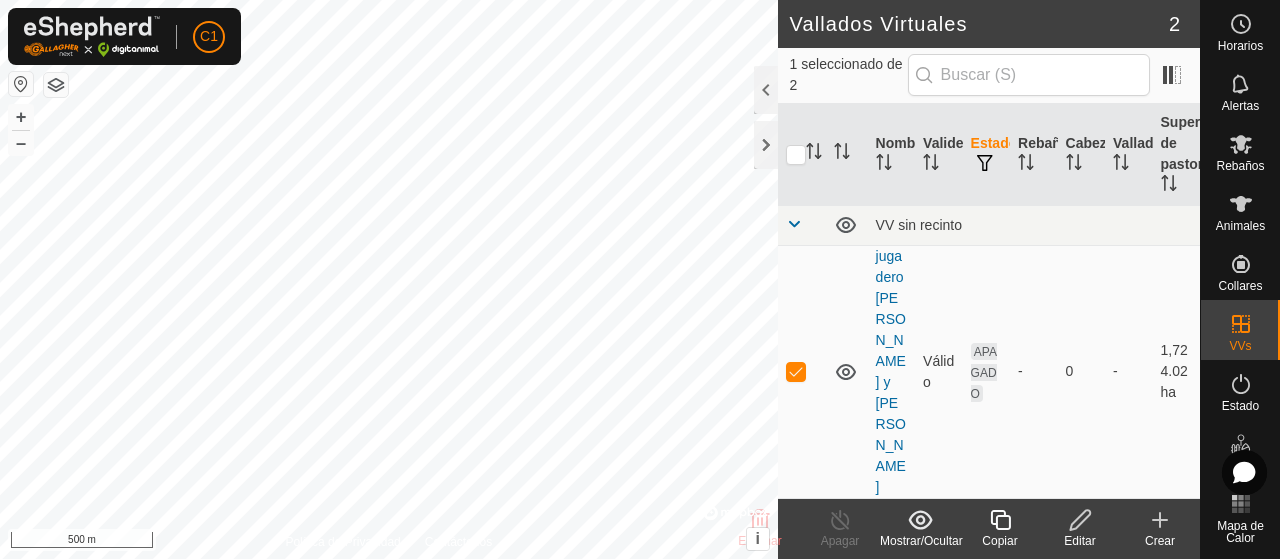 click 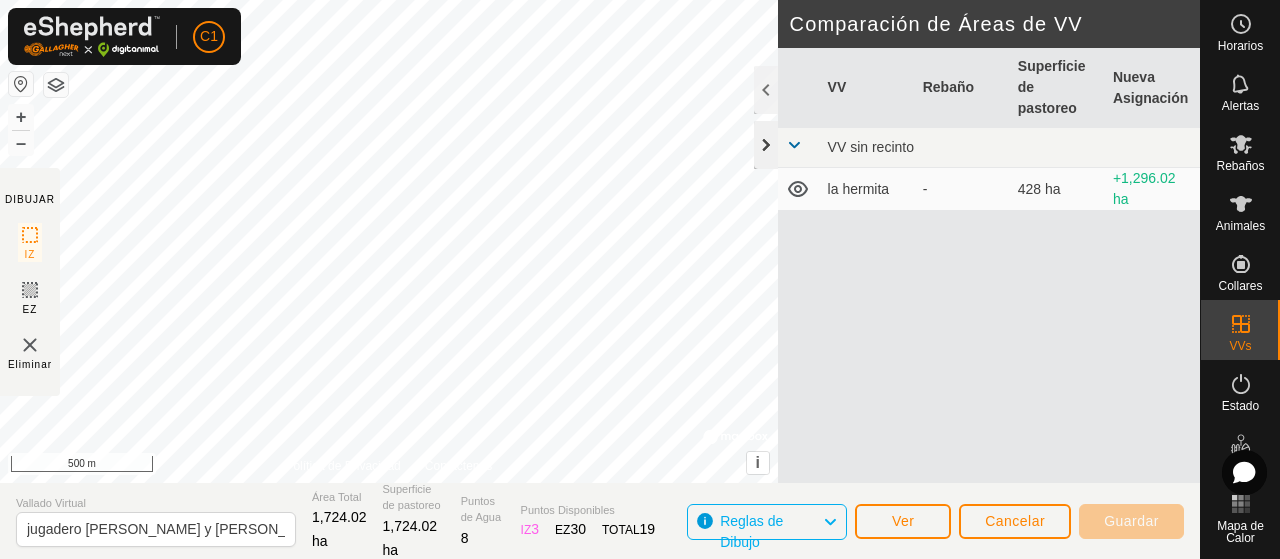 click 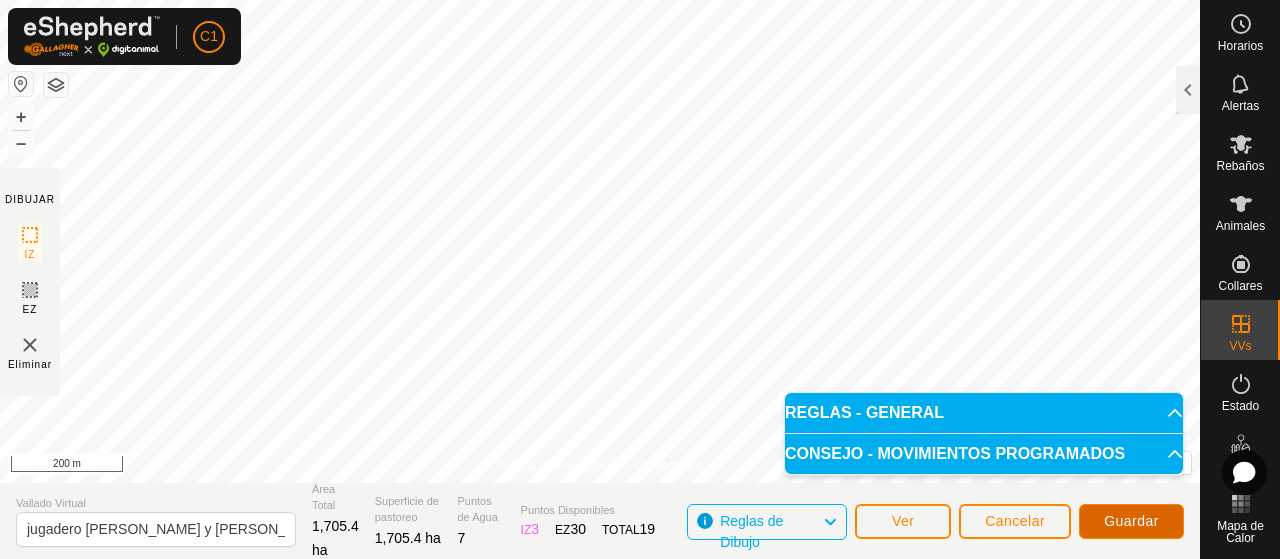 click on "Guardar" 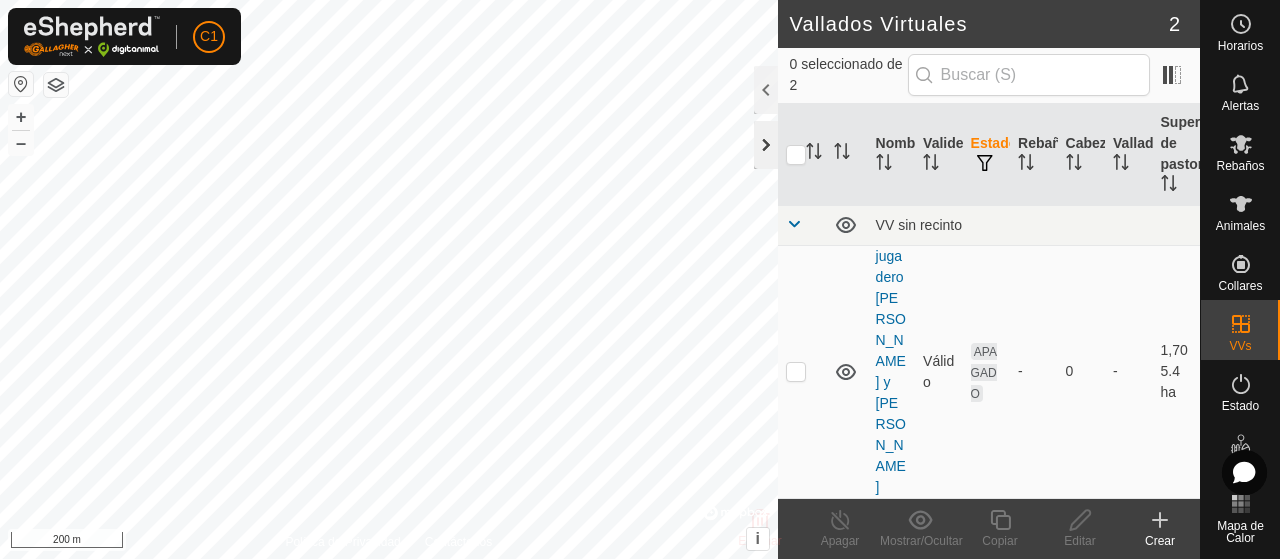 click 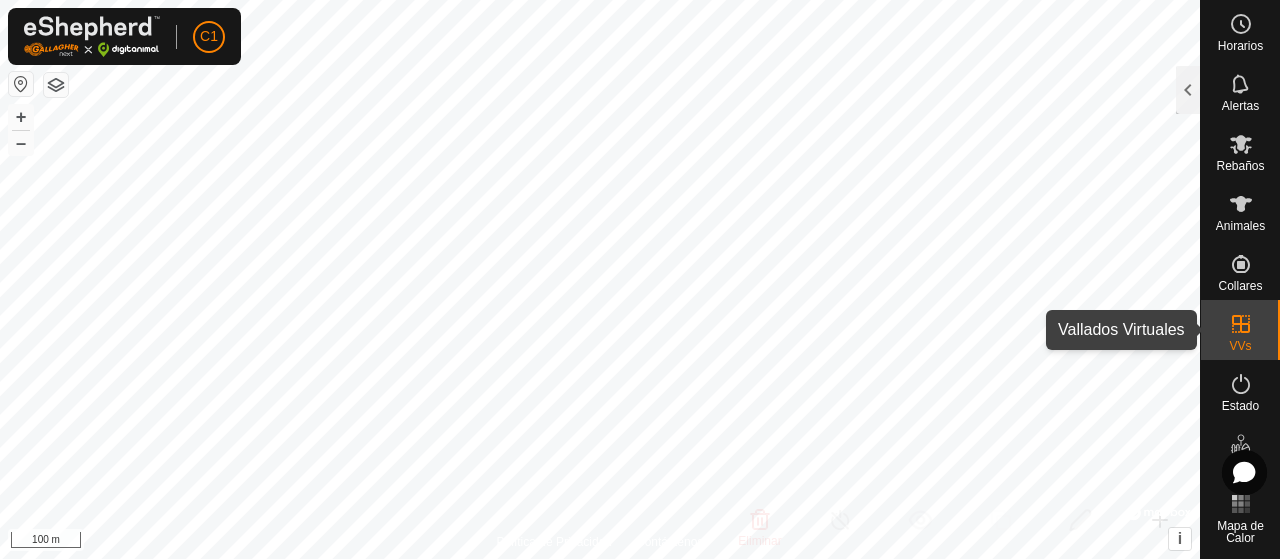 click 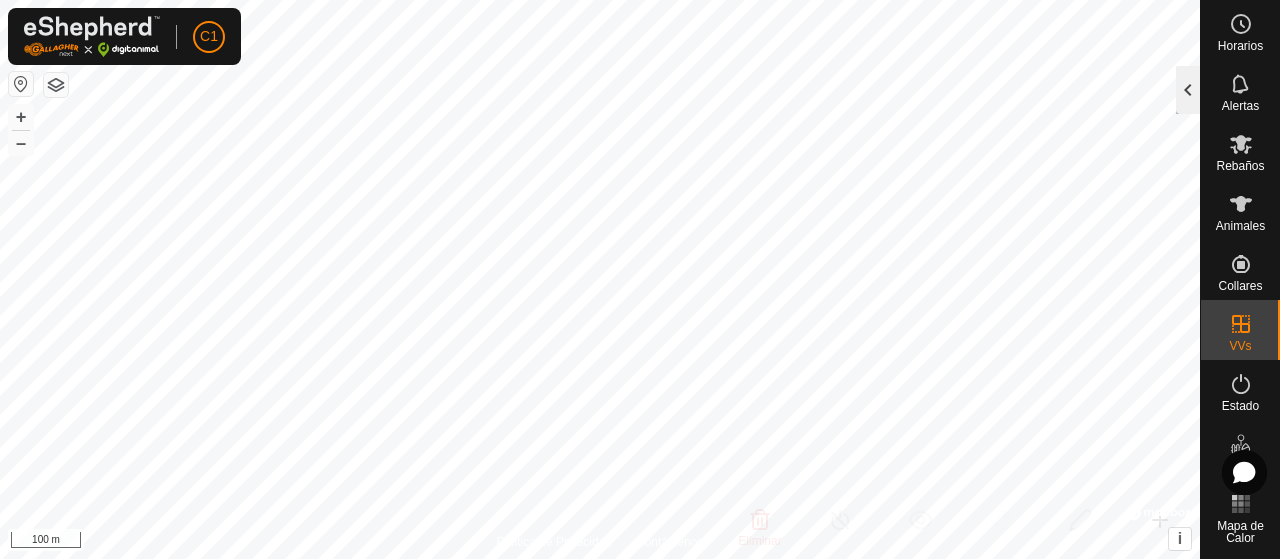 click 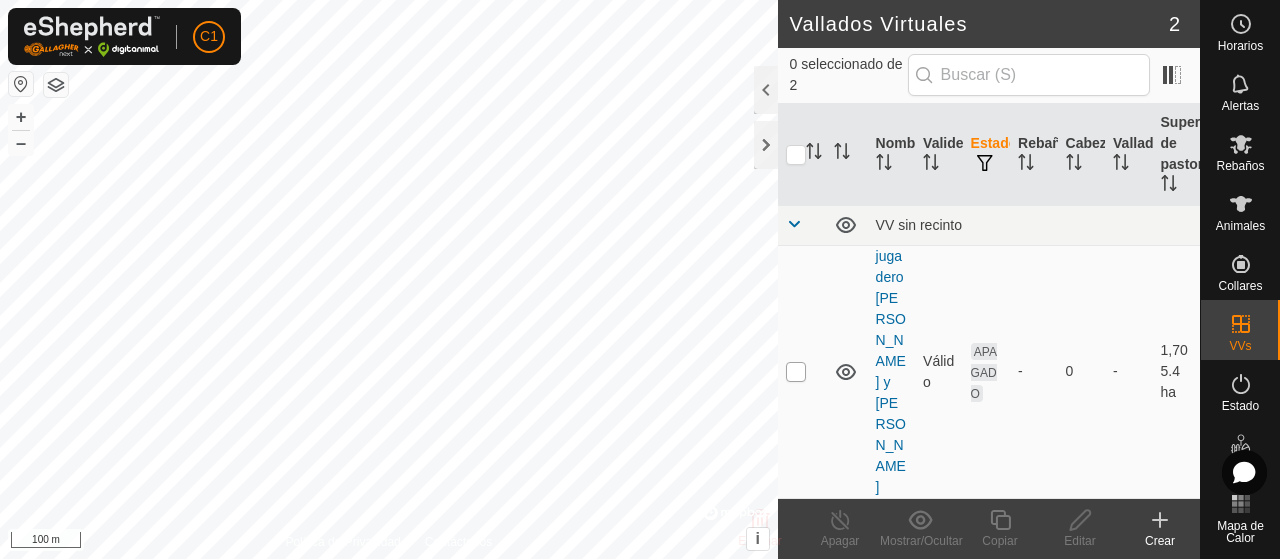 click at bounding box center (796, 372) 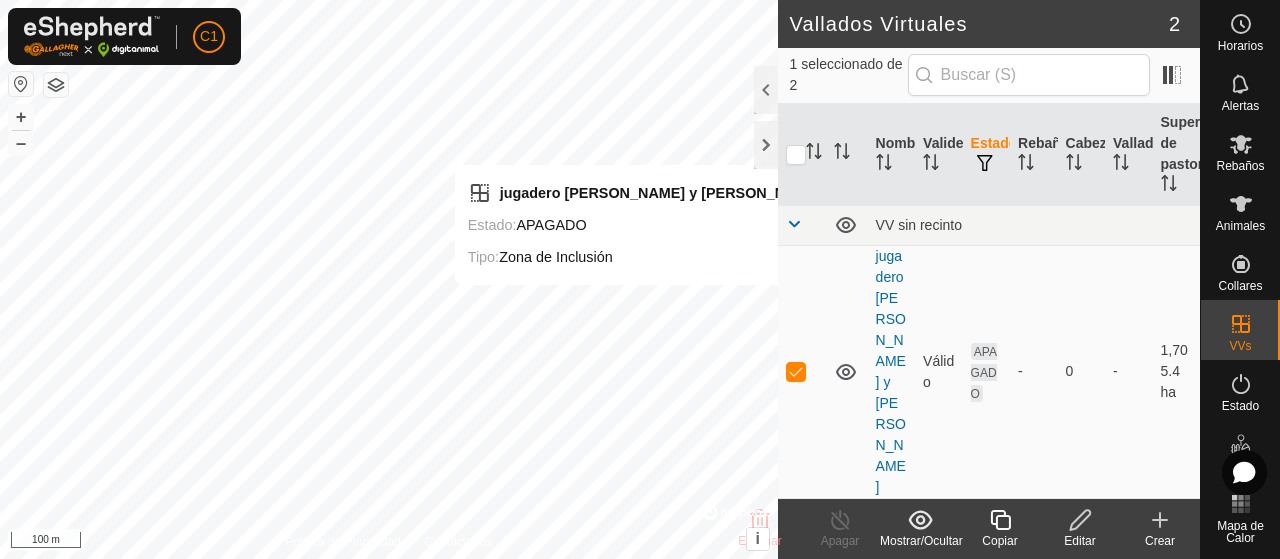 click 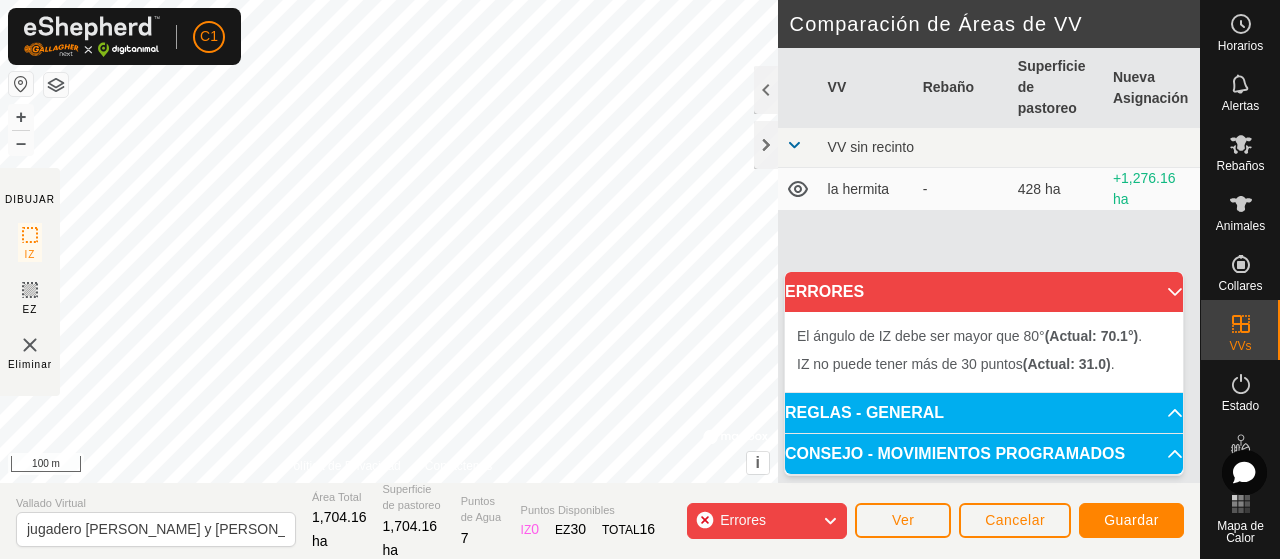 click on "El ángulo de IZ debe ser mayor que 80°  (Actual: 70.1°) . + – ⇧ i ©  Mapbox , ©  OpenStreetMap ,  Improve this map 100 m" at bounding box center [389, 241] 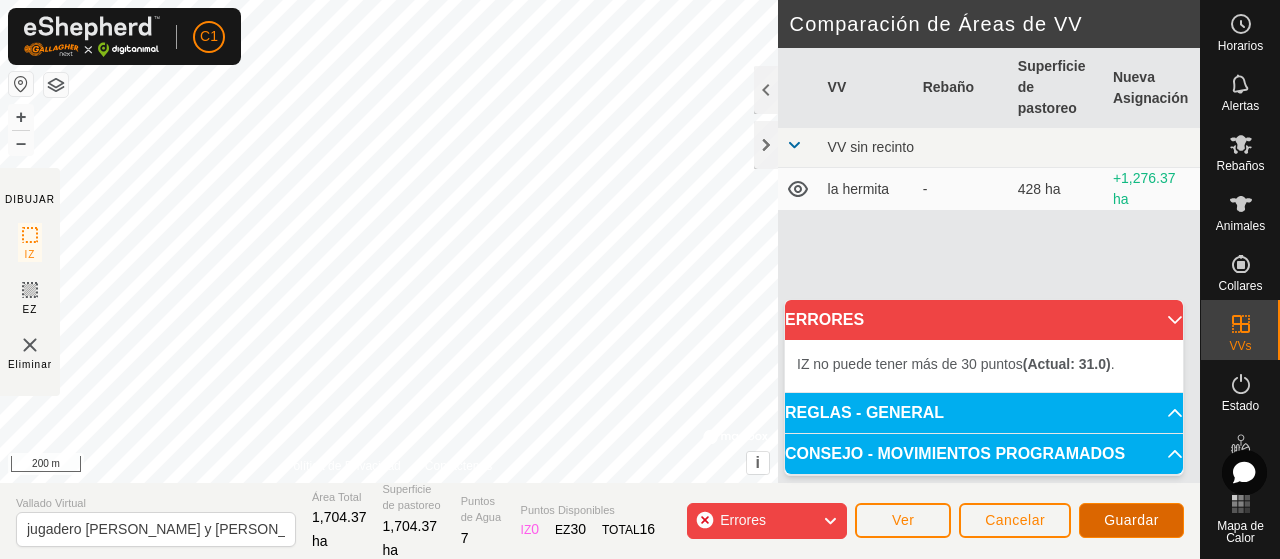click on "Guardar" 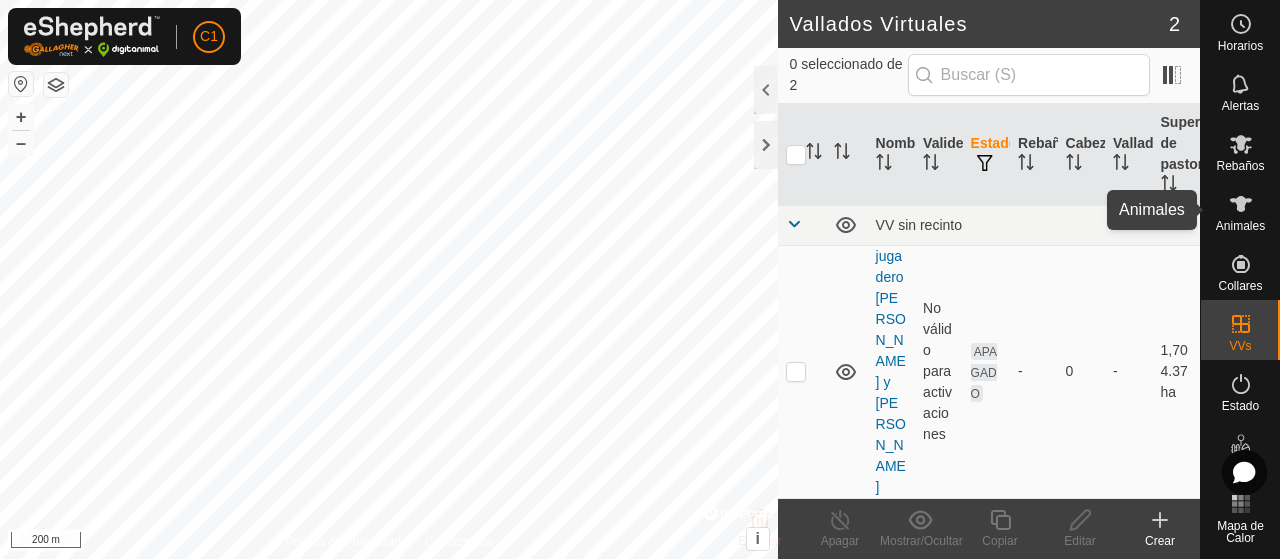 click 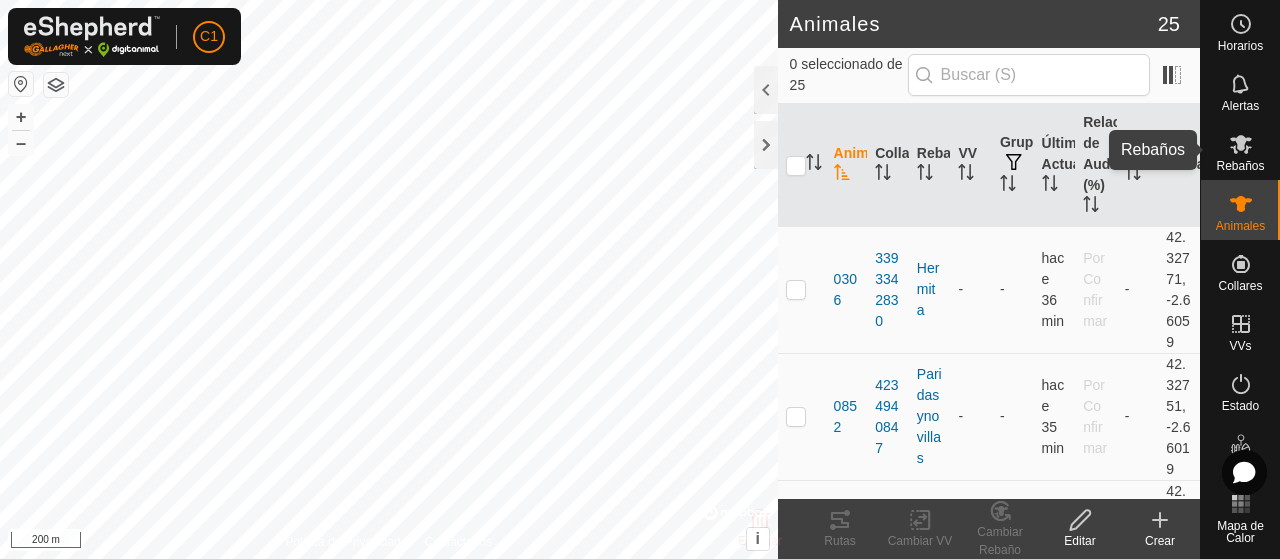 click on "Rebaños" at bounding box center (1240, 166) 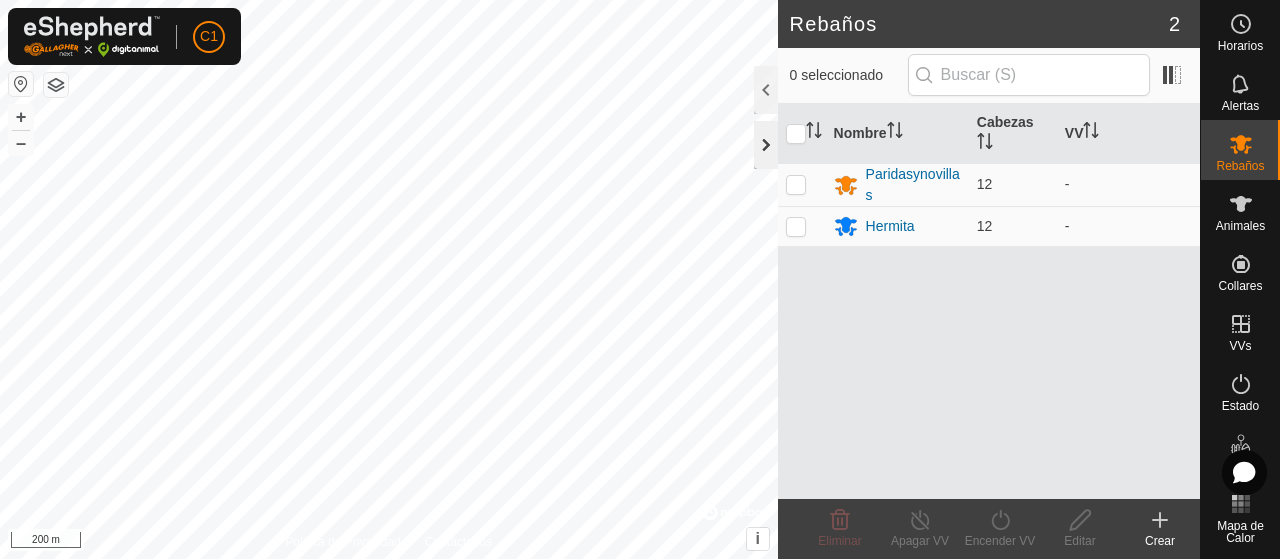 click 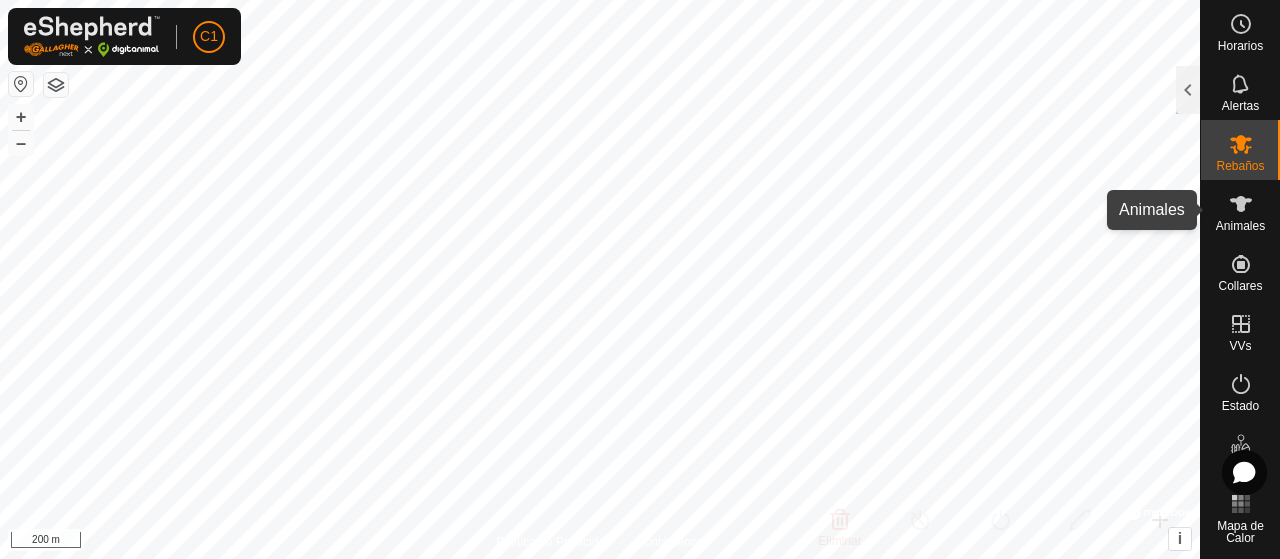 click at bounding box center [1241, 204] 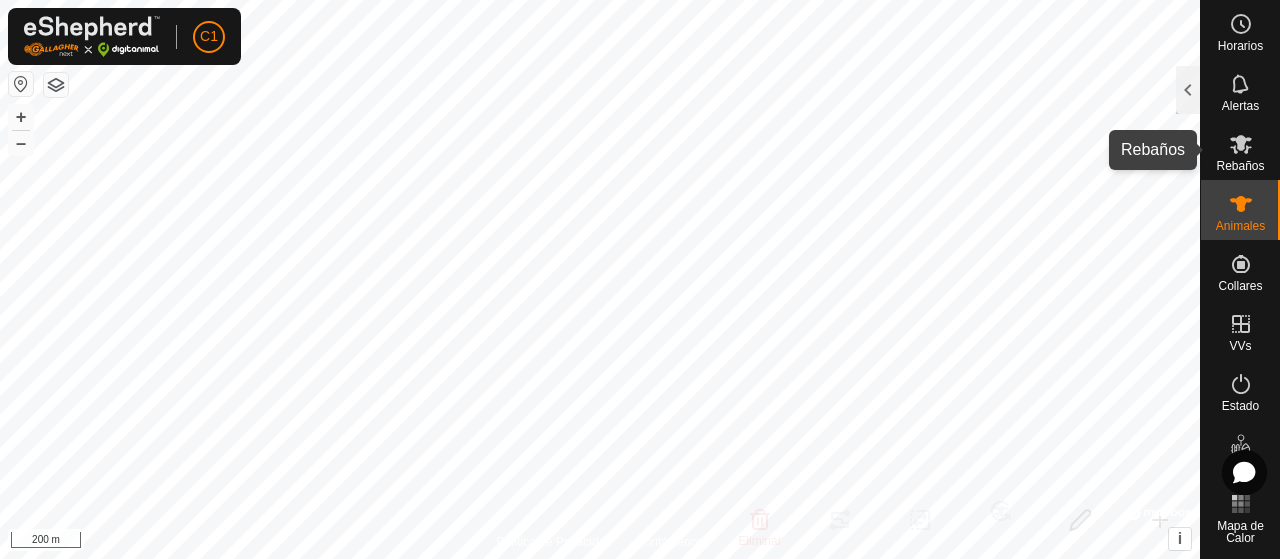 click at bounding box center (1241, 144) 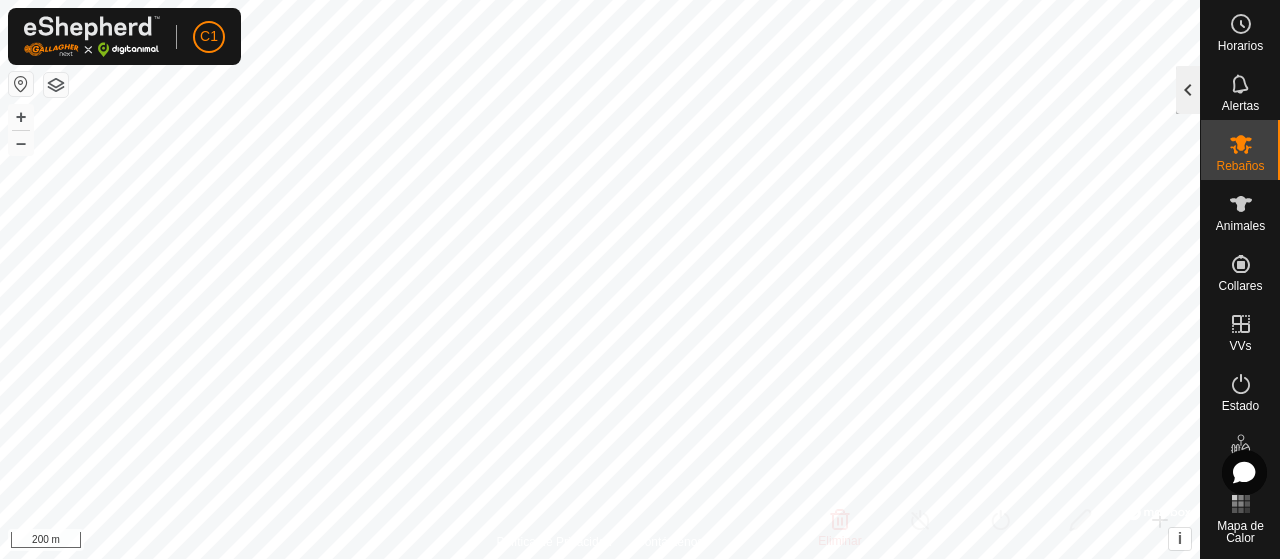 click 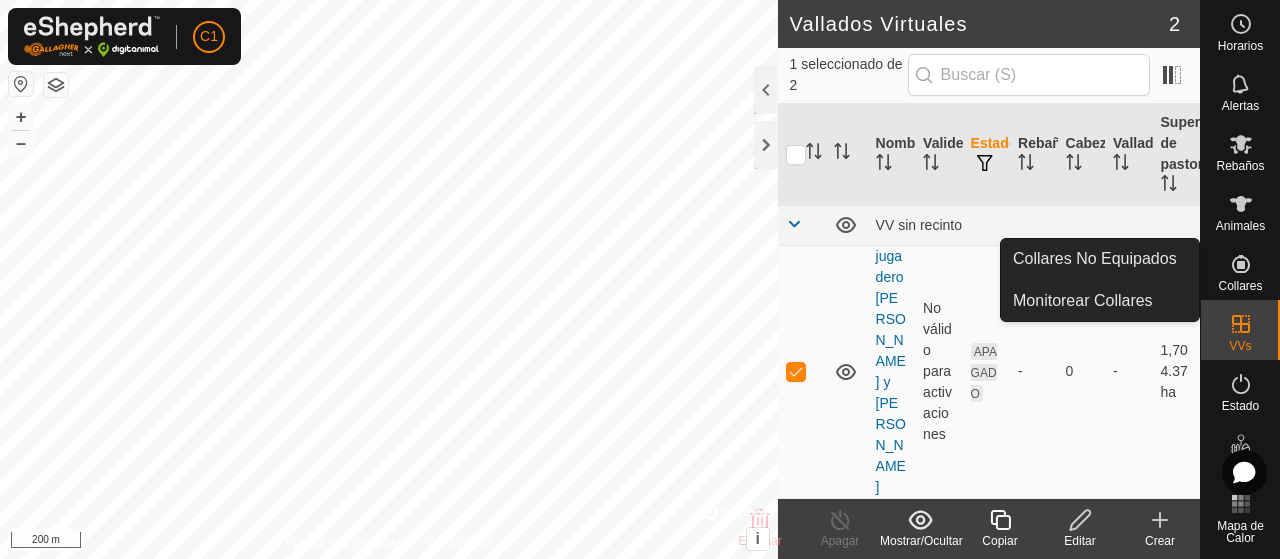 click 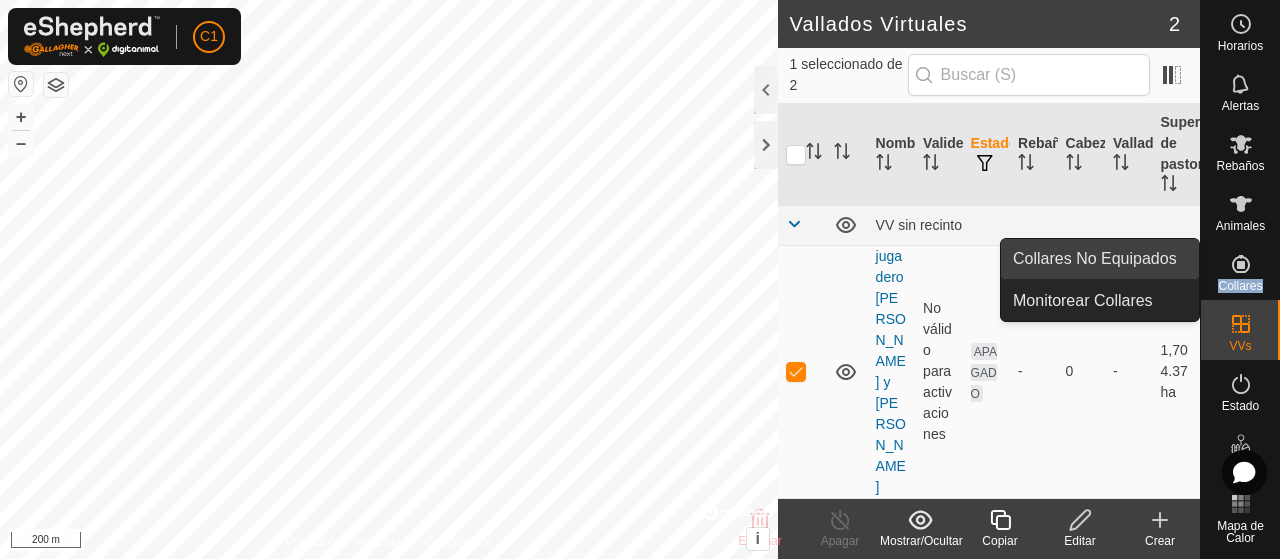 click on "Collares No Equipados" at bounding box center [1100, 259] 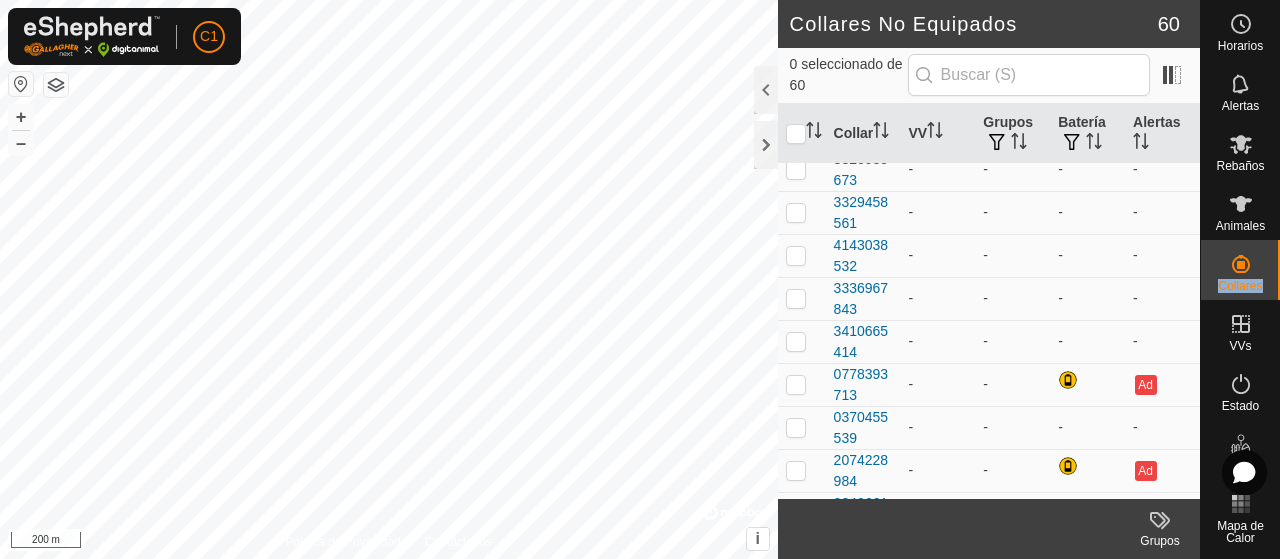 scroll, scrollTop: 2245, scrollLeft: 0, axis: vertical 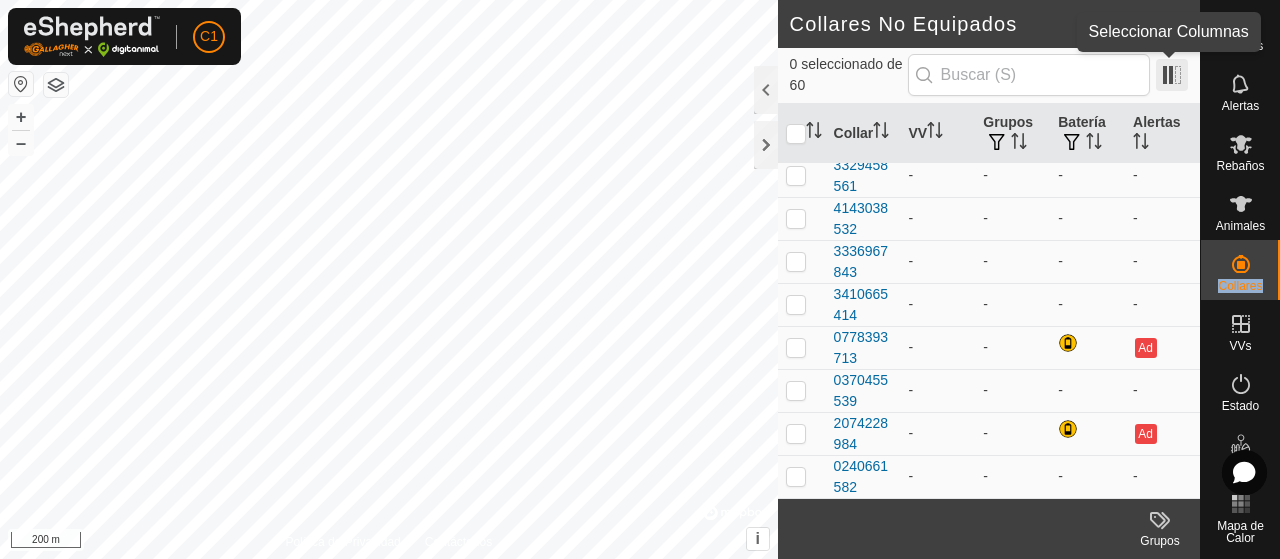 click at bounding box center [1172, 75] 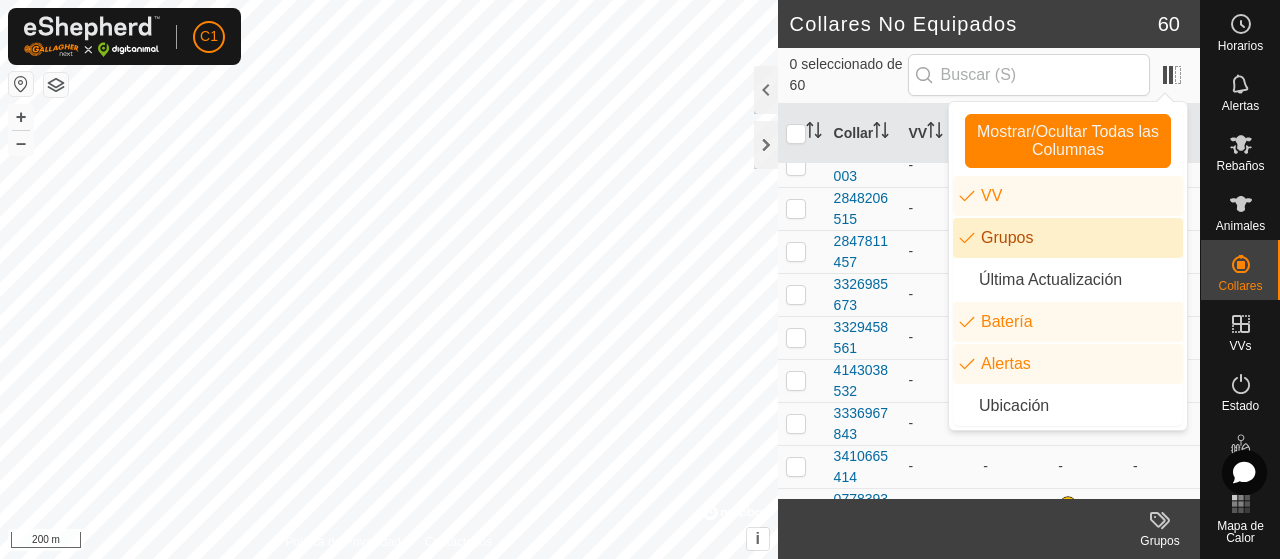scroll, scrollTop: 2091, scrollLeft: 0, axis: vertical 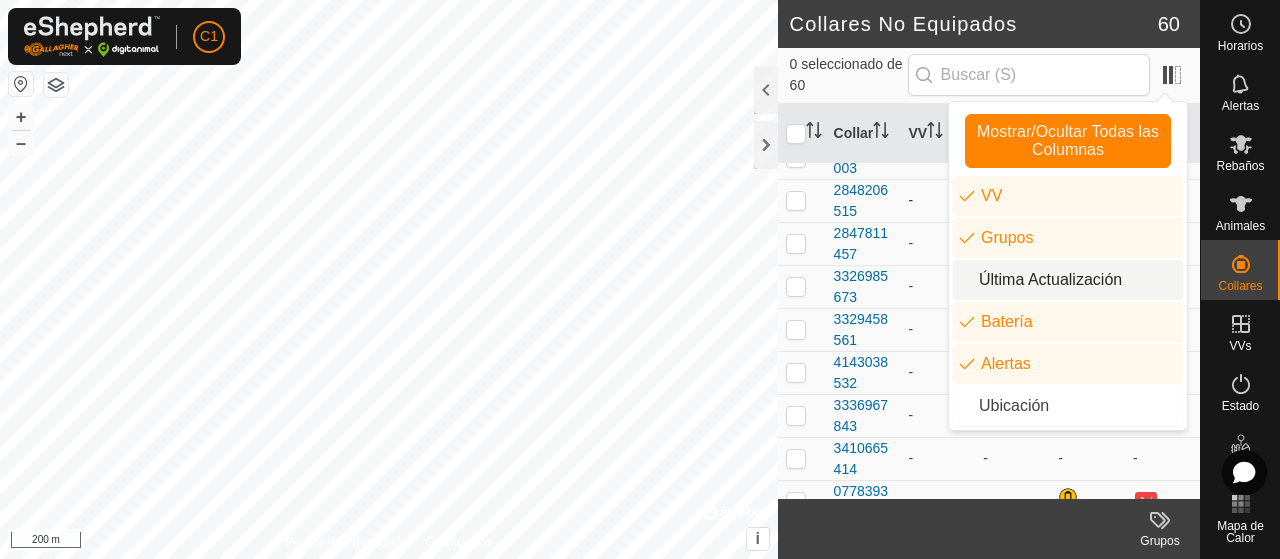 click at bounding box center (796, 200) 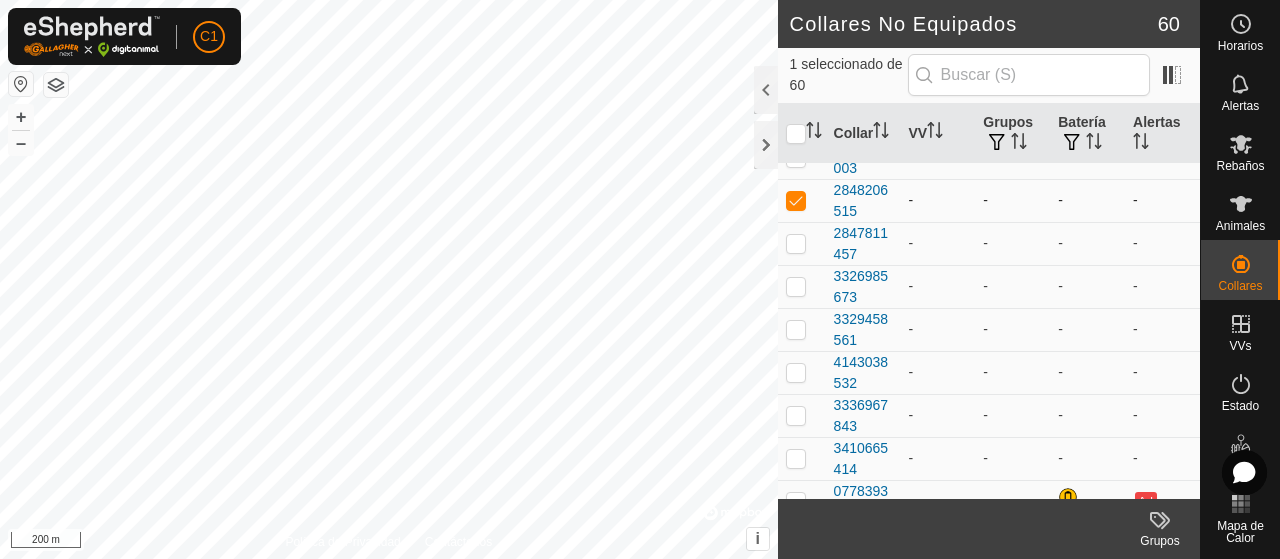 click at bounding box center [796, 200] 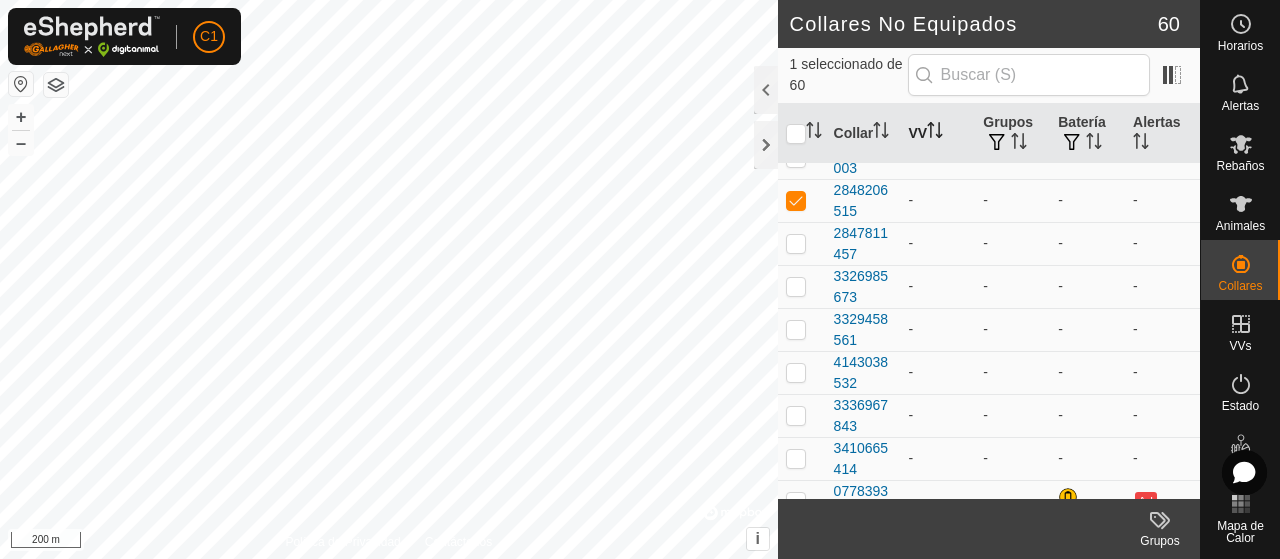 checkbox on "false" 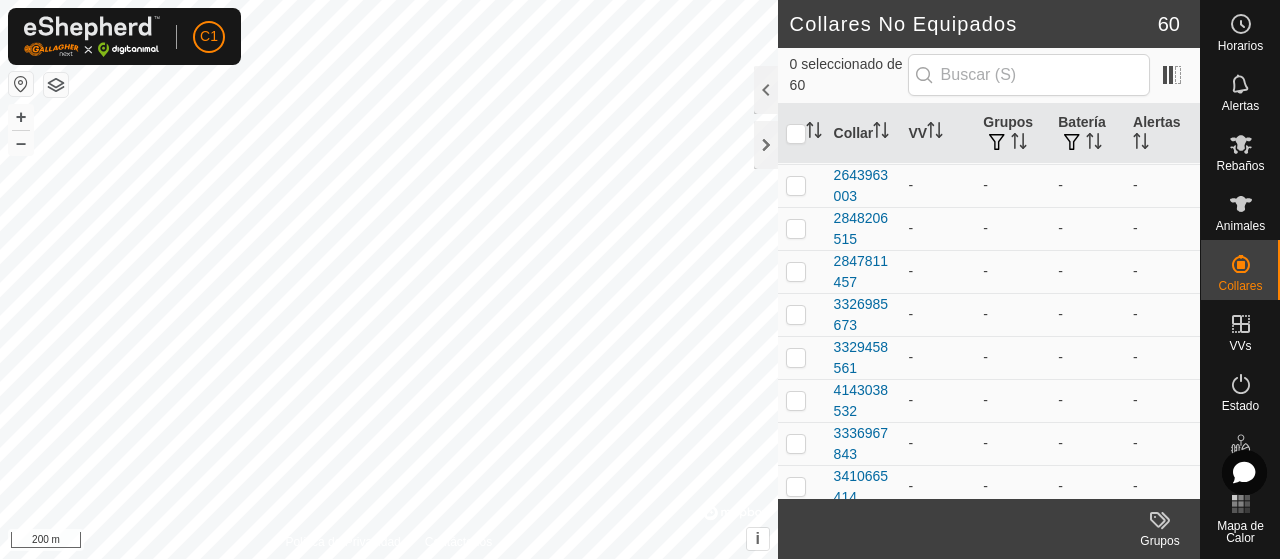 scroll, scrollTop: 2051, scrollLeft: 0, axis: vertical 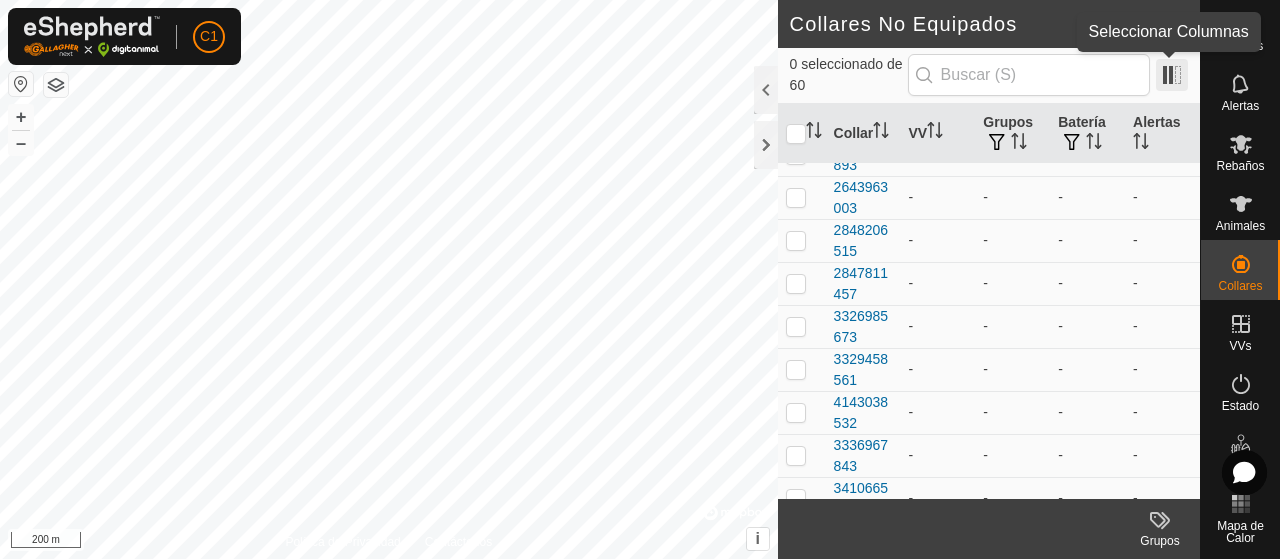 click at bounding box center [1172, 75] 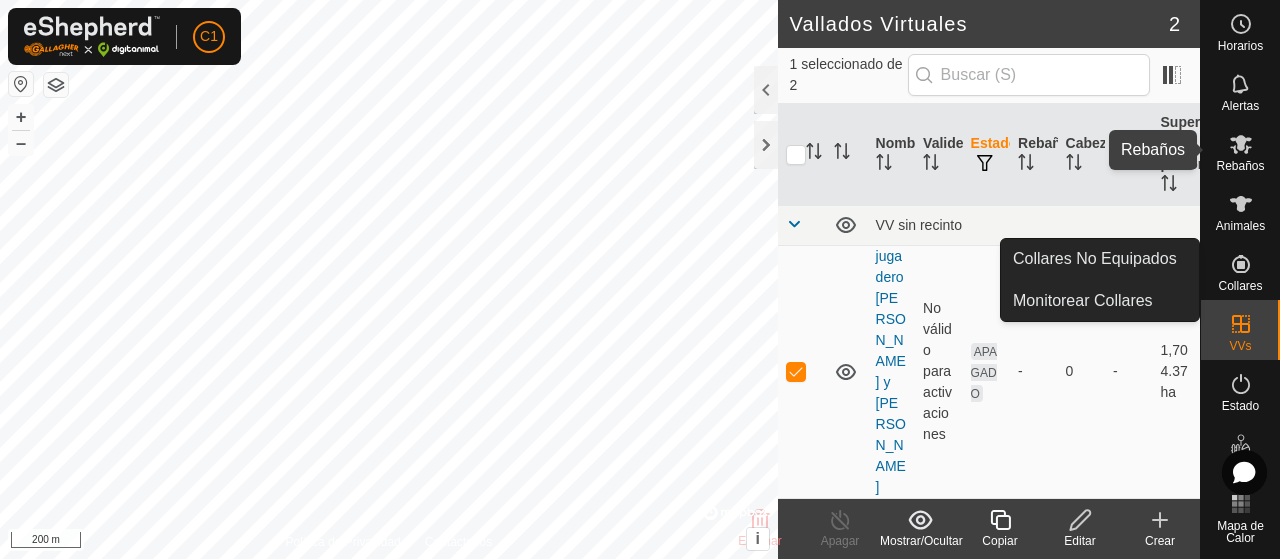 click on "Rebaños" at bounding box center [1240, 166] 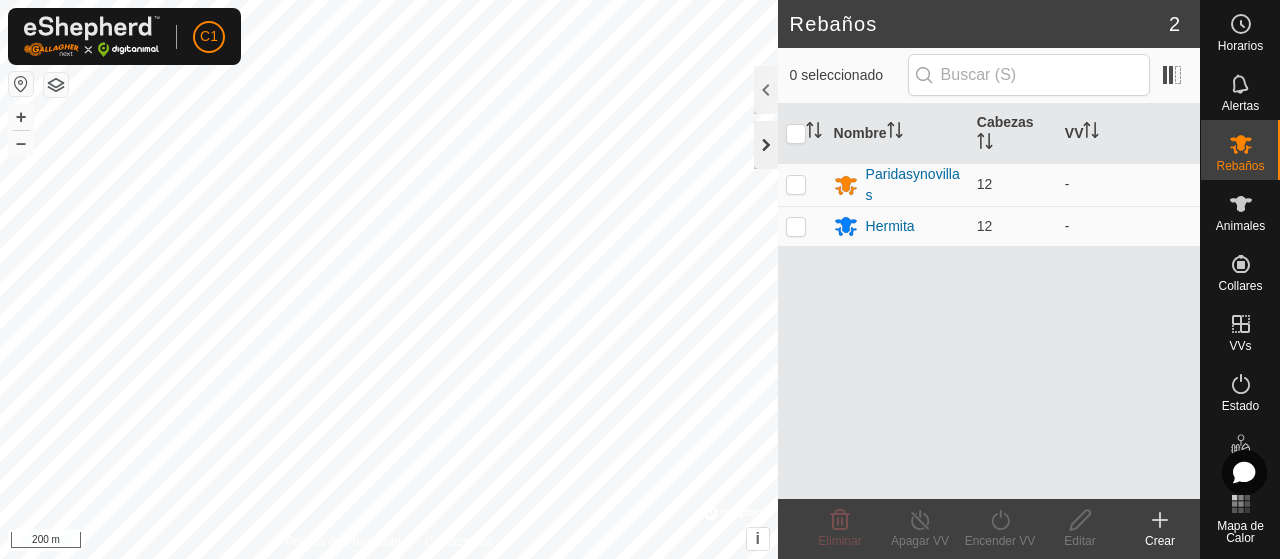 click 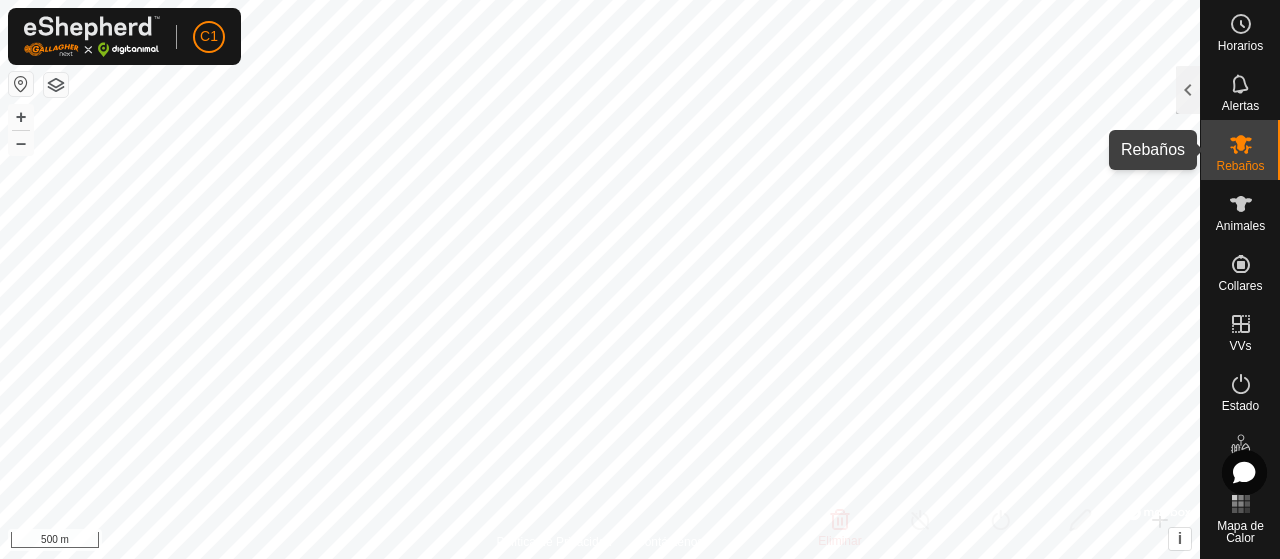 click 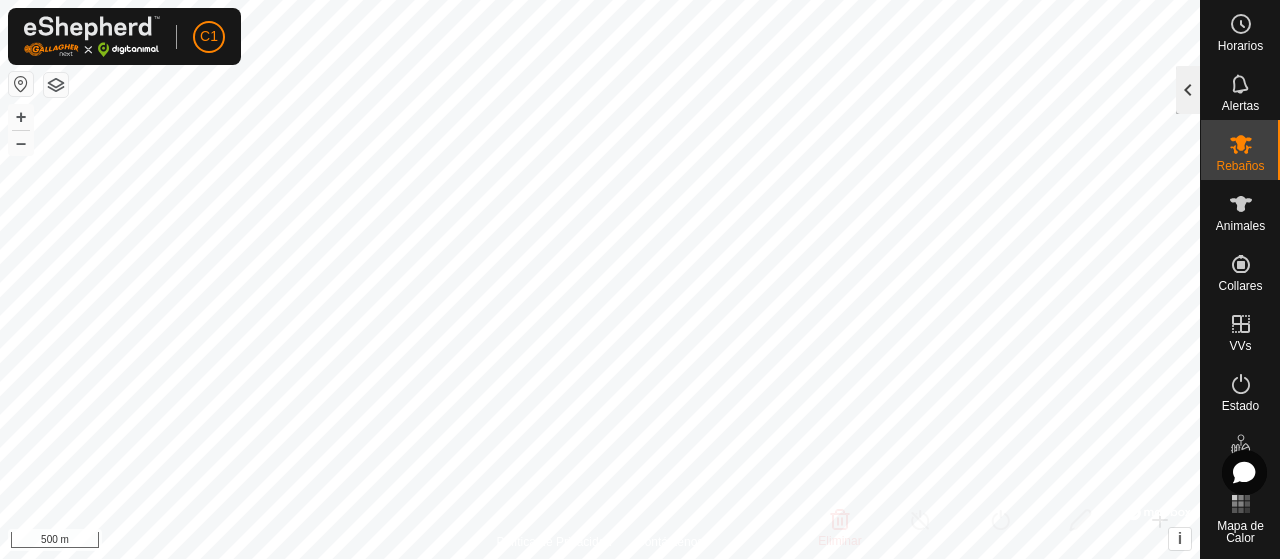 click 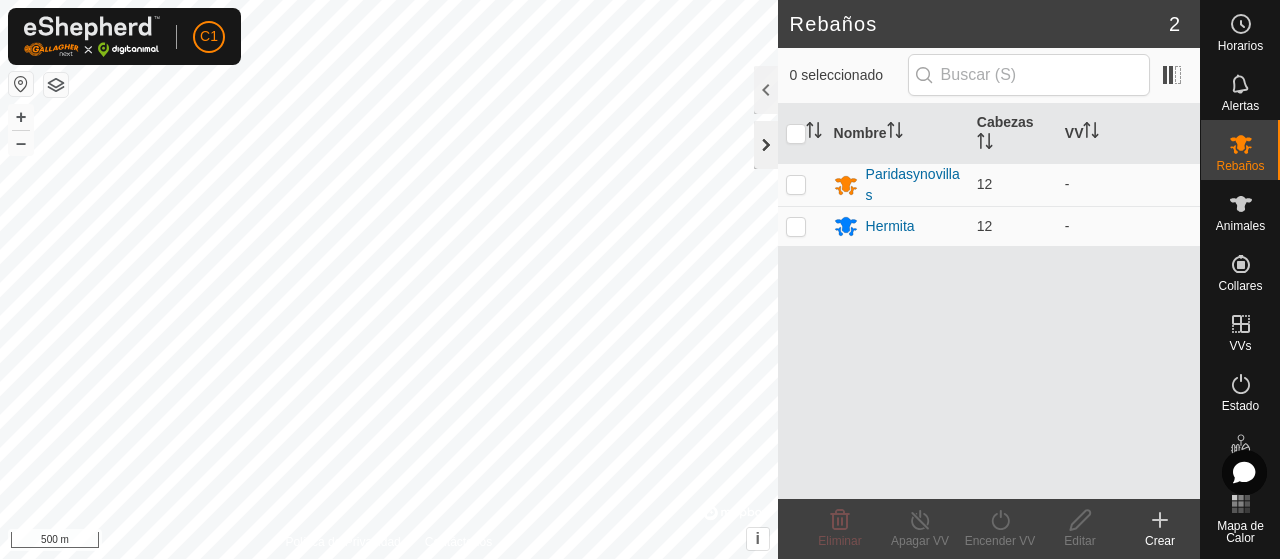 click 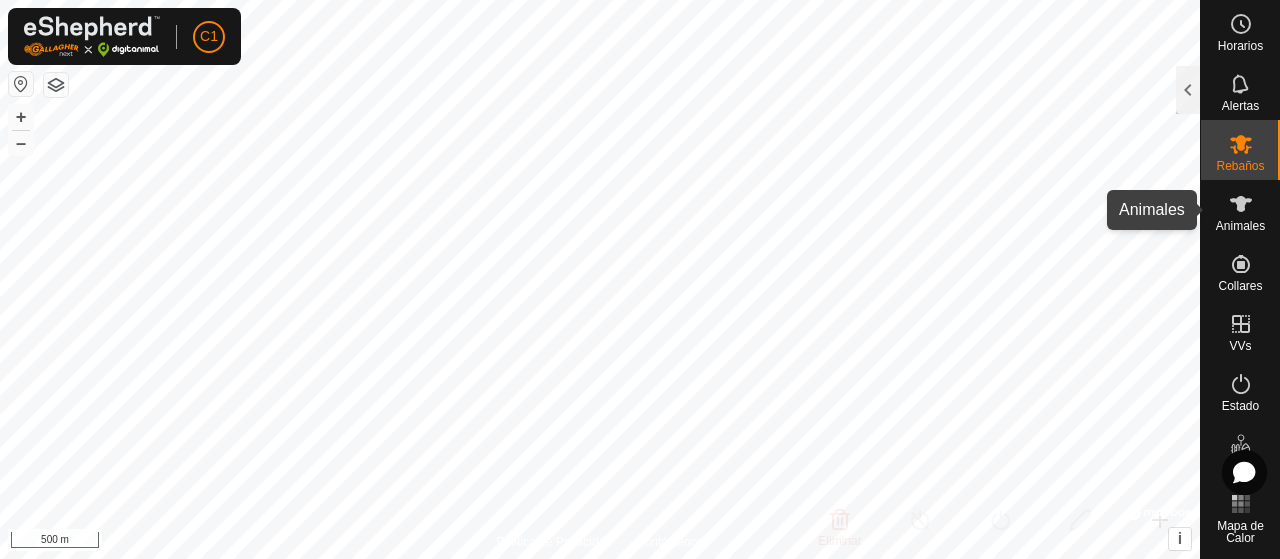 click on "Animales" at bounding box center (1240, 226) 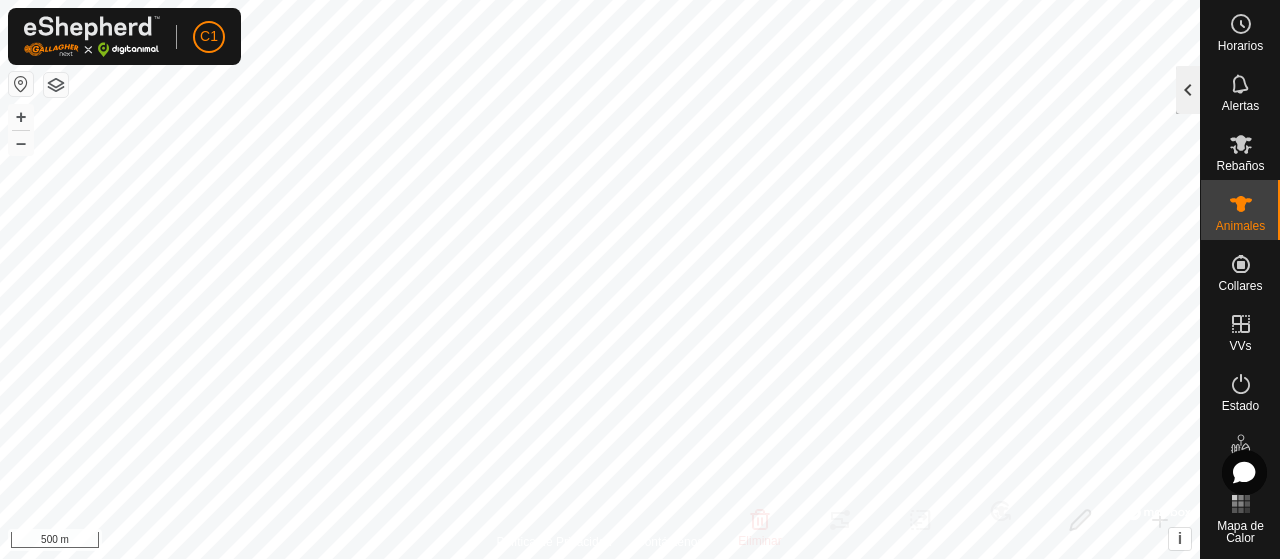 click 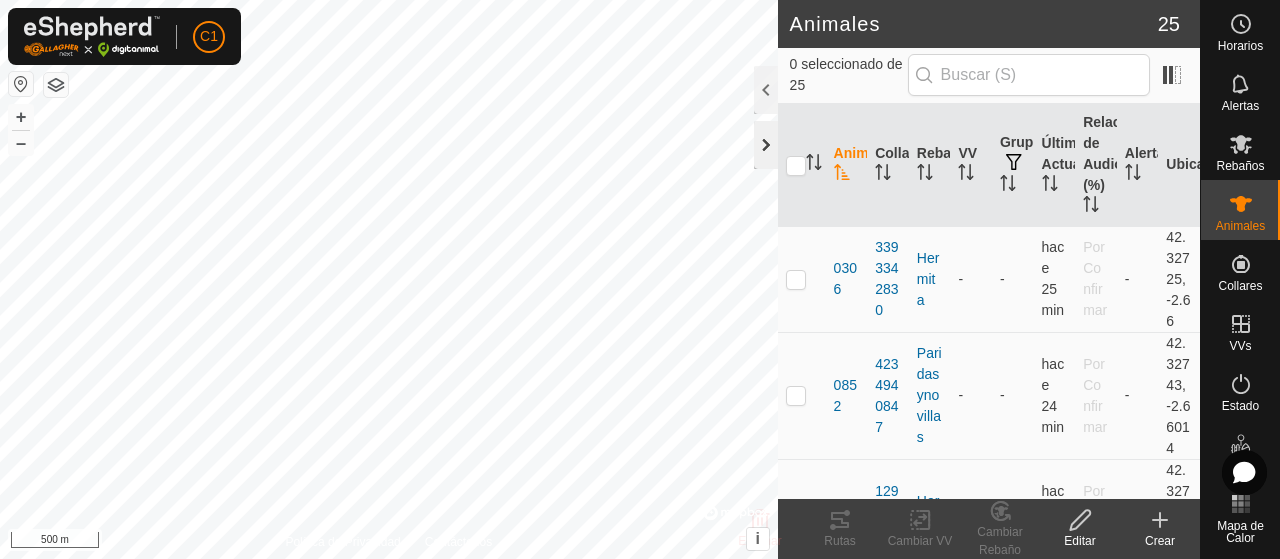 click 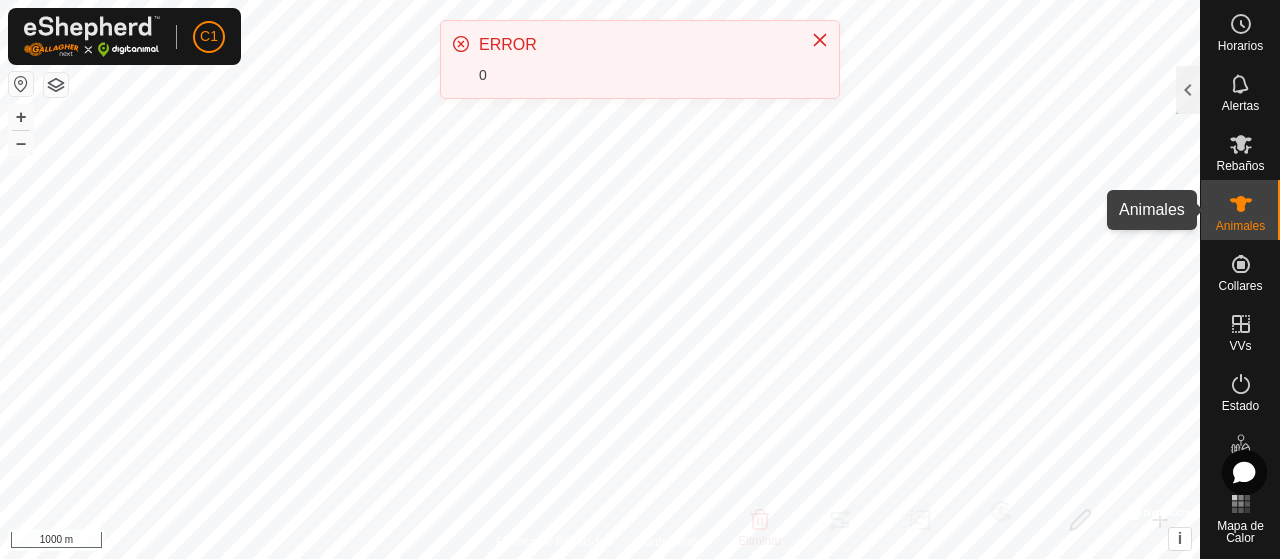 click 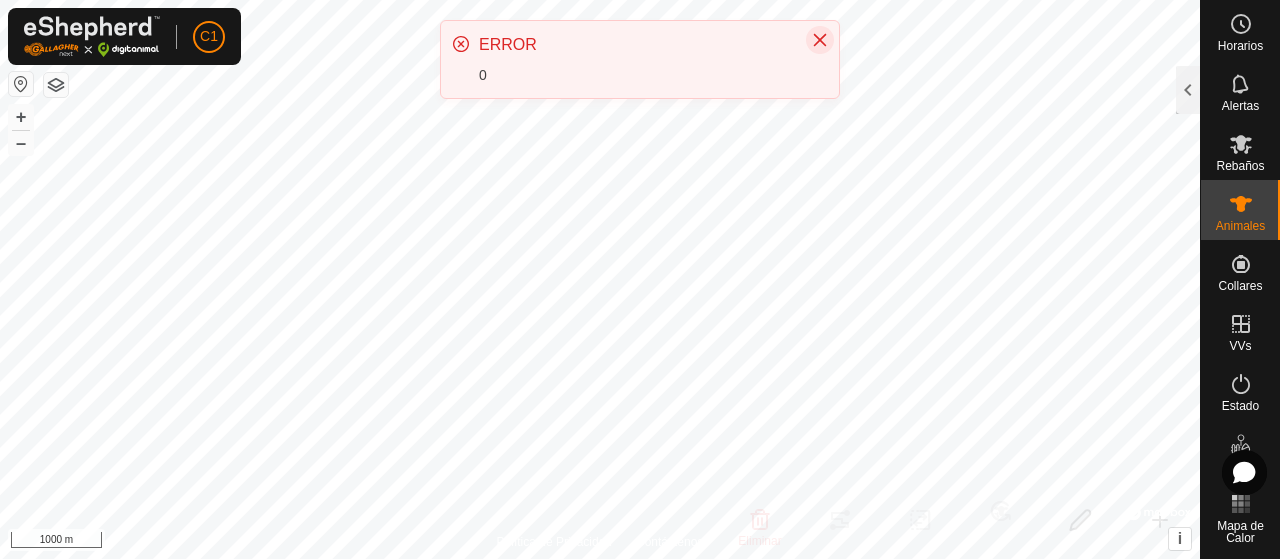 click 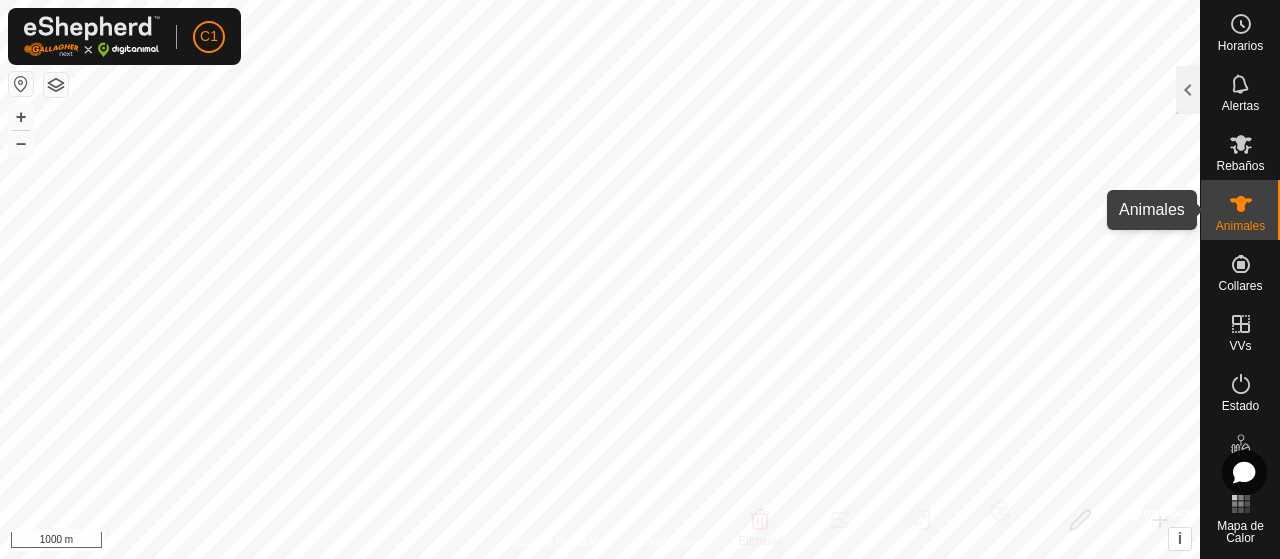 click 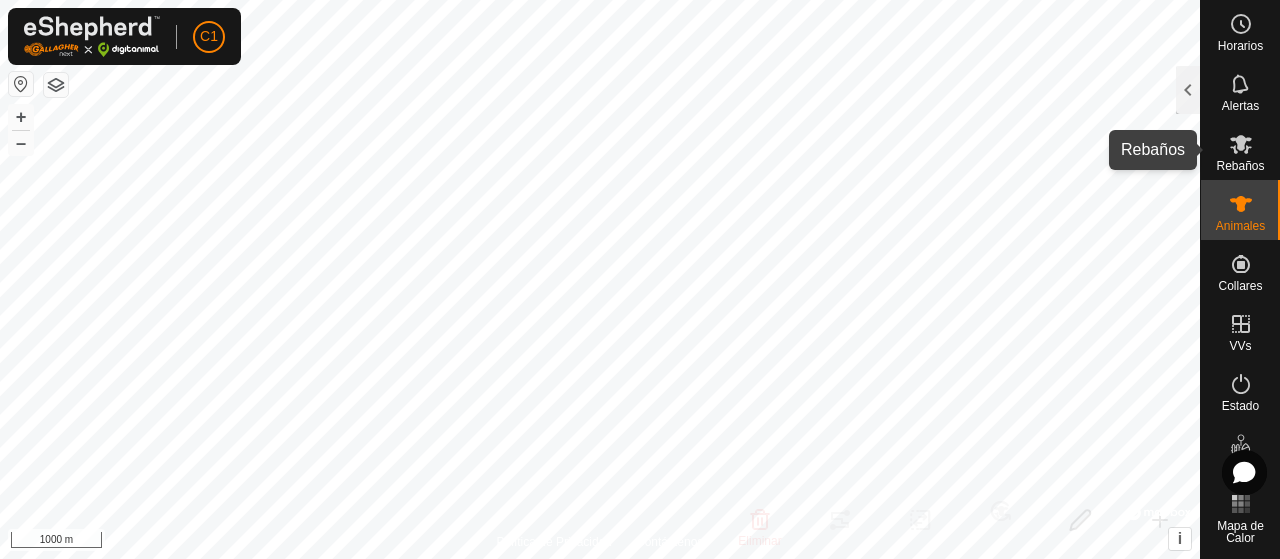 click 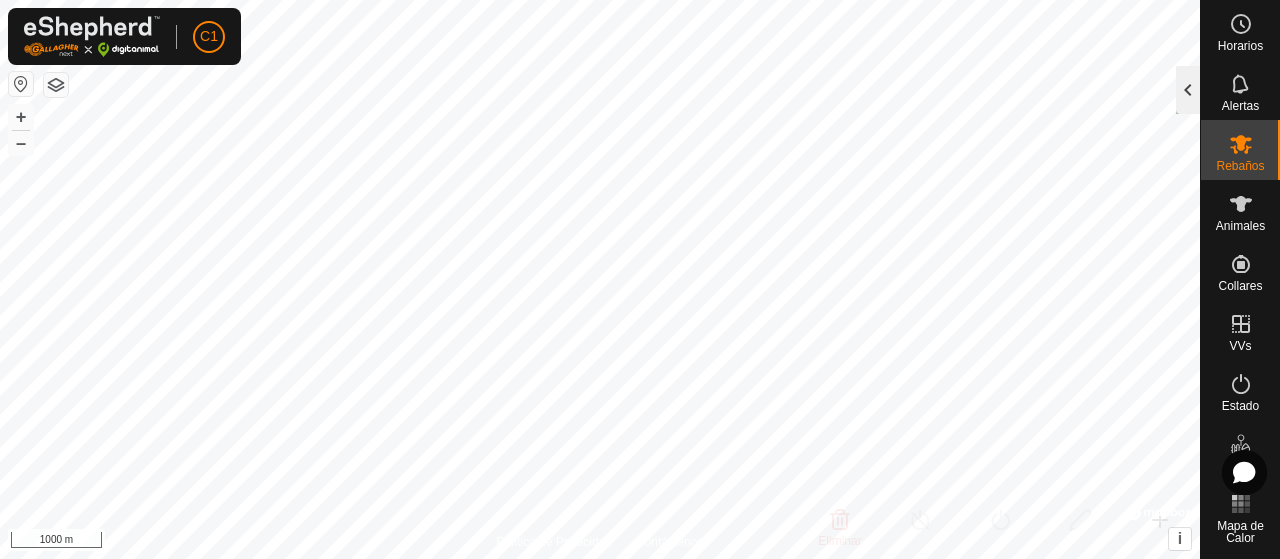 click 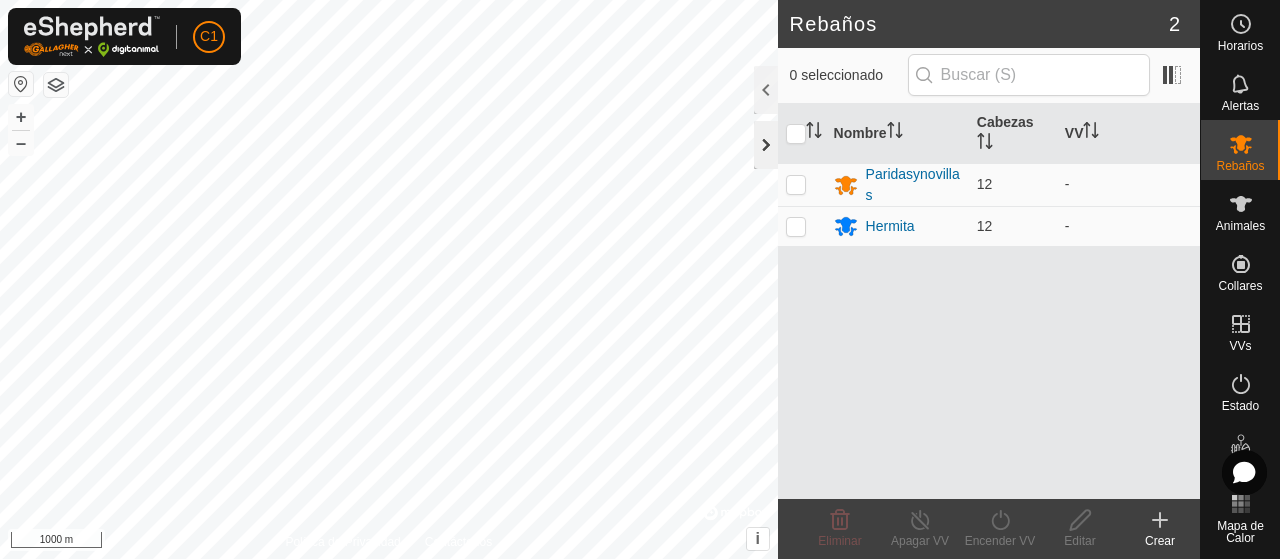 click 